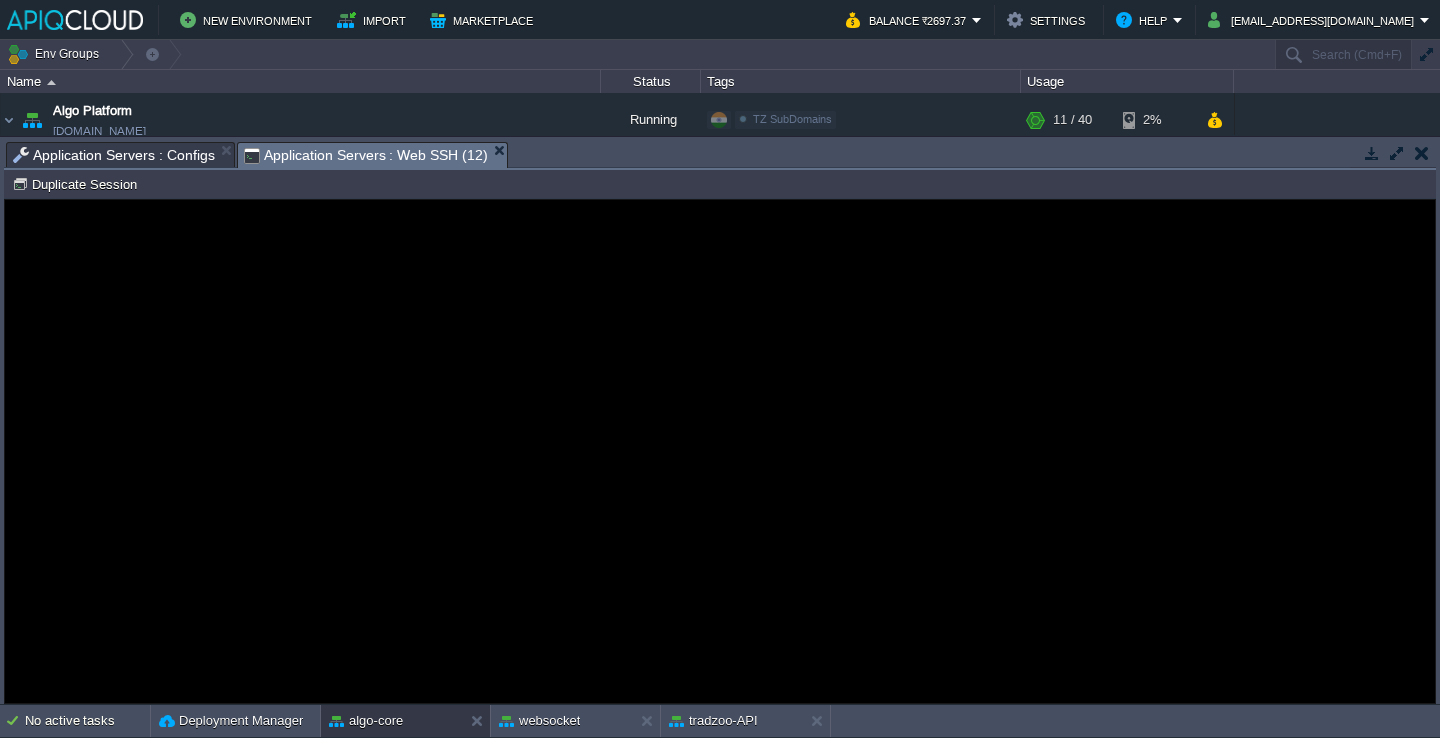 scroll, scrollTop: 0, scrollLeft: 0, axis: both 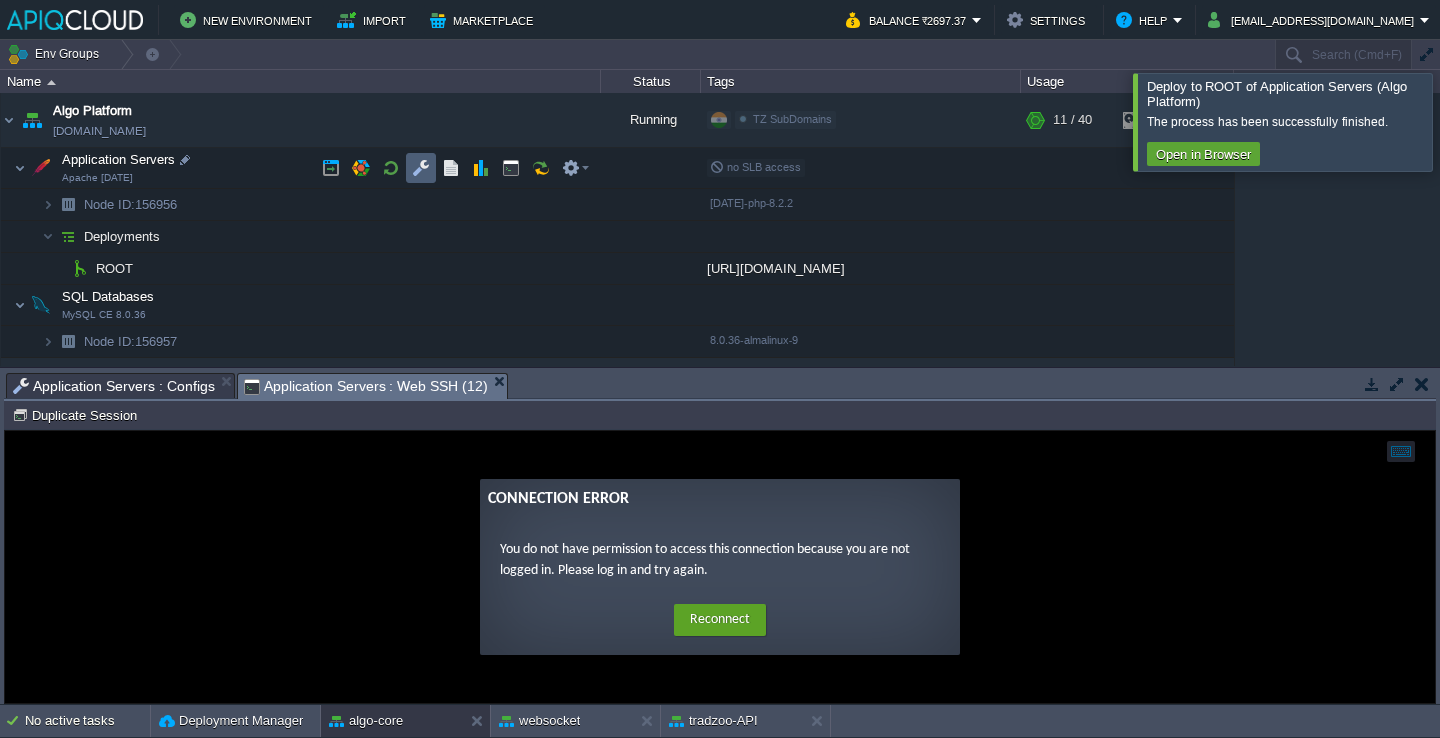 click at bounding box center [421, 168] 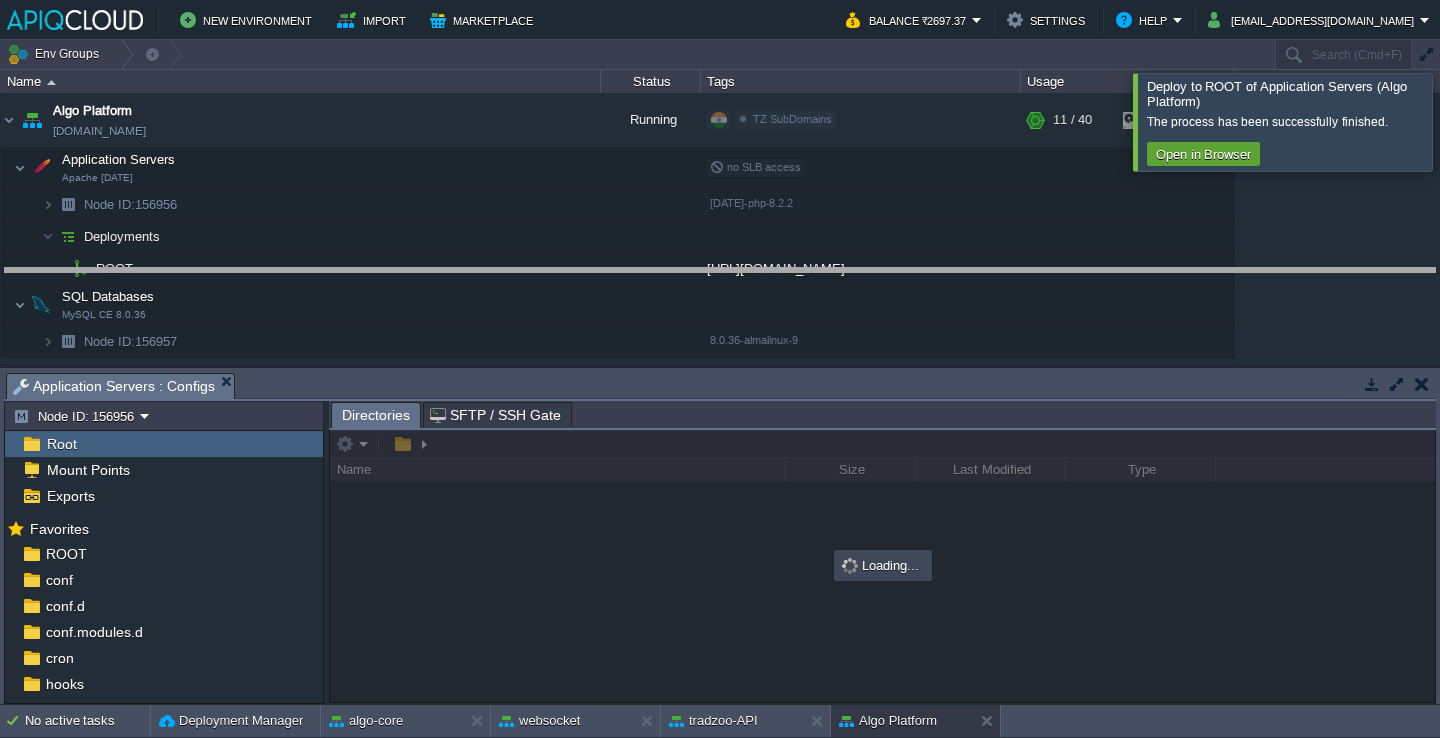 drag, startPoint x: 826, startPoint y: 385, endPoint x: 854, endPoint y: 291, distance: 98.0816 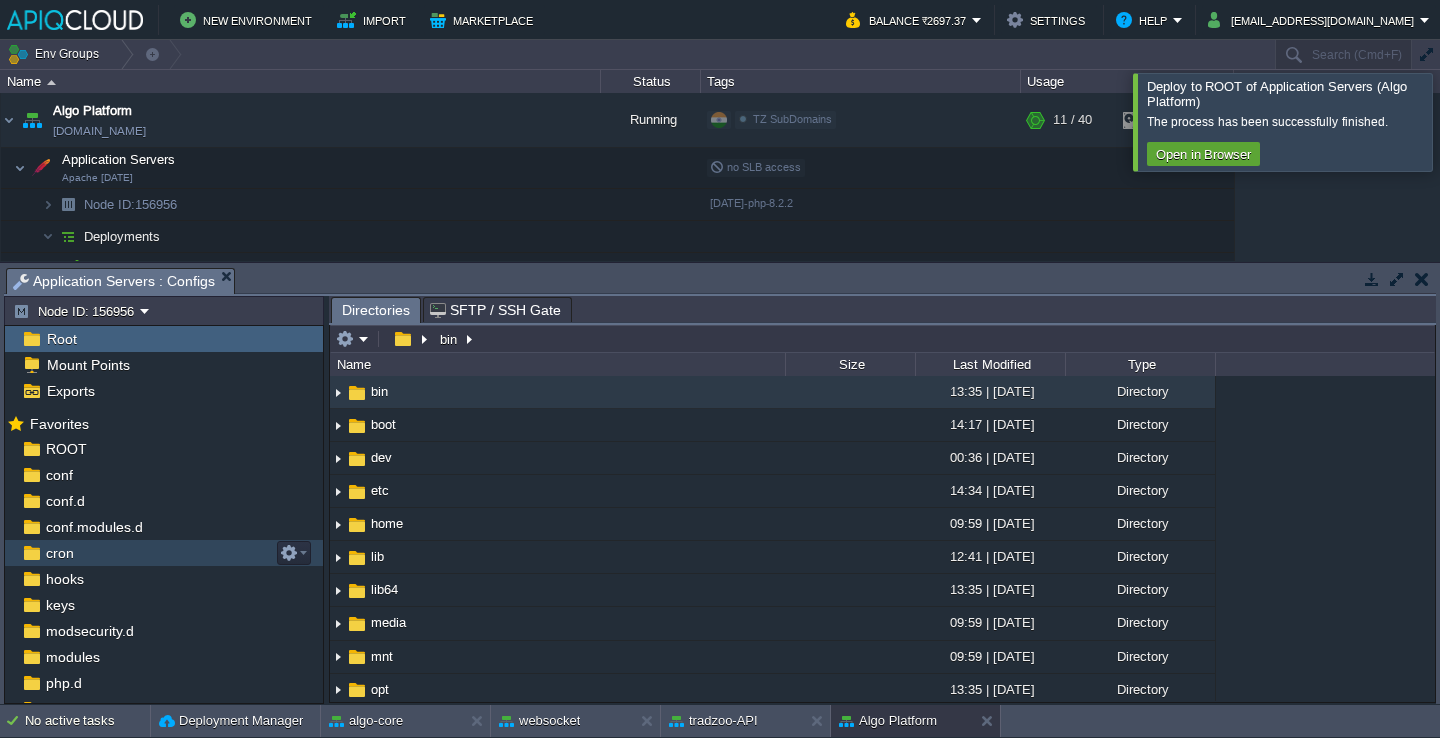 click on "cron" at bounding box center (164, 553) 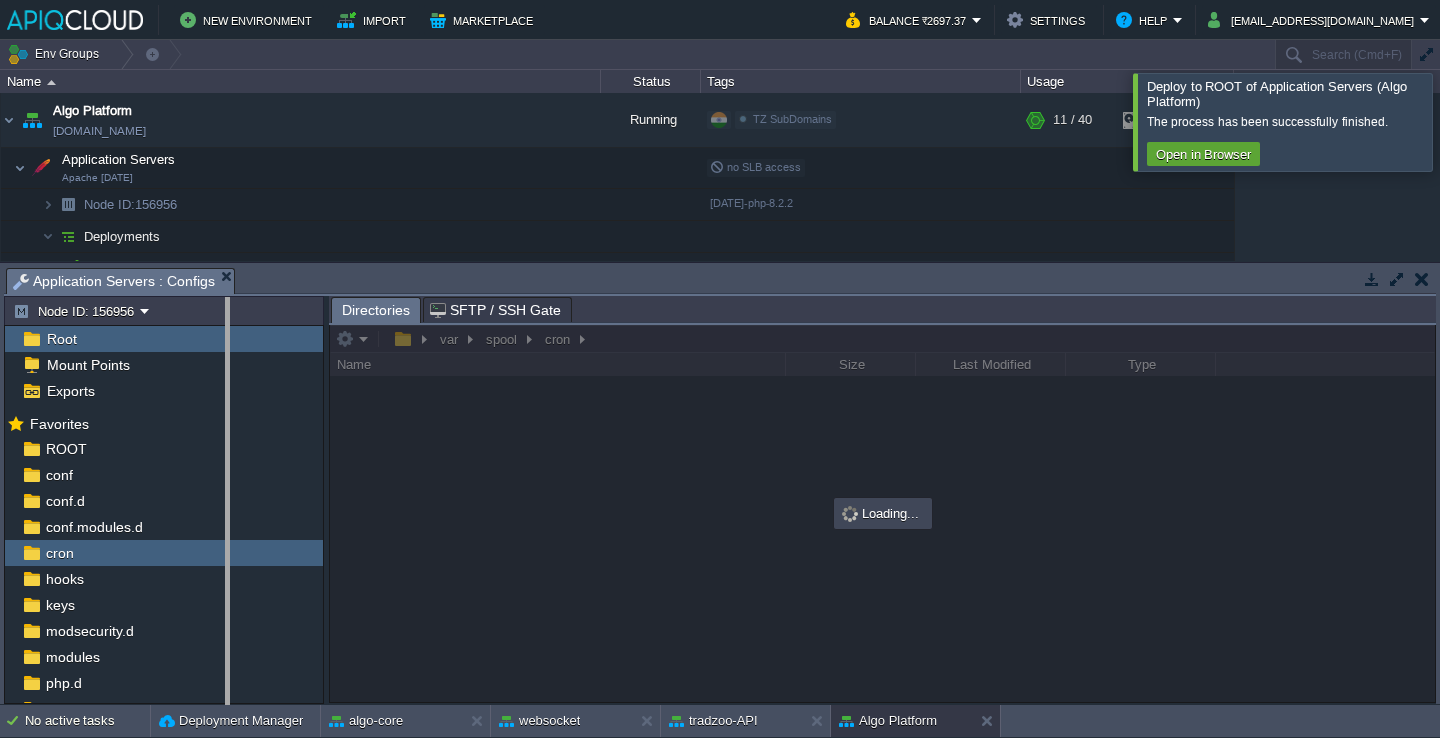 drag, startPoint x: 327, startPoint y: 315, endPoint x: 228, endPoint y: 312, distance: 99.04544 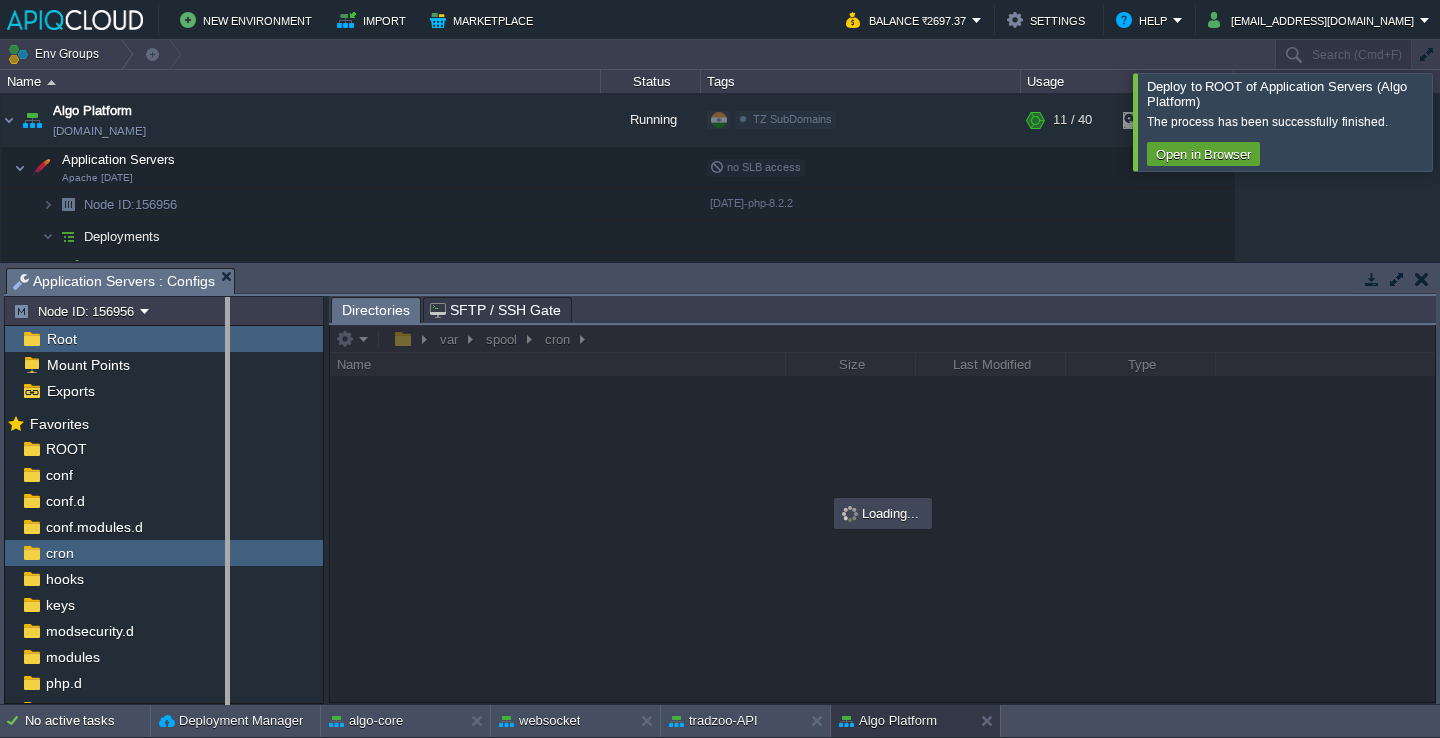 click on "New Environment Import Marketplace Bonus ₹0.00 Upgrade Account Balance ₹2697.37 Settings Help [EMAIL_ADDRESS][DOMAIN_NAME] Deploy to ROOT of Application Servers (Algo Platform) The process has been successfully finished. Open in Browser         Env Groups                     Search (Cmd+F)         auto-gen Name Status Tags Usage Algo Platform [DOMAIN_NAME] Running                                                                                                                                 TZ SubDomains                           Edit                                                                                                                                                            RAM                 26%                                         CPU                 2%                             11 / 40                    2%       Application Servers Apache [DATE]                                                         no SLB access                        Node ID:  156956" at bounding box center [720, 369] 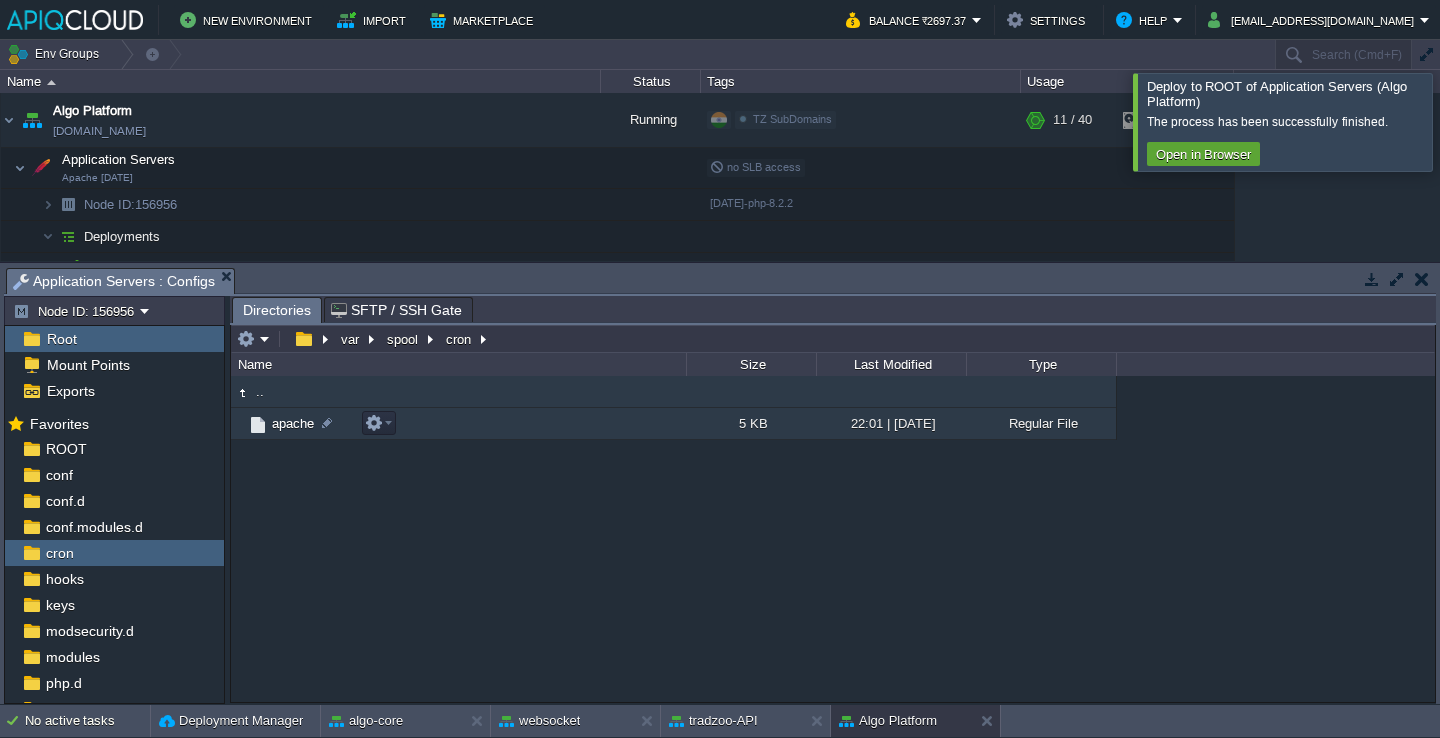 click on "apache" at bounding box center (458, 424) 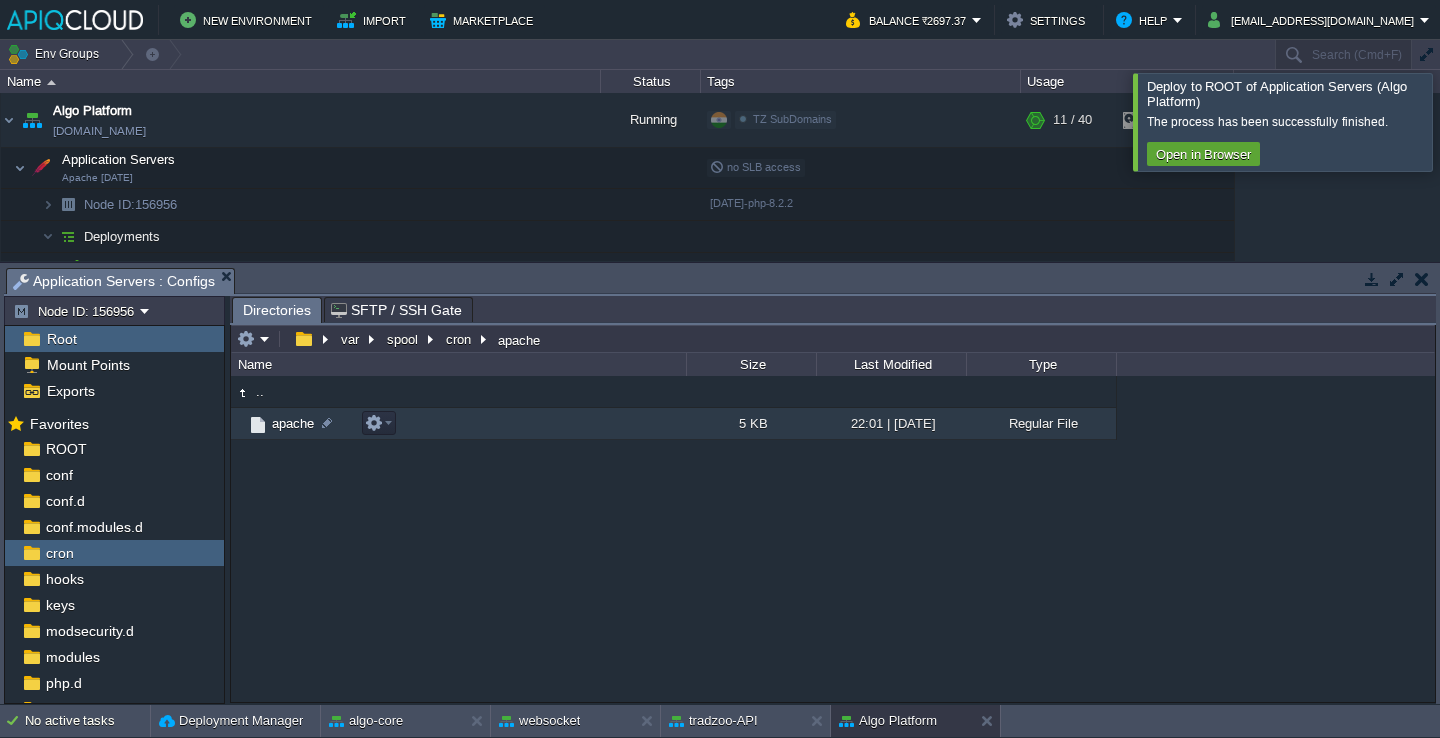 click on "apache" at bounding box center (458, 424) 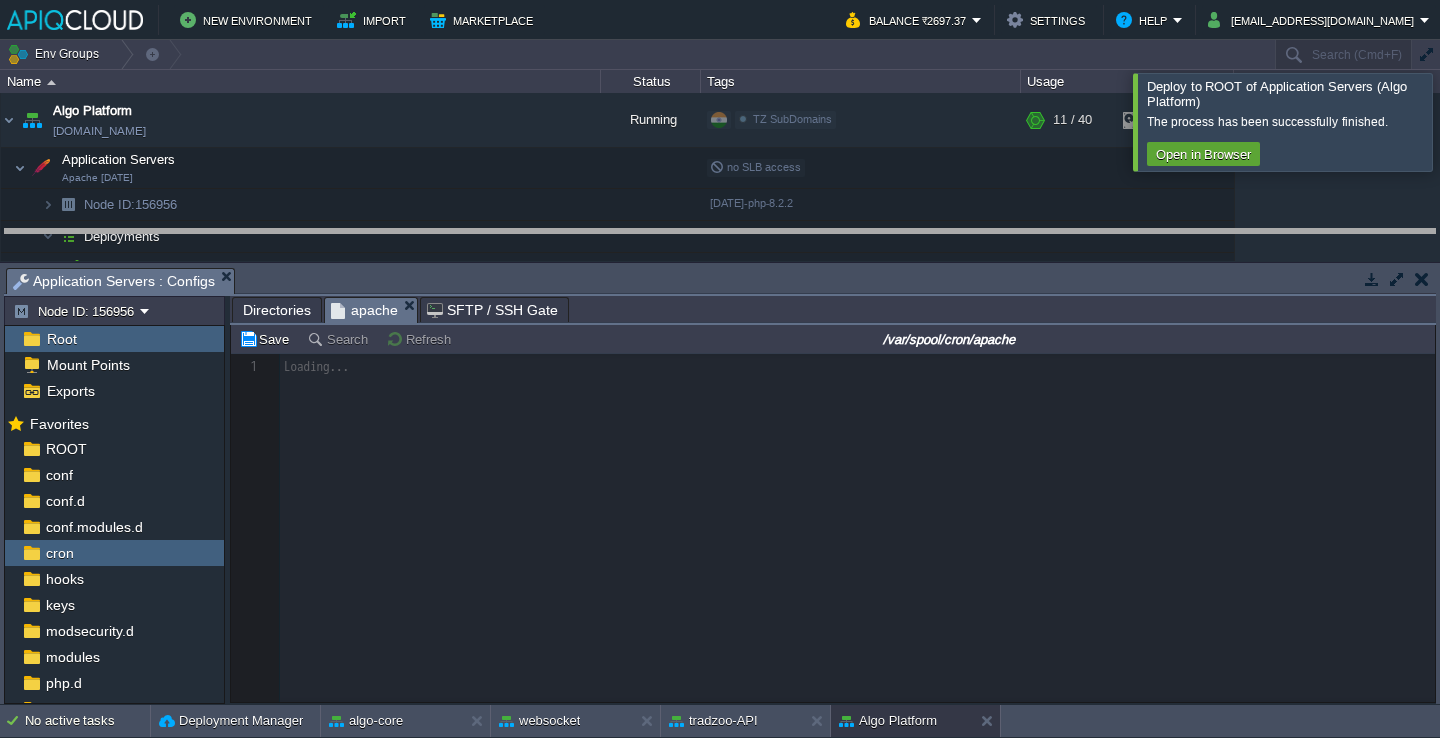 drag, startPoint x: 601, startPoint y: 284, endPoint x: 617, endPoint y: 211, distance: 74.73286 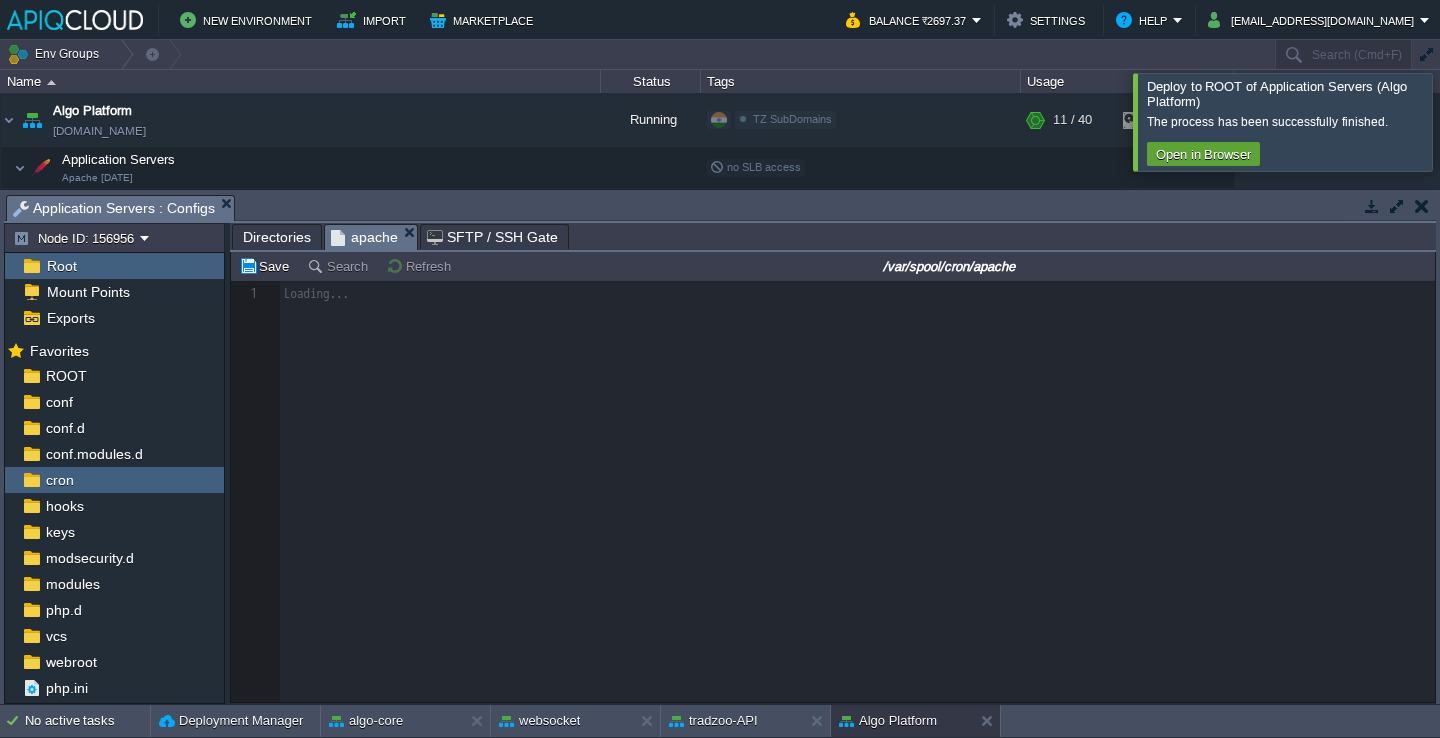 click at bounding box center [1464, 121] 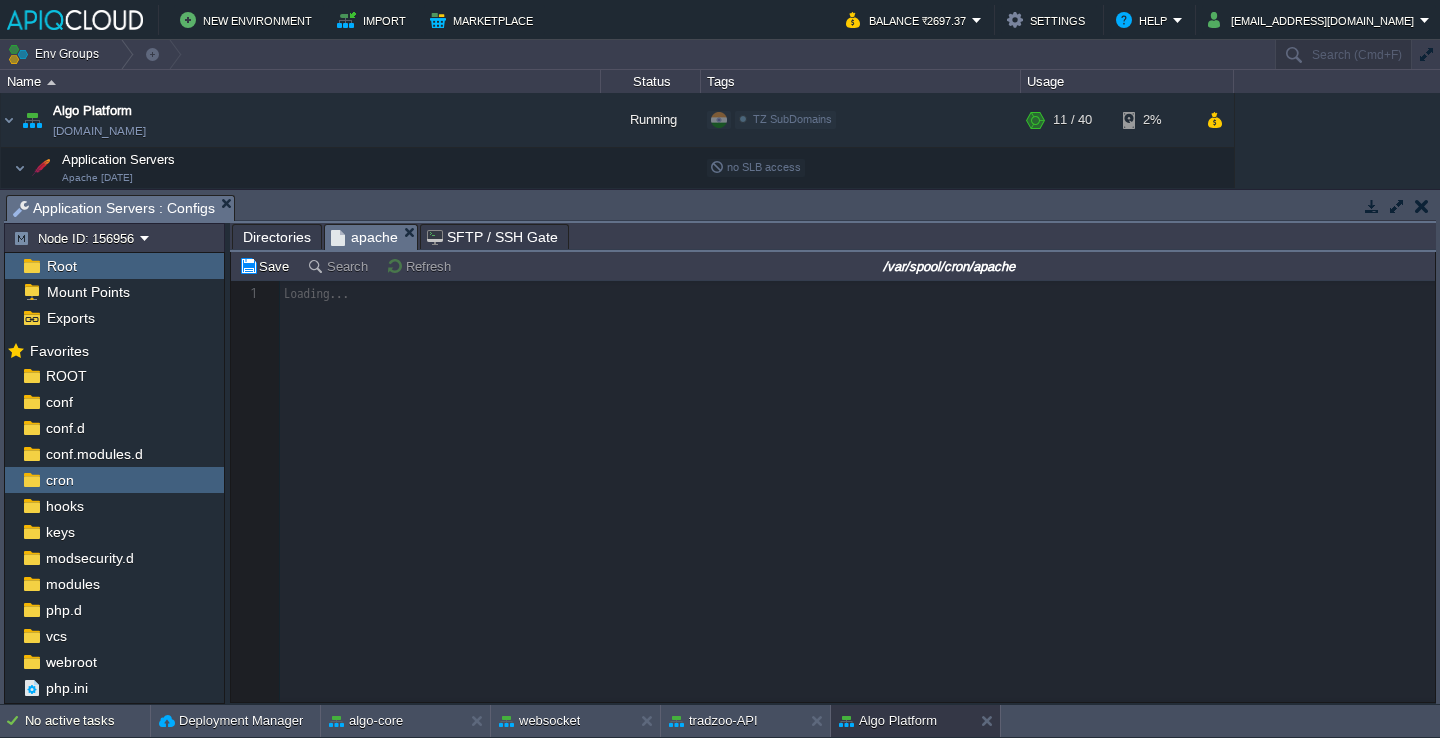 scroll, scrollTop: 6, scrollLeft: 0, axis: vertical 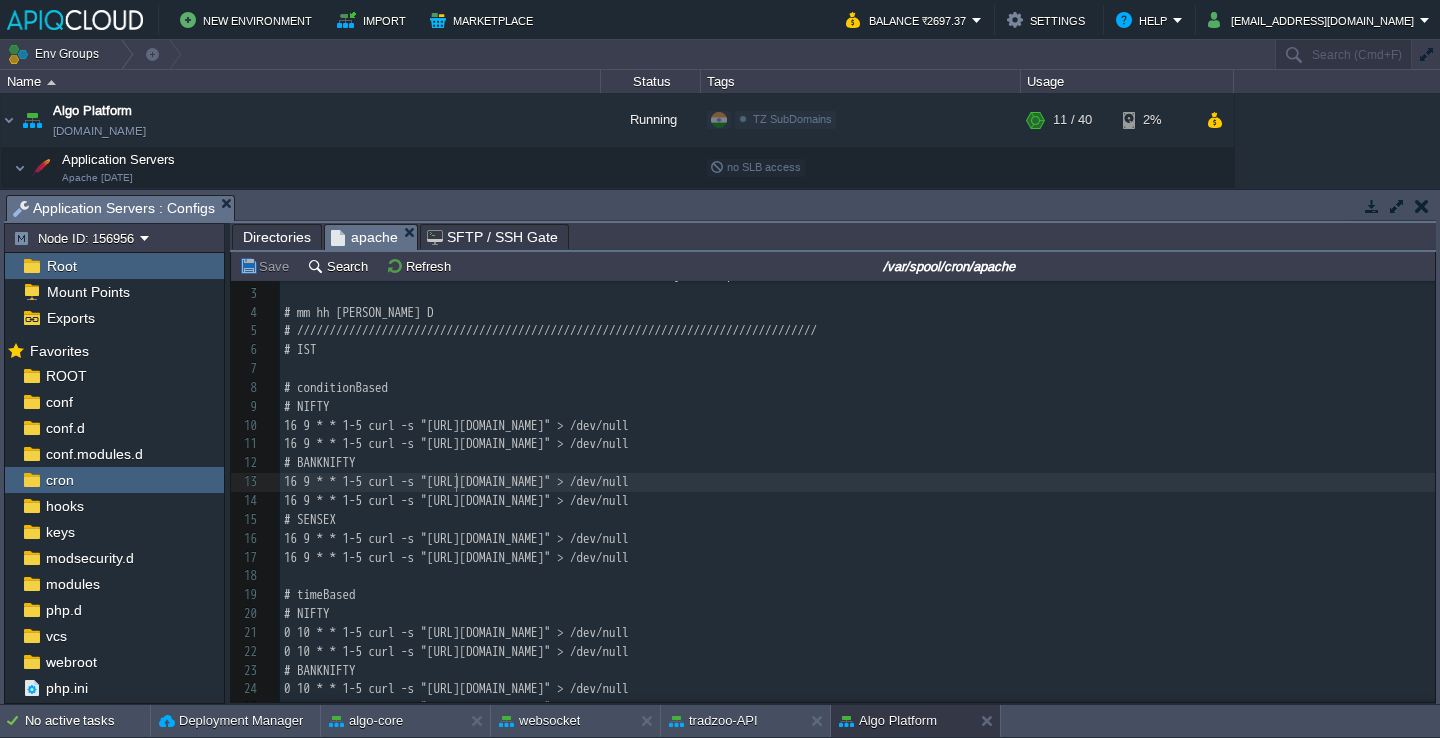 click on "16 9 * * 1-5 curl -s "[URL][DOMAIN_NAME]" > /dev/null" at bounding box center [857, 482] 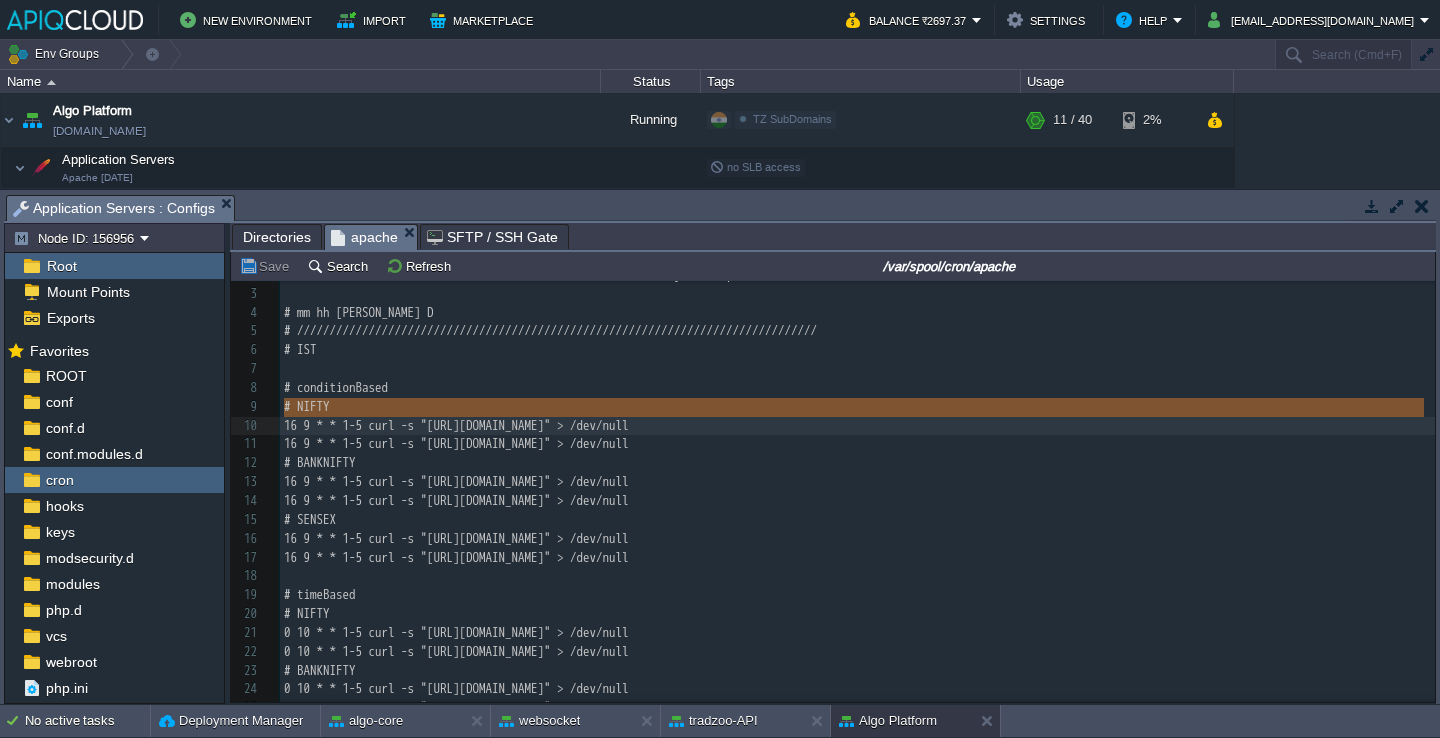 type on "# NIFTY
16 9 * * 1-5 curl -s "[URL][DOMAIN_NAME]" > /dev/null
16 9 * * 1-5 curl -s "[URL][DOMAIN_NAME]" > /dev/null" 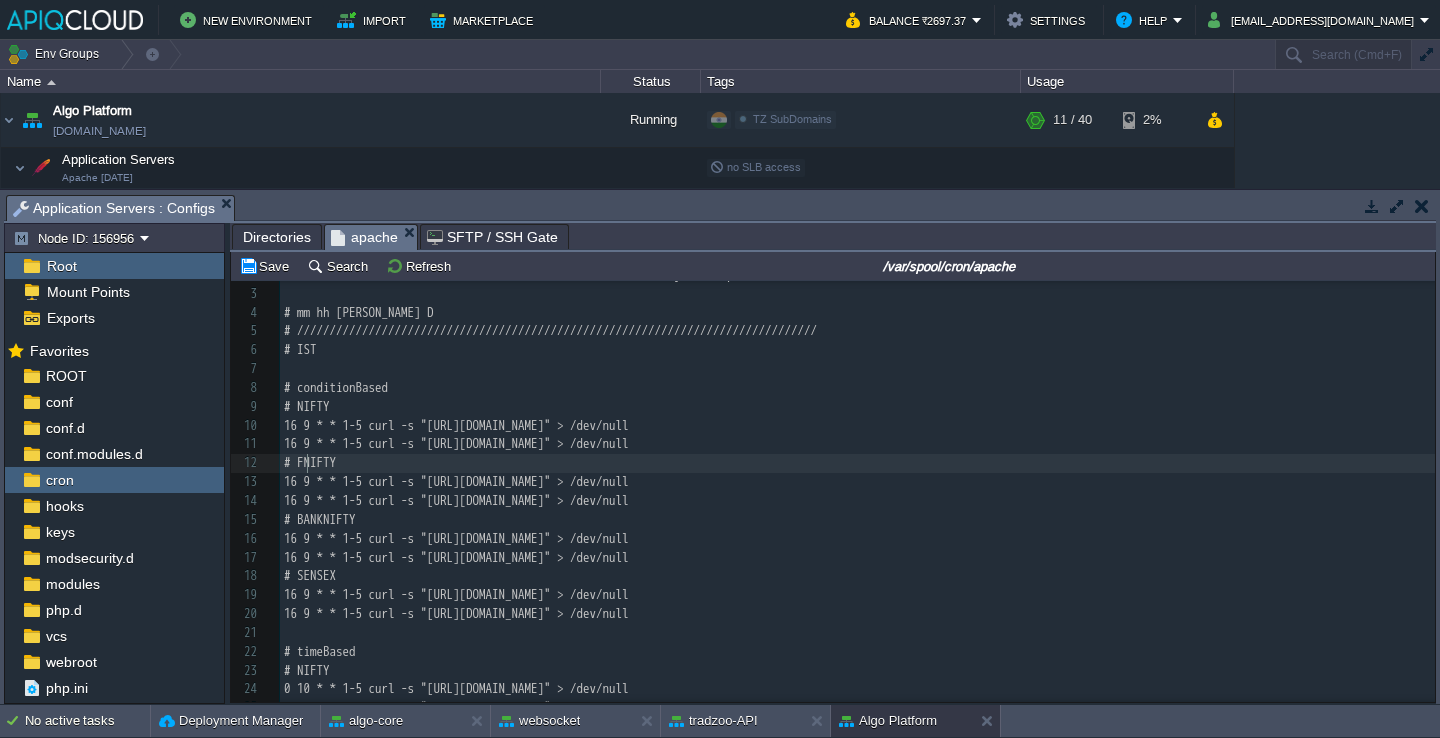 type on "FIN" 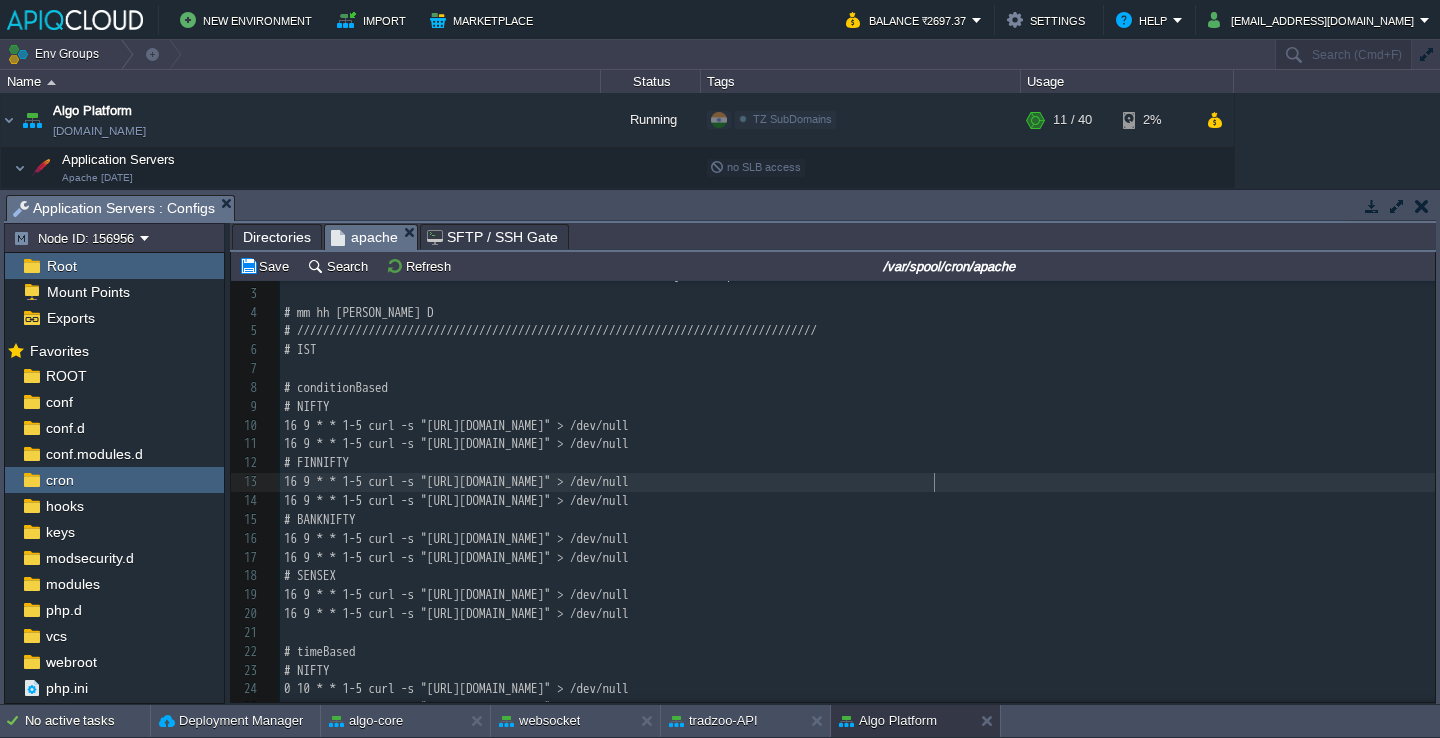 type on "41" 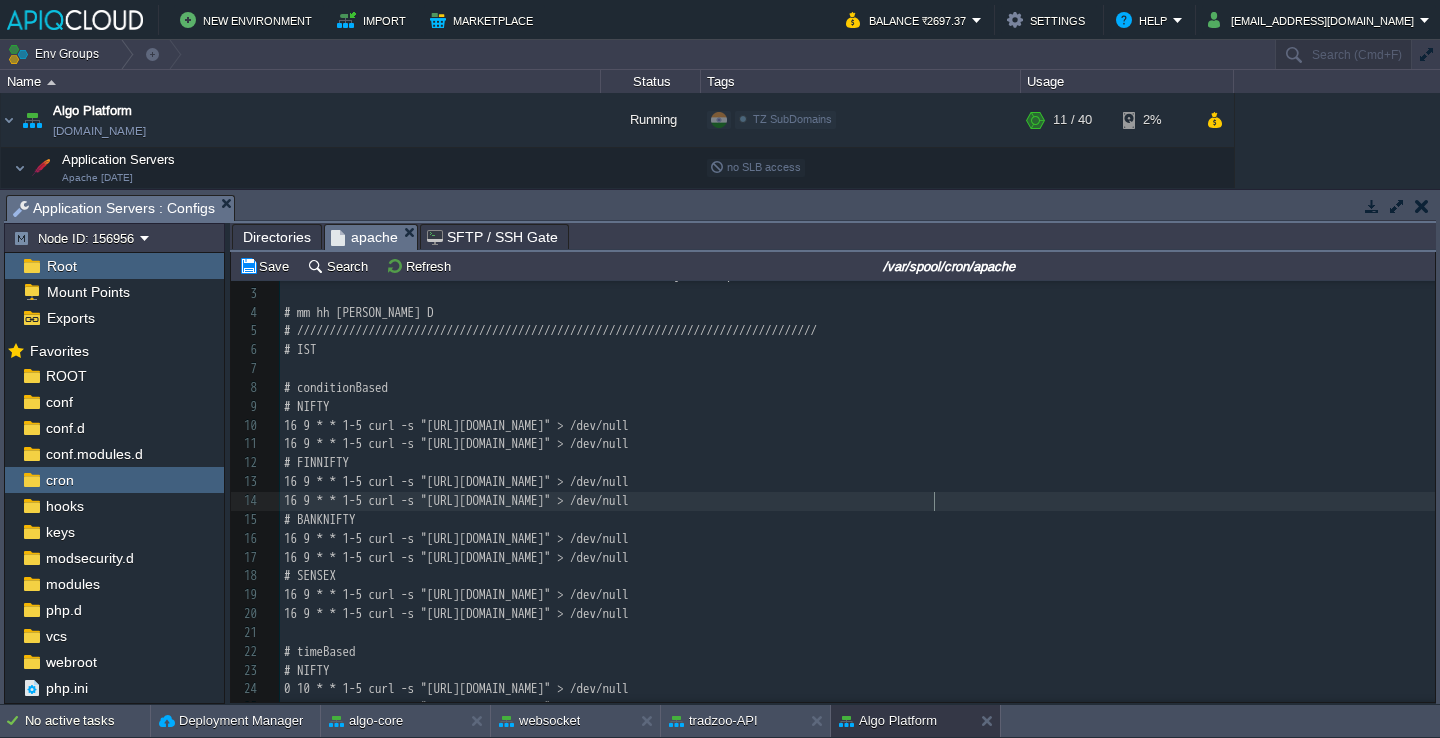 type on "42" 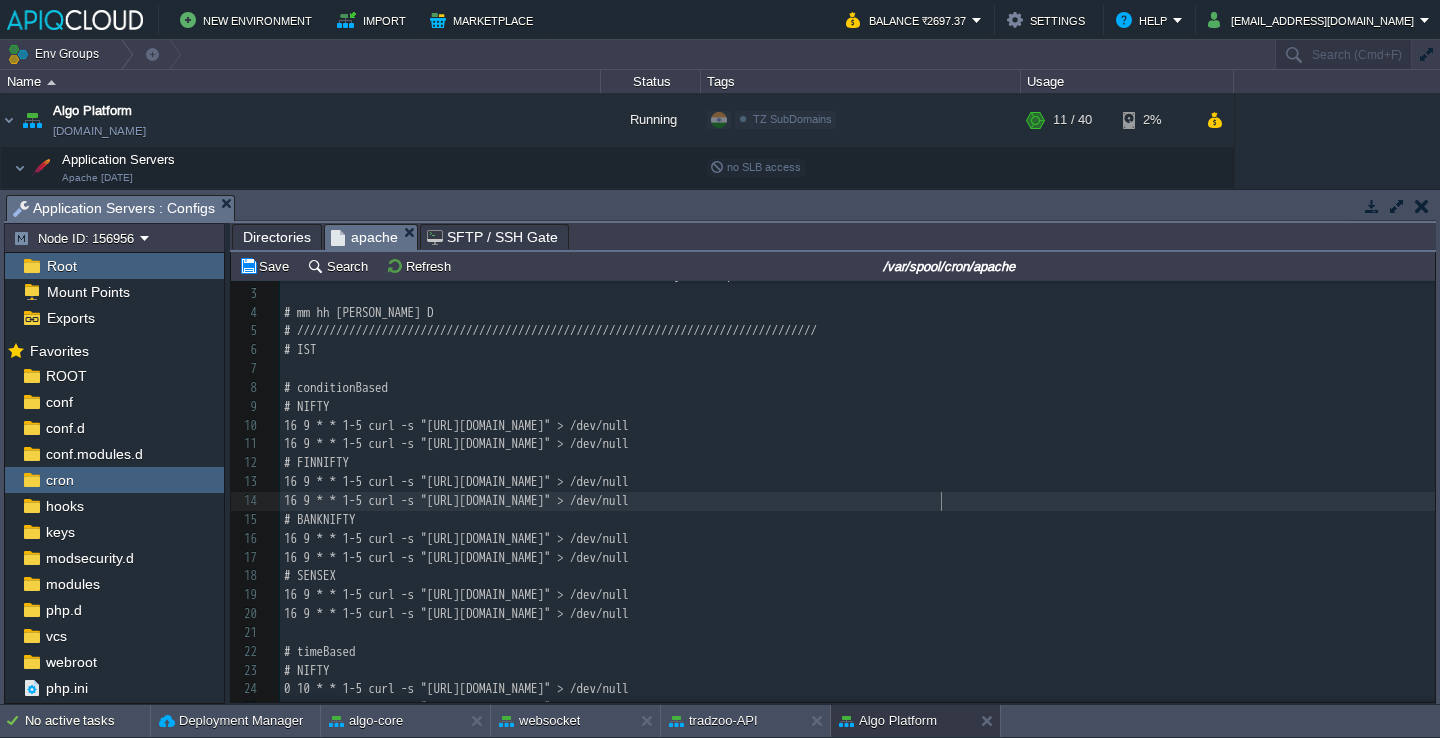 scroll, scrollTop: 219, scrollLeft: 0, axis: vertical 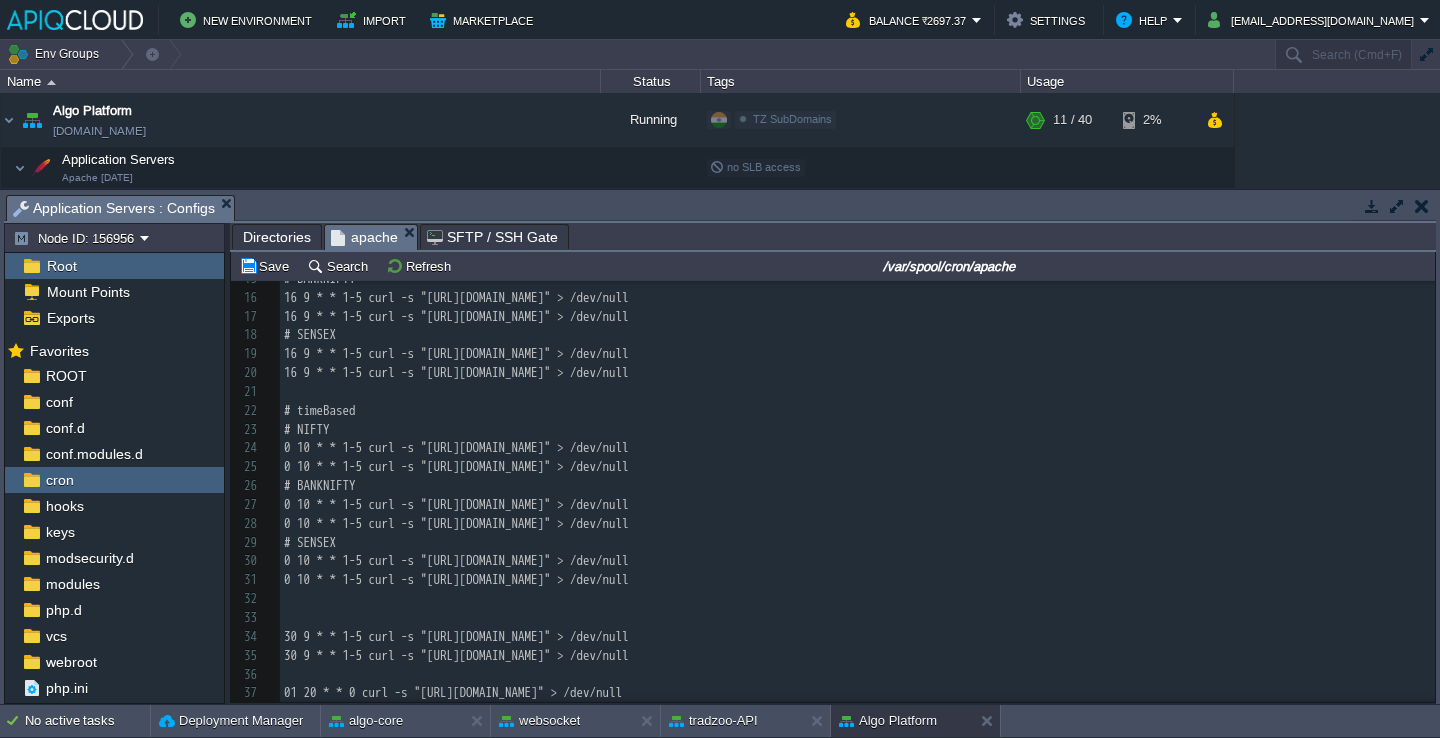 click on "# NIFTY" at bounding box center [857, 430] 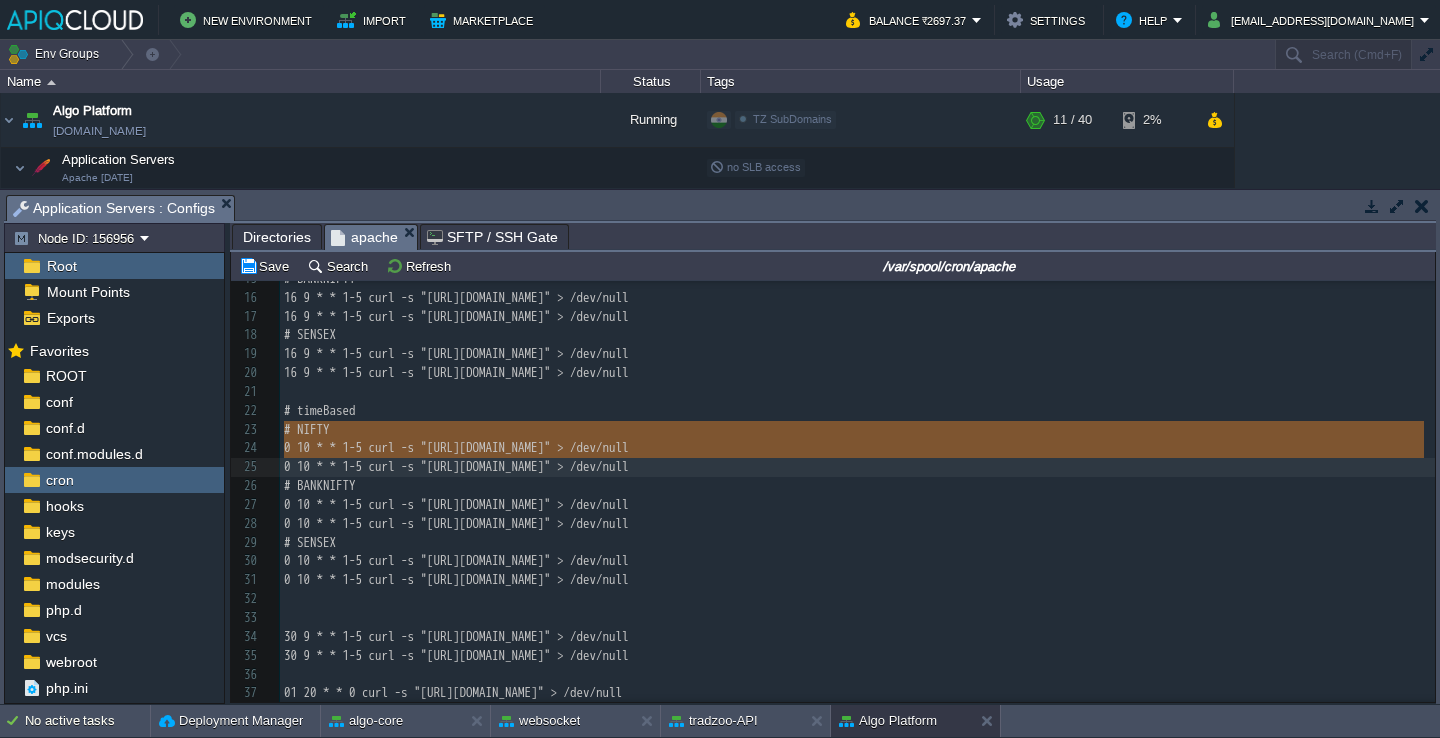 type on "# NIFTY
0 10 * * 1-5 curl -s "[URL][DOMAIN_NAME]" > /dev/null
0 10 * * 1-5 curl -s "[URL][DOMAIN_NAME]" > /dev/null" 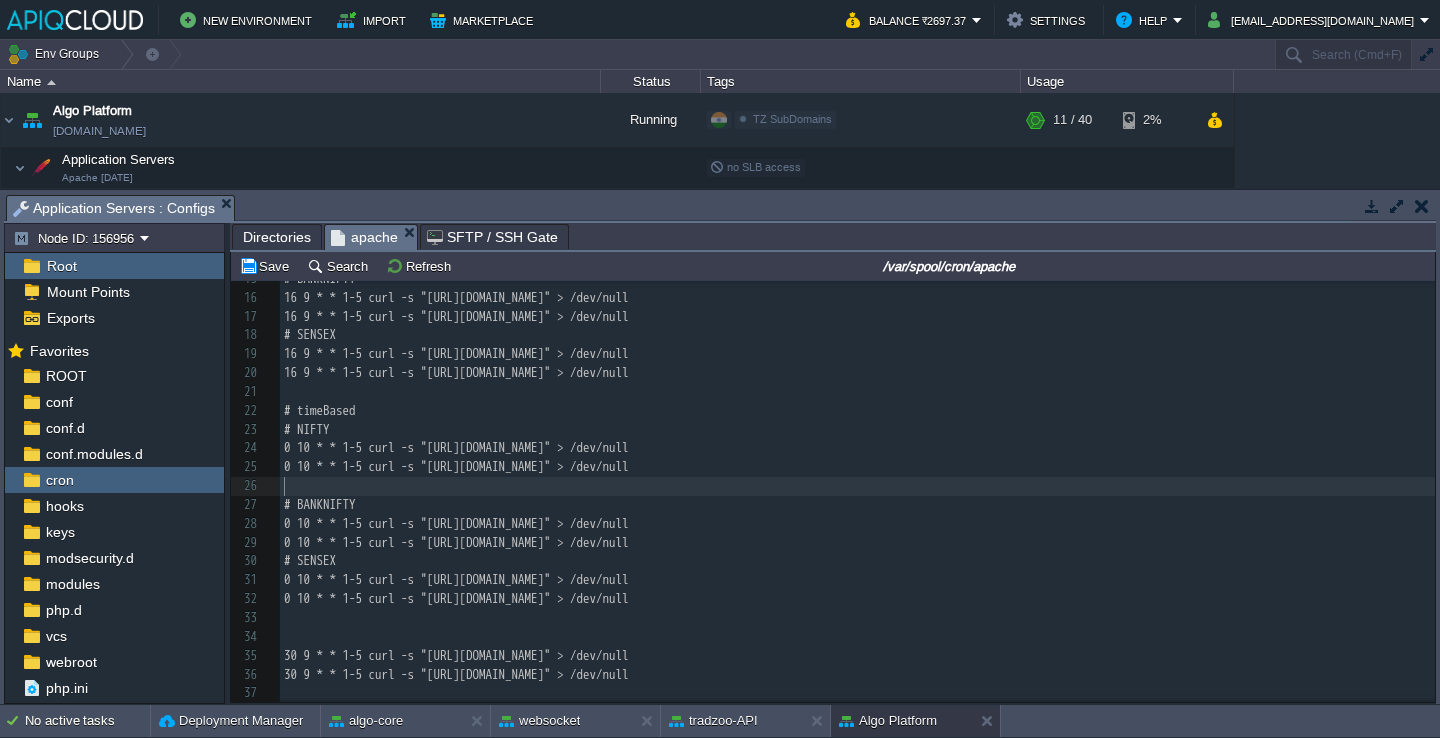 paste on "FINNIFTY" 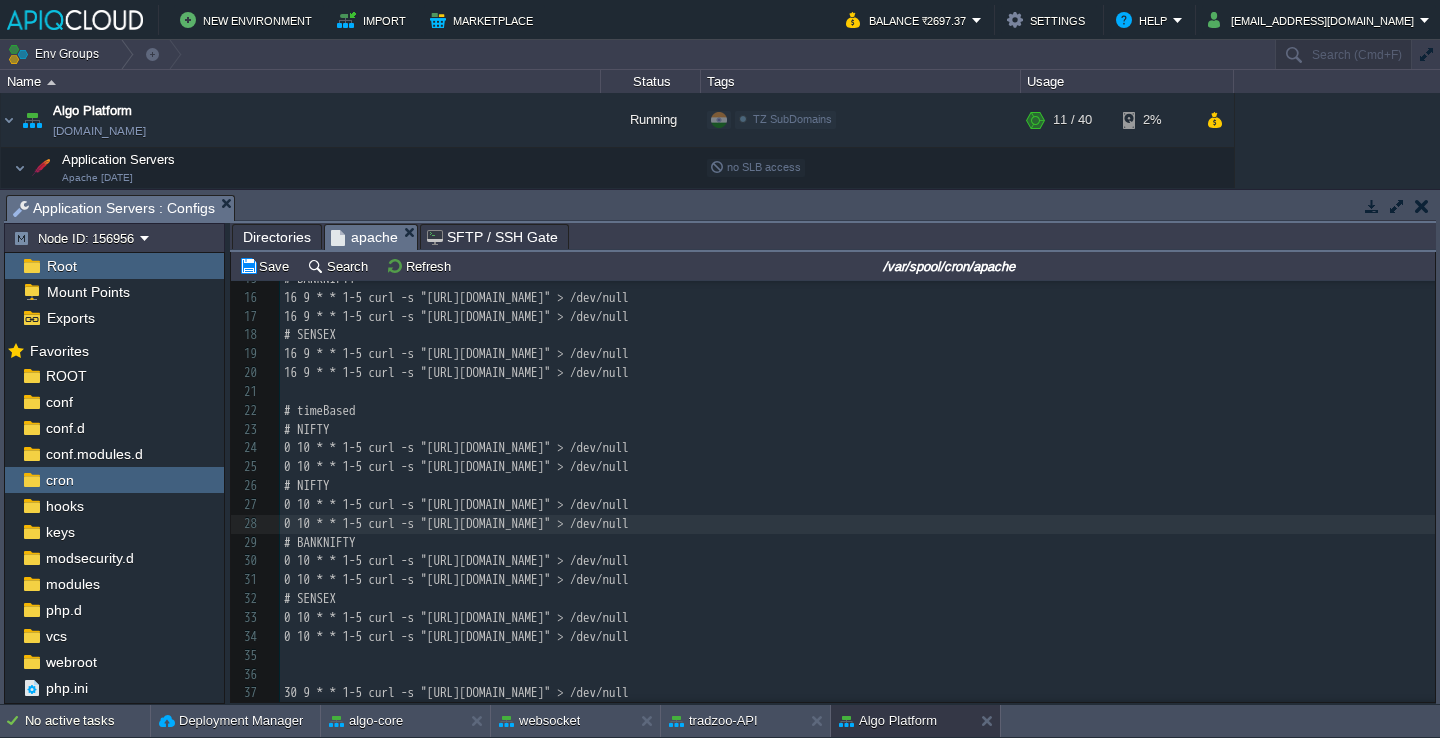 scroll, scrollTop: 192, scrollLeft: 0, axis: vertical 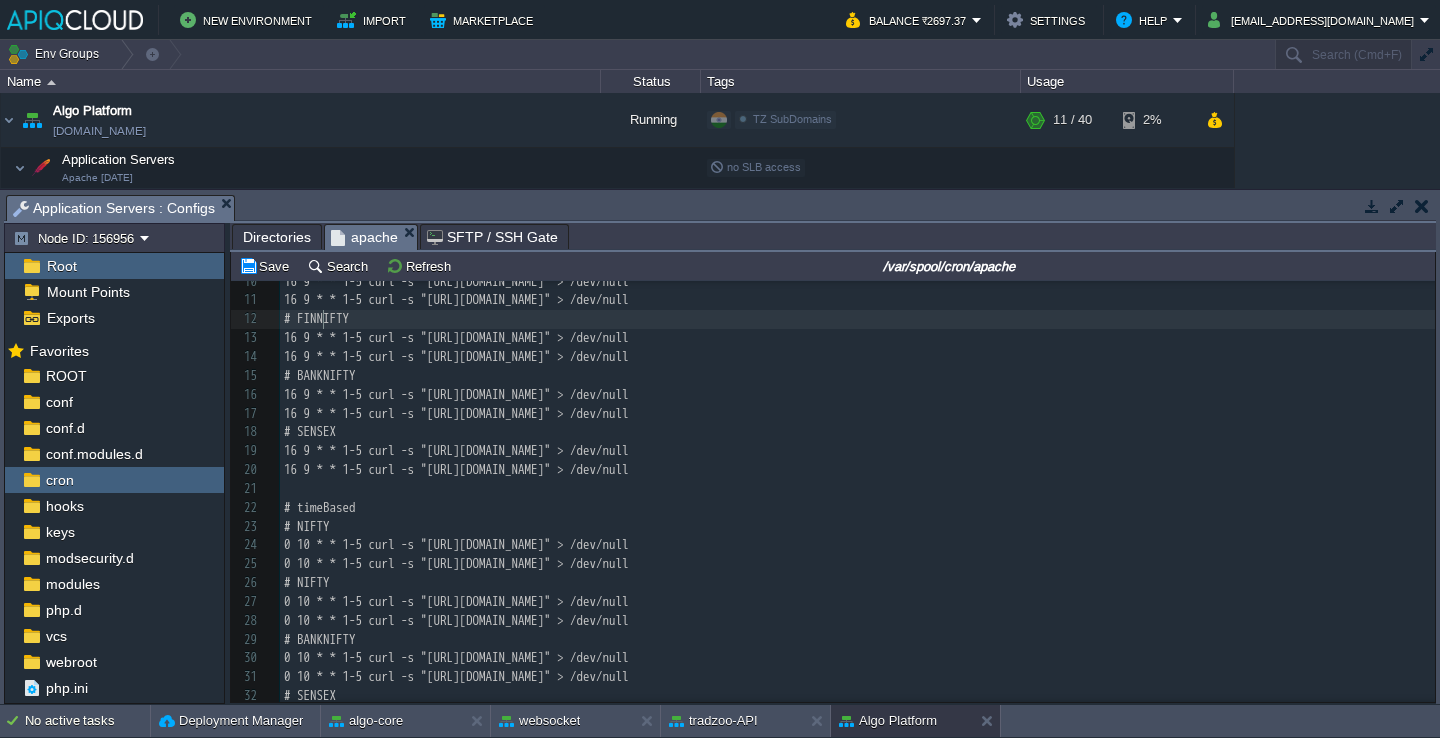 click on "xxxxxxxxxx 100 99   1 # IMPORTANT NOTE! 2 # Please make sure there is a blank line after the last cronjob entry. 3 ​ 4 # mm hh [PERSON_NAME] D 5 # //////////////////////////////////////////////////////////////////////////////// 6 # IST  7 ​ 8 # conditionBased 9 # NIFTY 10 16 9 * * 1-5 curl -s "[URL][DOMAIN_NAME]" > /dev/null 11 16 9 * * 1-5 curl -s "[URL][DOMAIN_NAME]" > /dev/null 12 # FINNIFTY 13 16 9 * * 1-5 curl -s "[URL][DOMAIN_NAME]" > /dev/null 14 16 9 * * 1-5 curl -s "[URL][DOMAIN_NAME]" > /dev/null 15 # BANKNIFTY 16 16 9 * * 1-5 curl -s "[URL][DOMAIN_NAME]" > /dev/null 17 16 9 * * 1-5 curl -s "[URL][DOMAIN_NAME]" > /dev/null 18 # SENSEX 19 16 9 * * 1-5 curl -s "[URL][DOMAIN_NAME]" > /dev/null 20 21 ​" at bounding box center (857, 536) 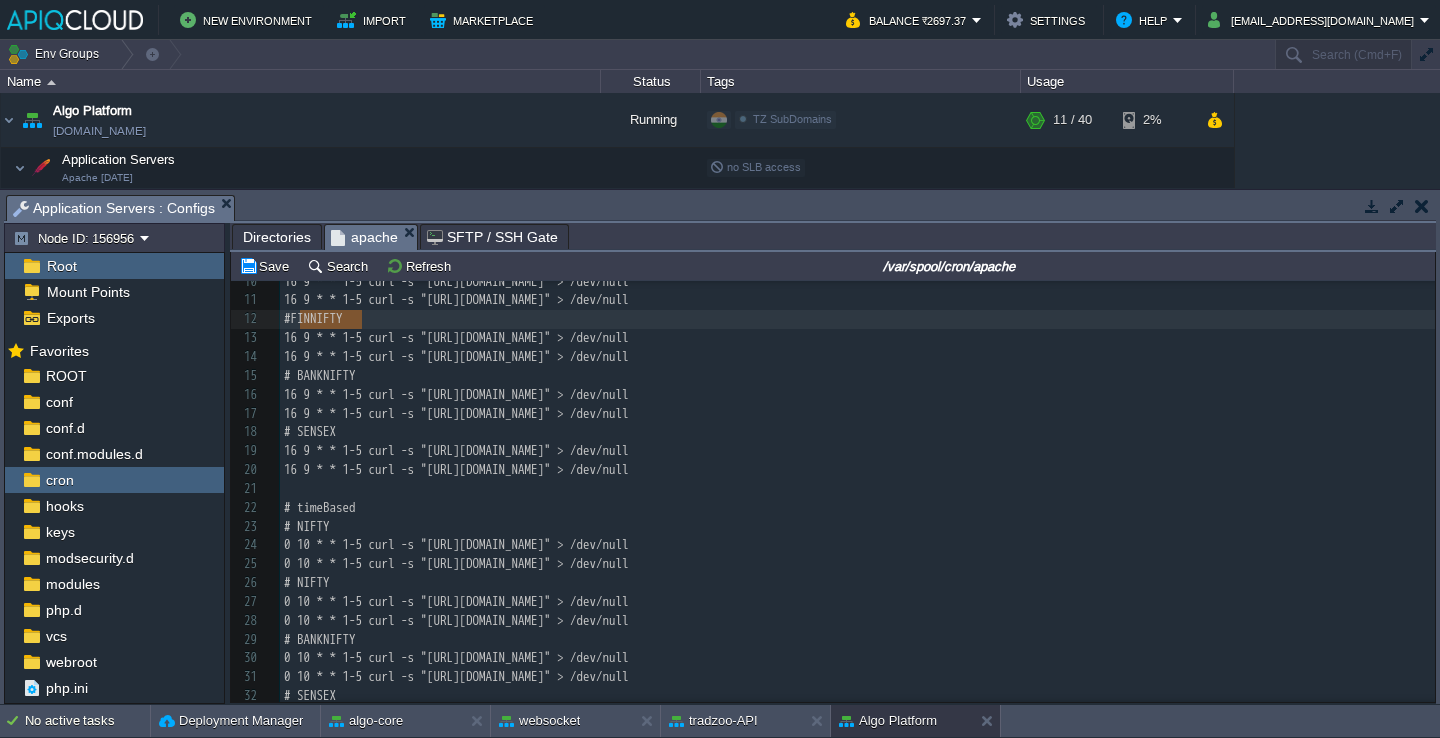 click on "# NIFTY" at bounding box center (307, 582) 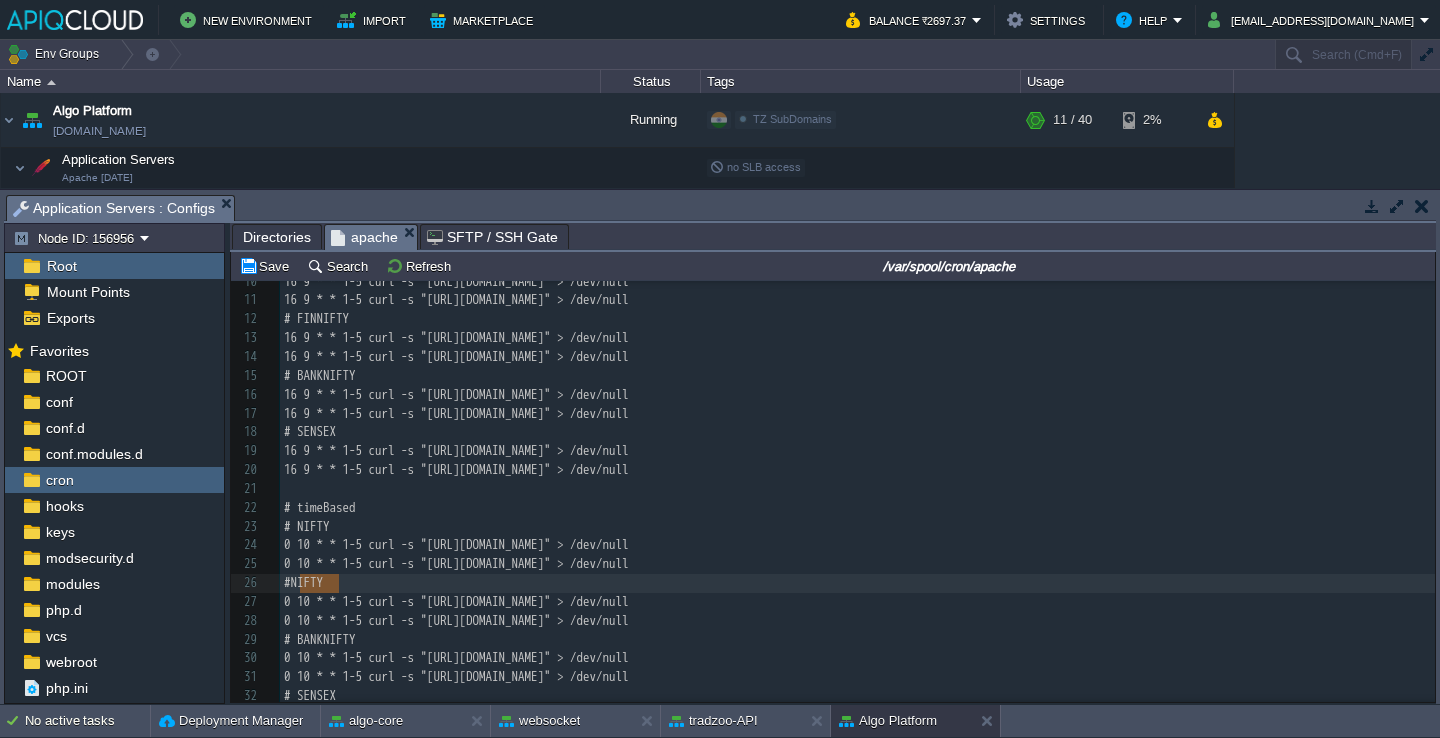 paste 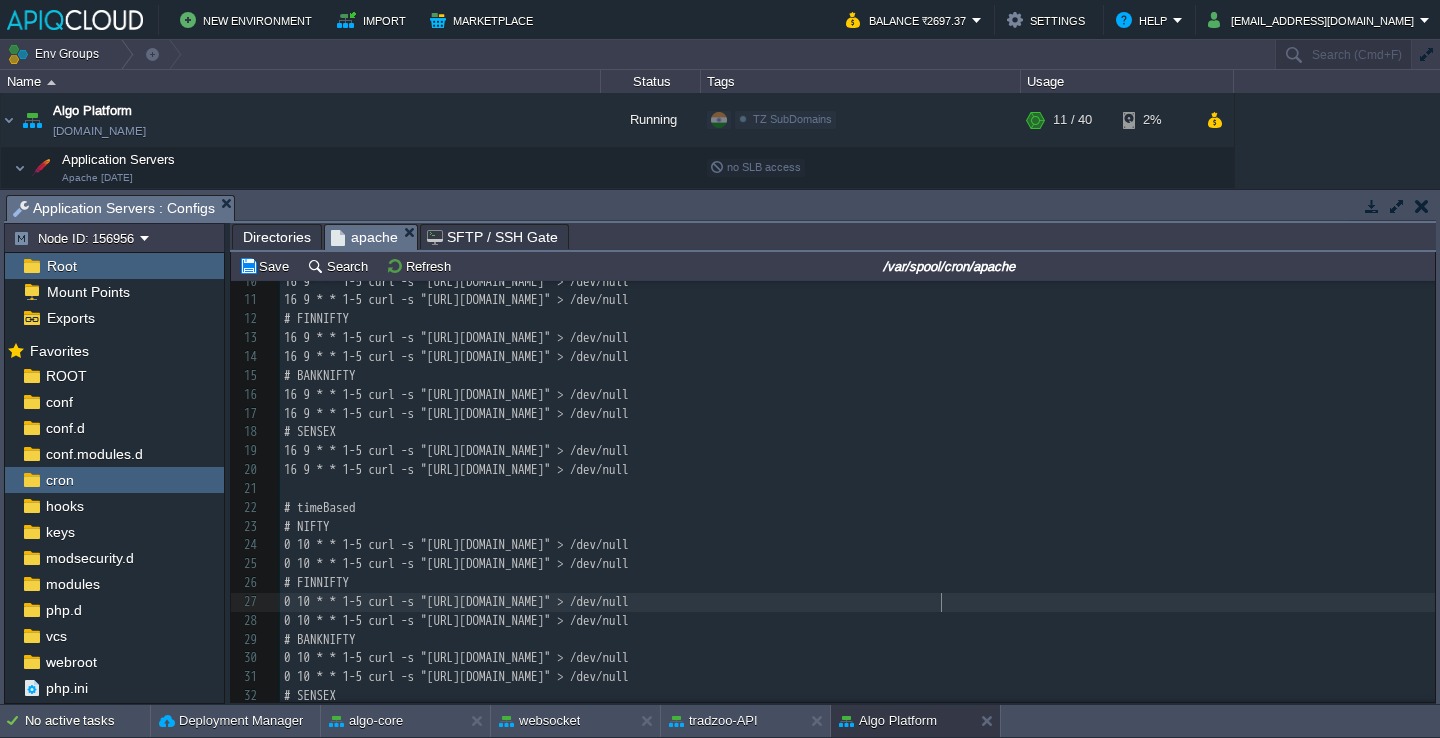click on "0 10 * * 1-5 curl -s "[URL][DOMAIN_NAME]" > /dev/null" at bounding box center [456, 601] 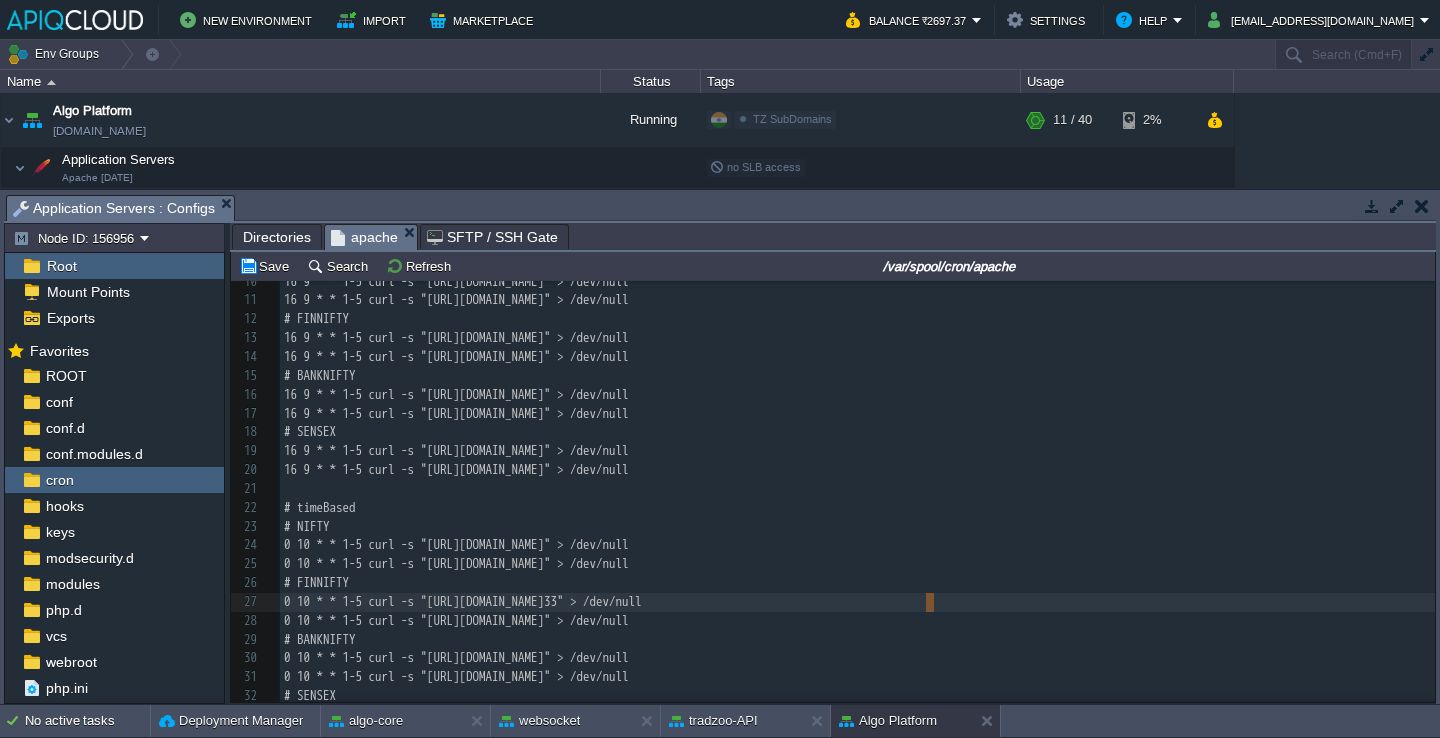 type on "4" 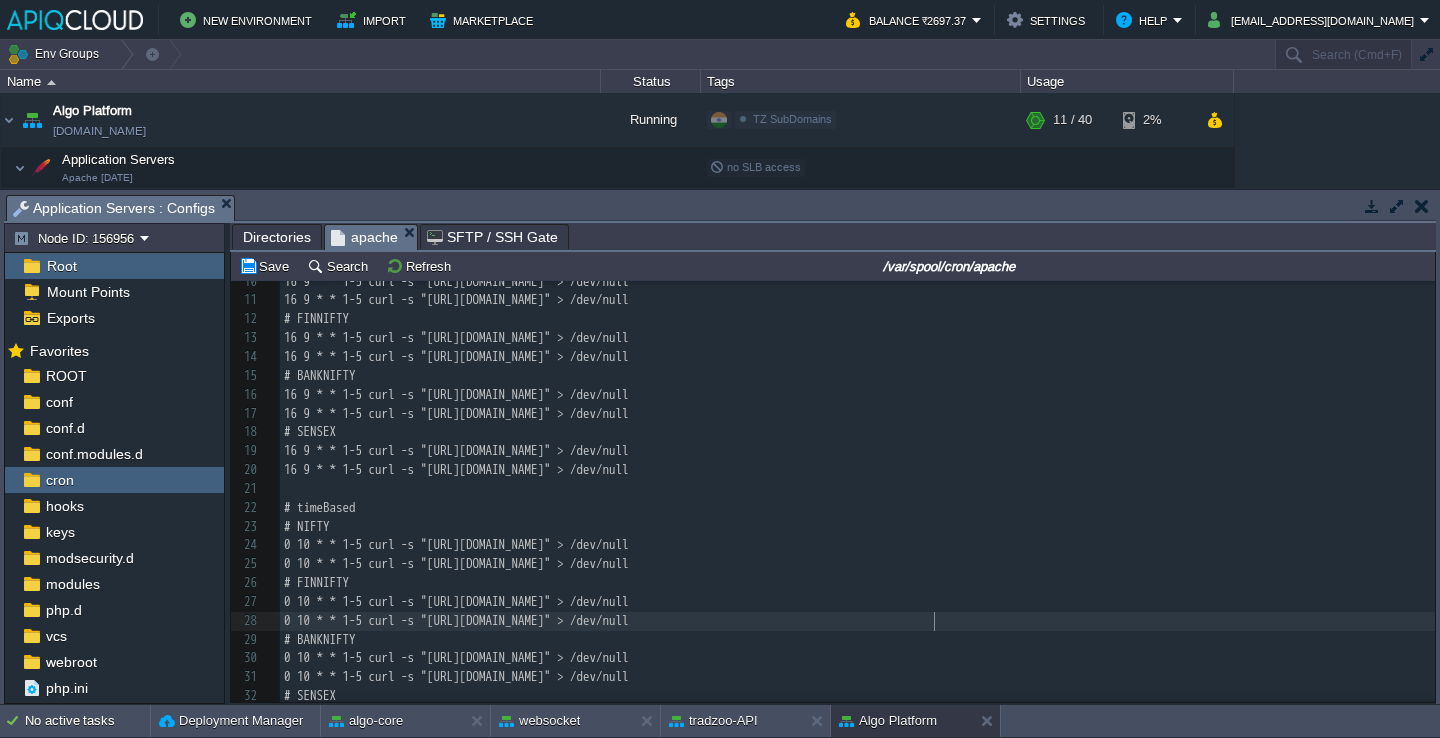 type on "4" 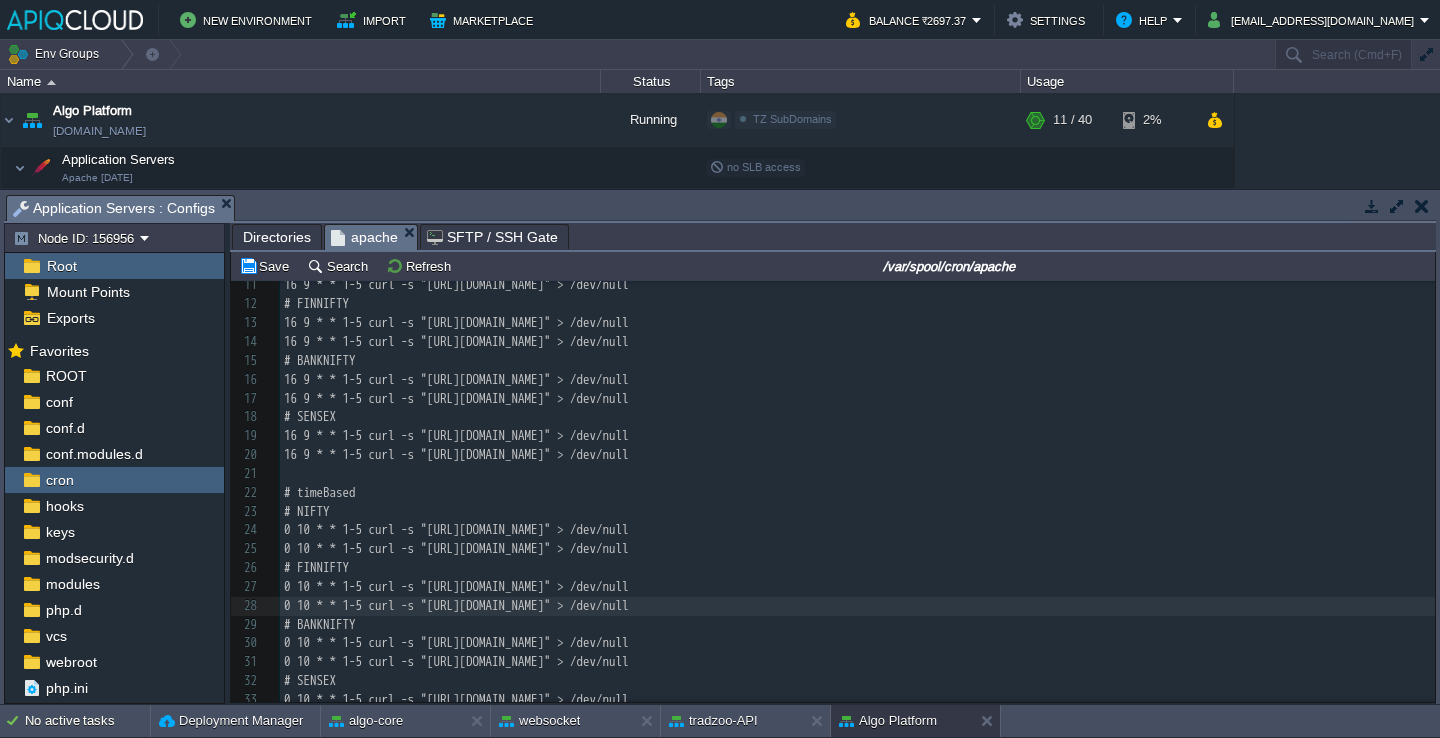 scroll, scrollTop: 215, scrollLeft: 0, axis: vertical 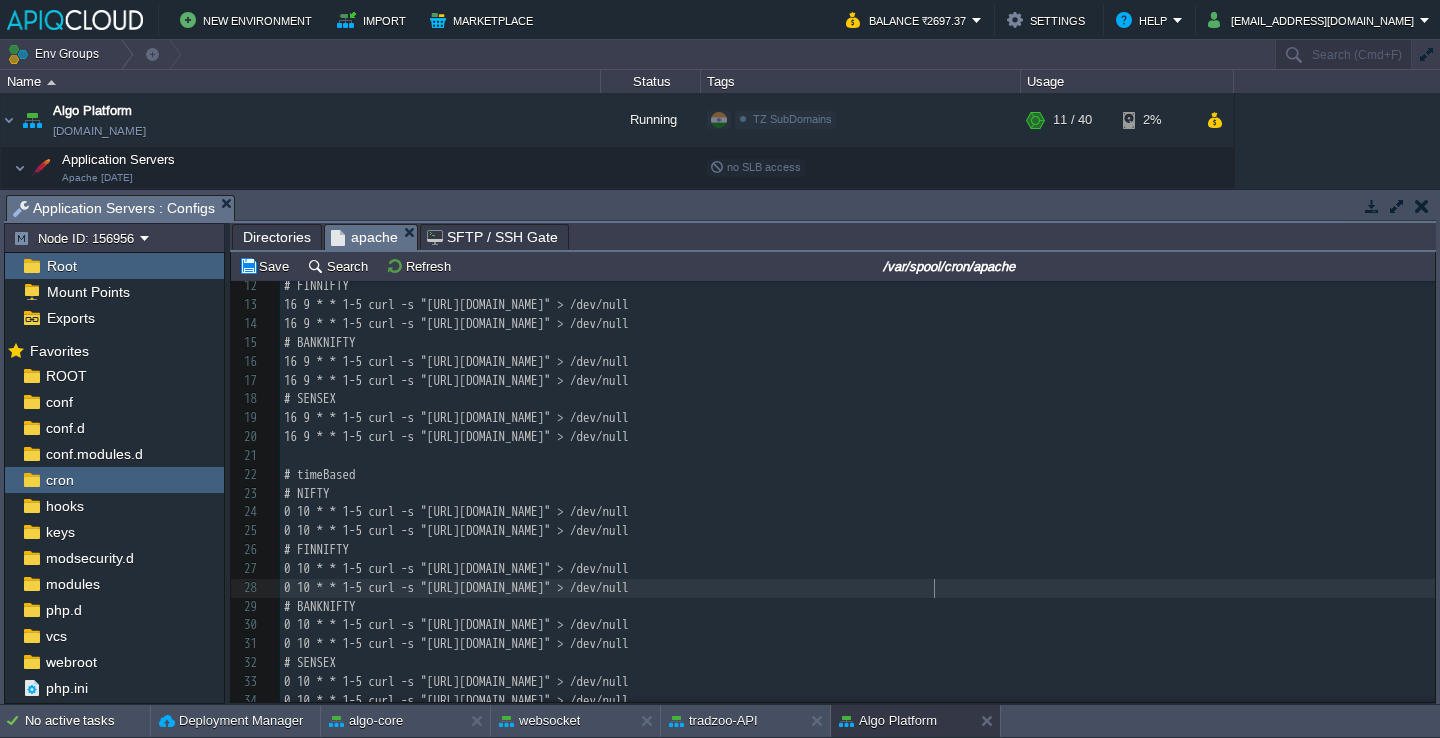 click on "xxxxxxxxxx 100 99   1 # IMPORTANT NOTE! 2 # Please make sure there is a blank line after the last cronjob entry. 3 ​ 4 # mm hh [PERSON_NAME] D 5 # //////////////////////////////////////////////////////////////////////////////// 6 # IST  7 ​ 8 # conditionBased 9 # NIFTY 10 16 9 * * 1-5 curl -s "[URL][DOMAIN_NAME]" > /dev/null 11 16 9 * * 1-5 curl -s "[URL][DOMAIN_NAME]" > /dev/null 12 # FINNIFTY 13 16 9 * * 1-5 curl -s "[URL][DOMAIN_NAME]" > /dev/null 14 16 9 * * 1-5 curl -s "[URL][DOMAIN_NAME]" > /dev/null 15 # BANKNIFTY 16 16 9 * * 1-5 curl -s "[URL][DOMAIN_NAME]" > /dev/null 17 16 9 * * 1-5 curl -s "[URL][DOMAIN_NAME]" > /dev/null 18 # SENSEX 19 16 9 * * 1-5 curl -s "[URL][DOMAIN_NAME]" > /dev/null 20 21 ​" at bounding box center (857, 503) 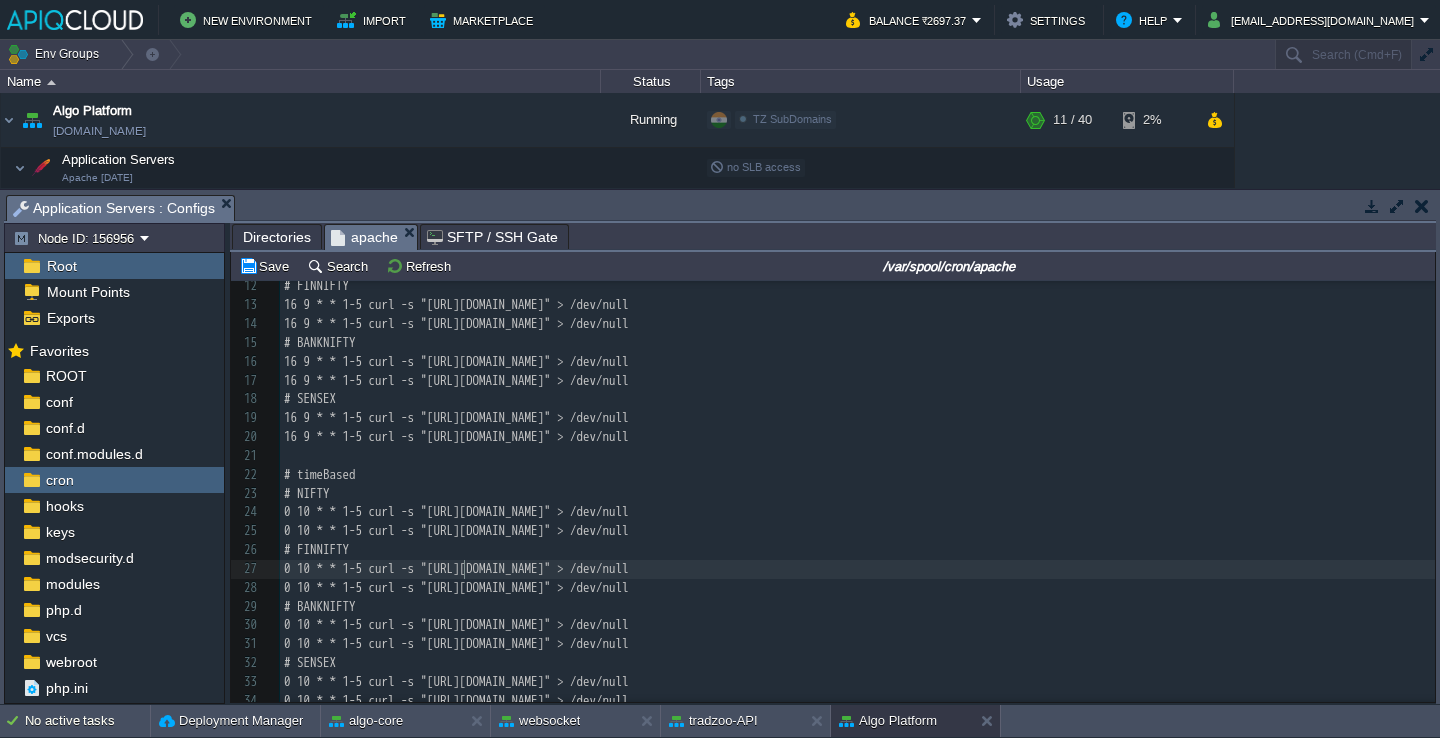 scroll, scrollTop: 140, scrollLeft: 0, axis: vertical 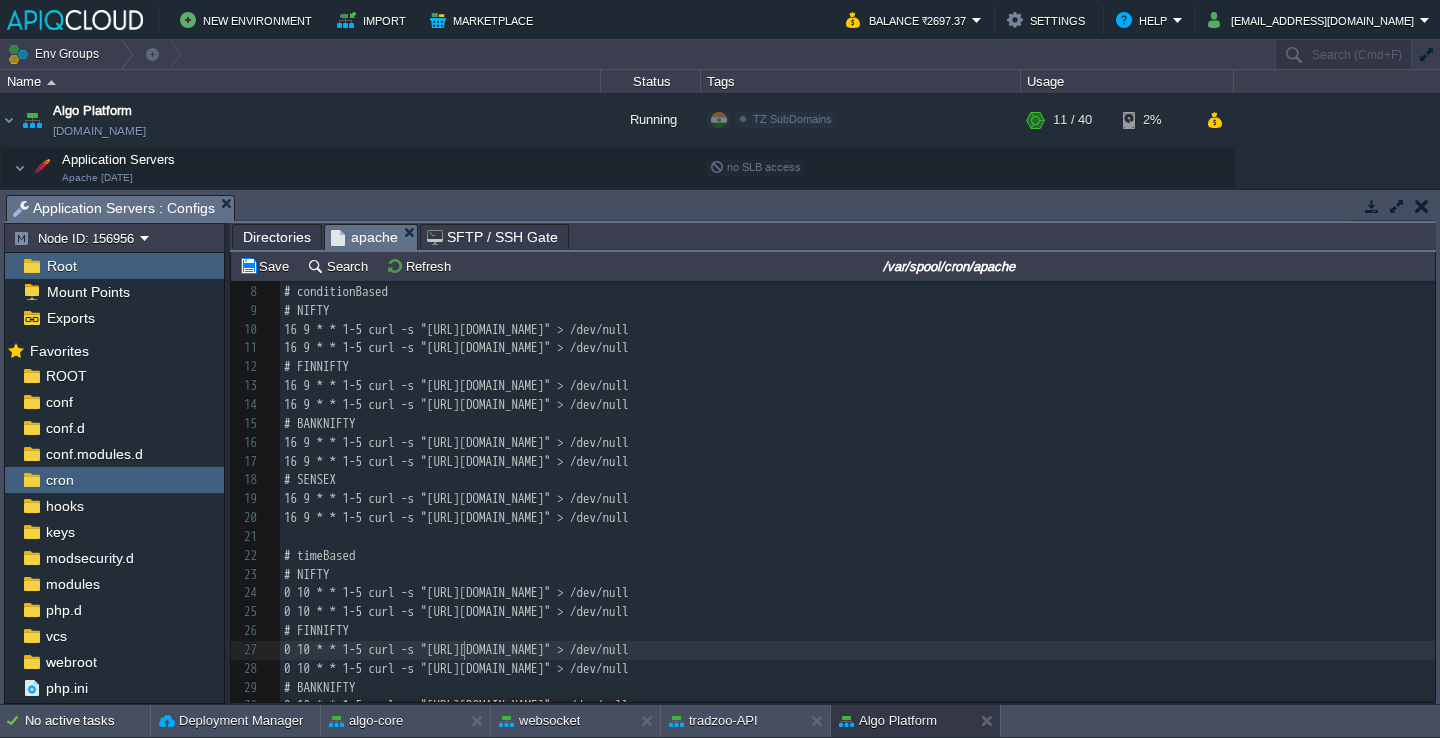 click on "16 9 * * 1-5 curl -s "[URL][DOMAIN_NAME]" > /dev/null" at bounding box center (456, 385) 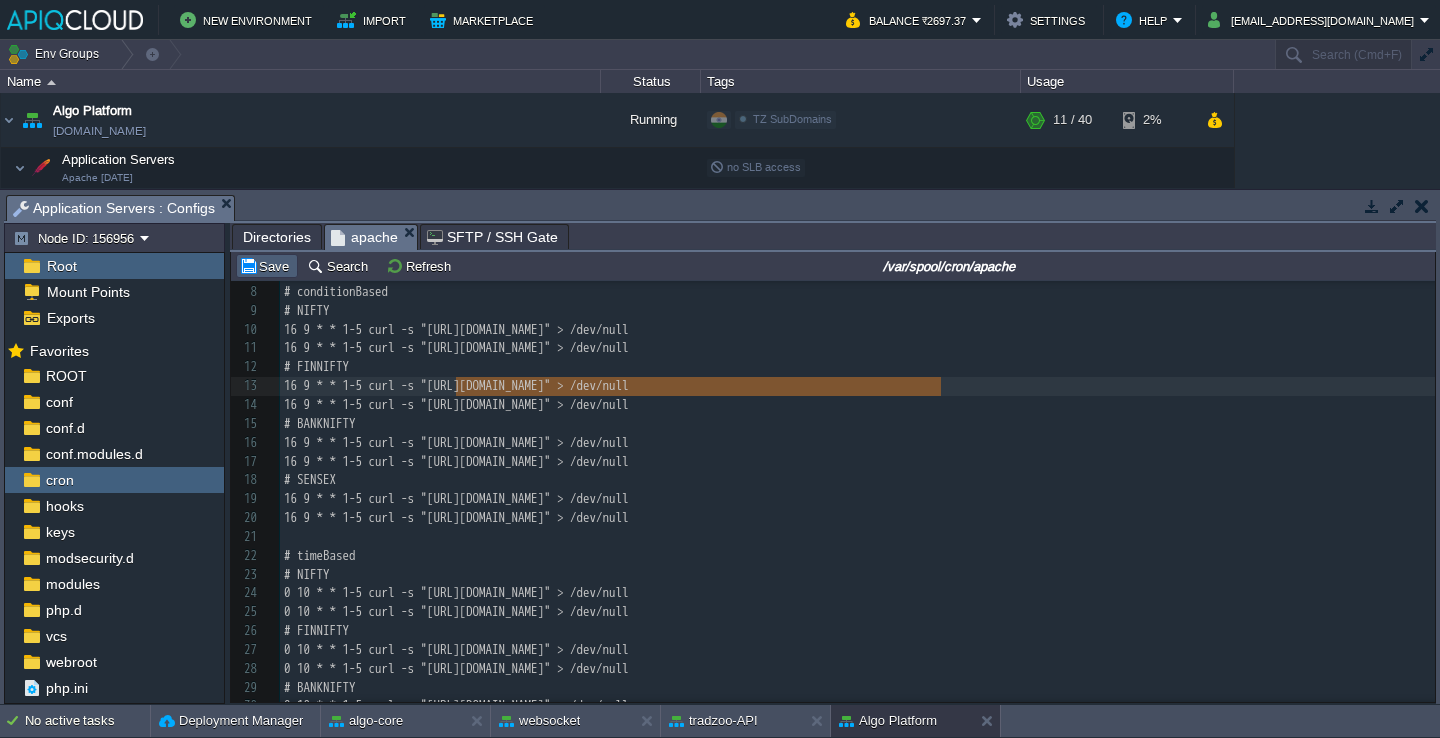 type on "[URL][DOMAIN_NAME]" 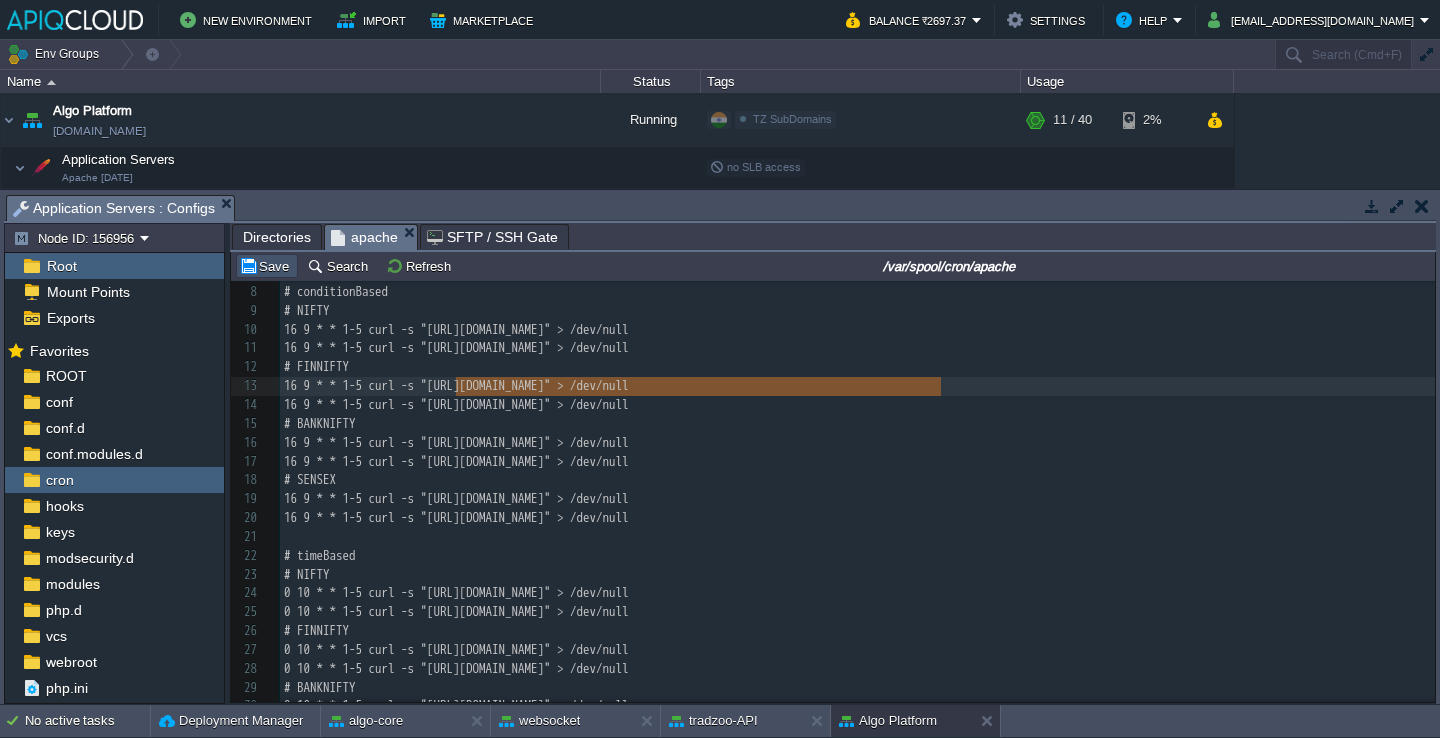 click on "Save" at bounding box center (267, 266) 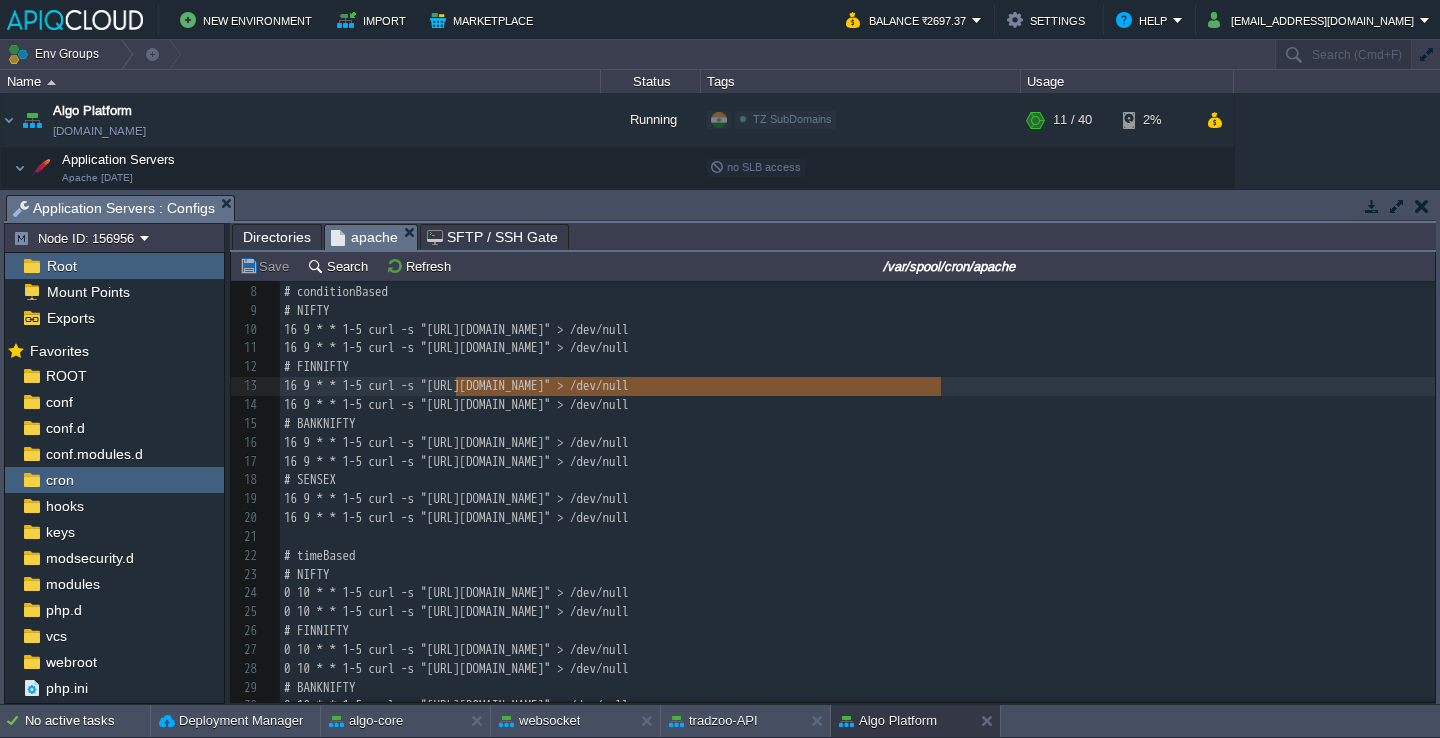 type 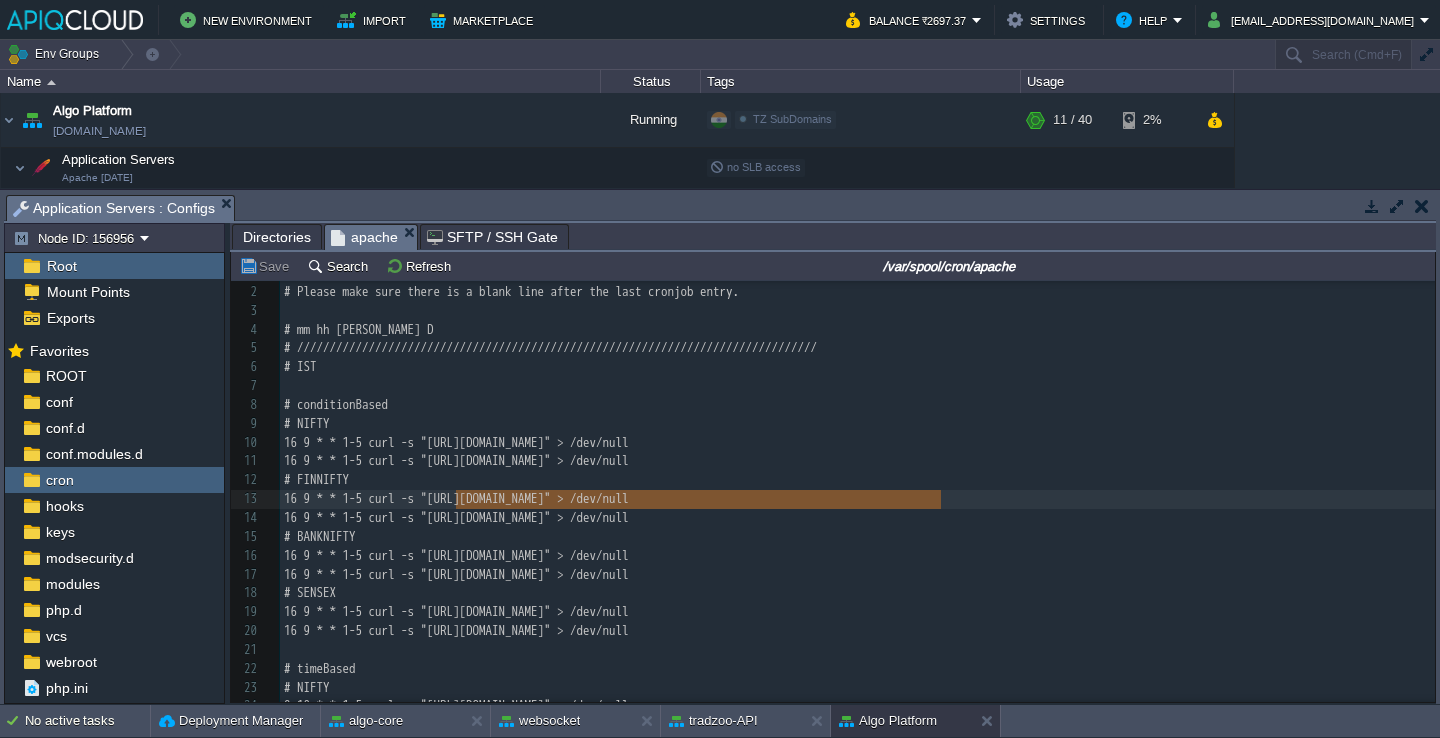 scroll, scrollTop: 18, scrollLeft: 0, axis: vertical 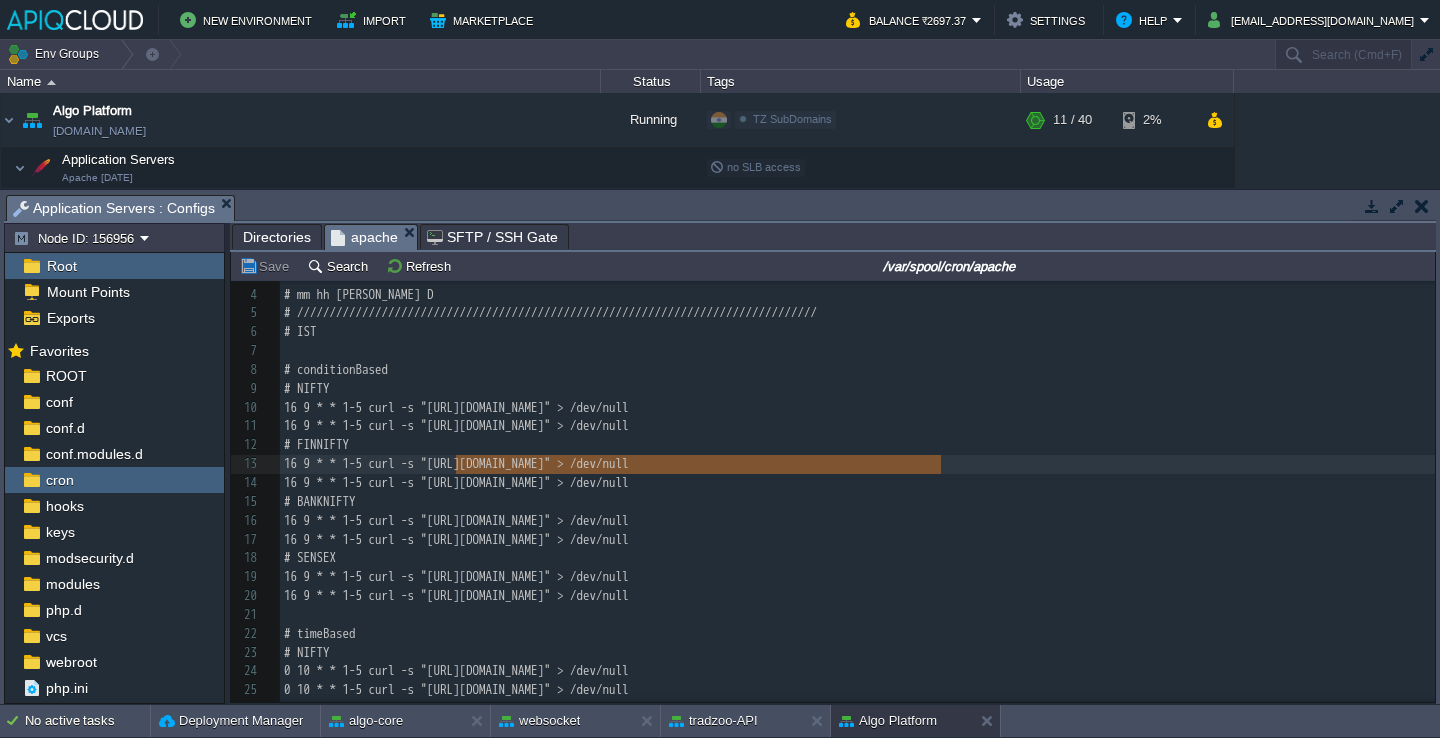type 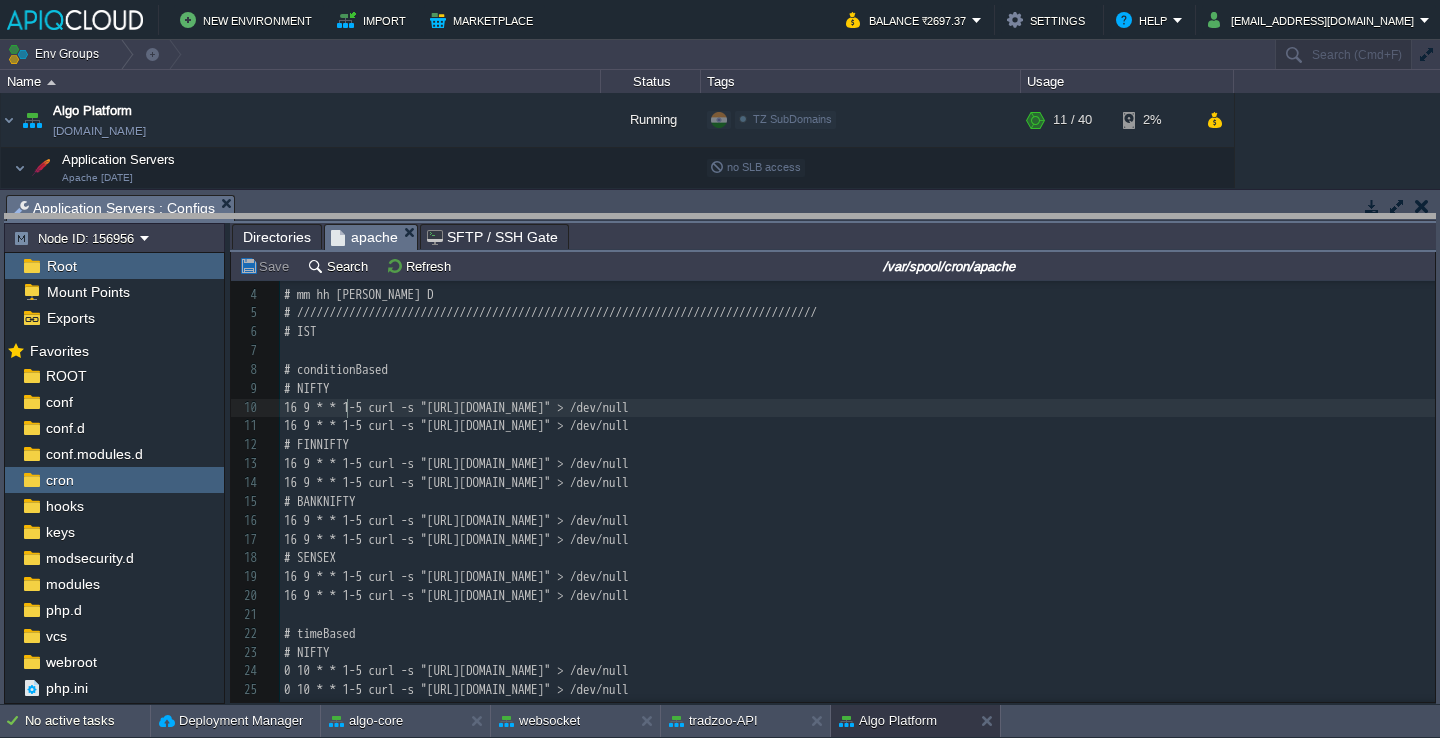 drag, startPoint x: 565, startPoint y: 202, endPoint x: 565, endPoint y: 411, distance: 209 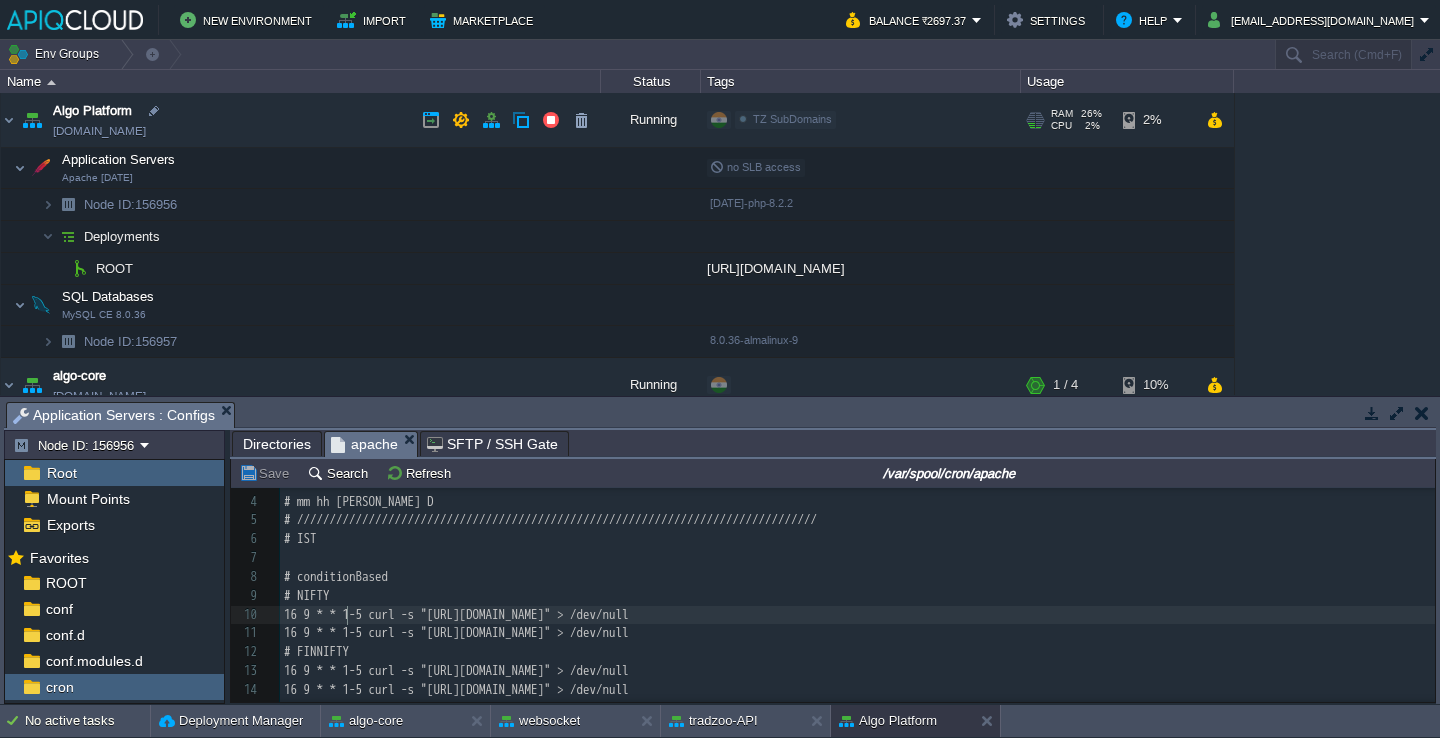 click on "Algo Platform [DOMAIN_NAME]" at bounding box center [301, 120] 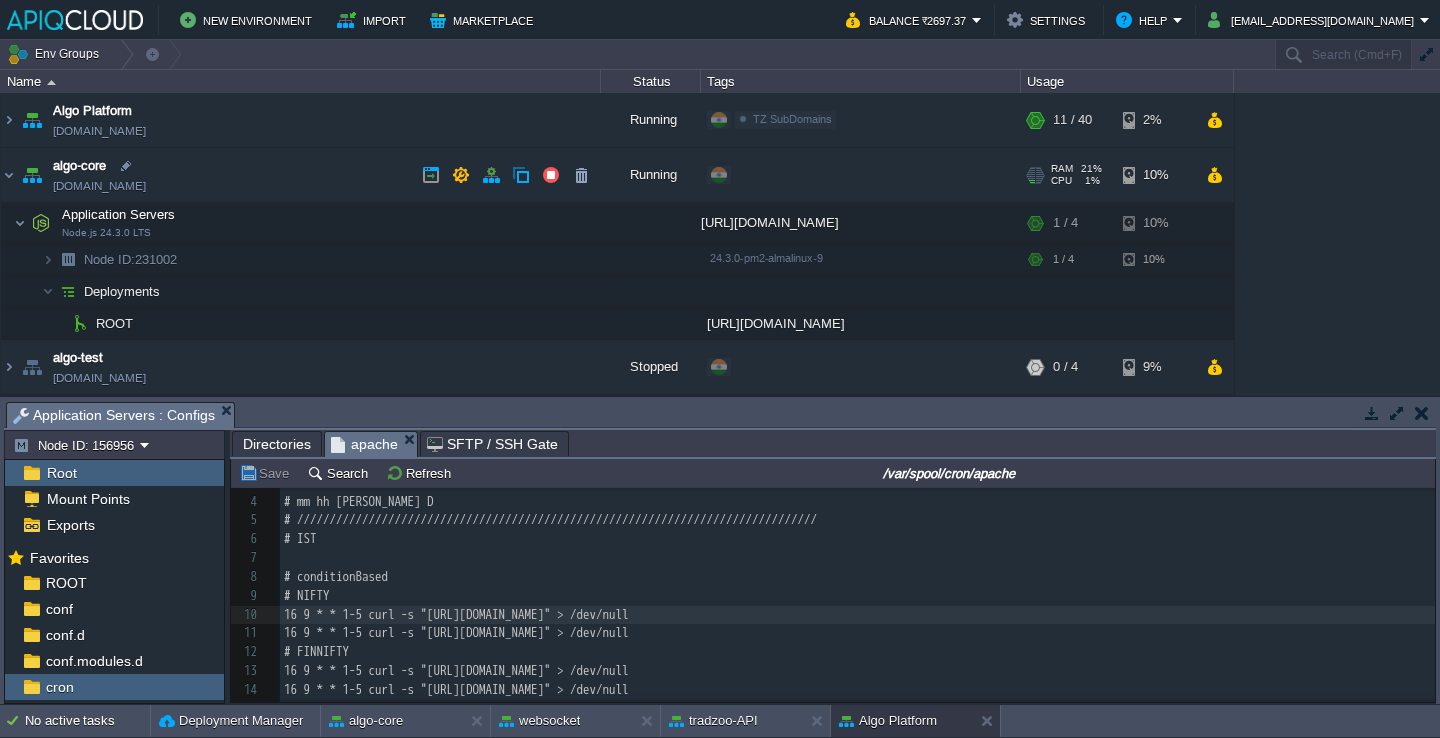 click on "algo-core [DOMAIN_NAME]" at bounding box center (301, 175) 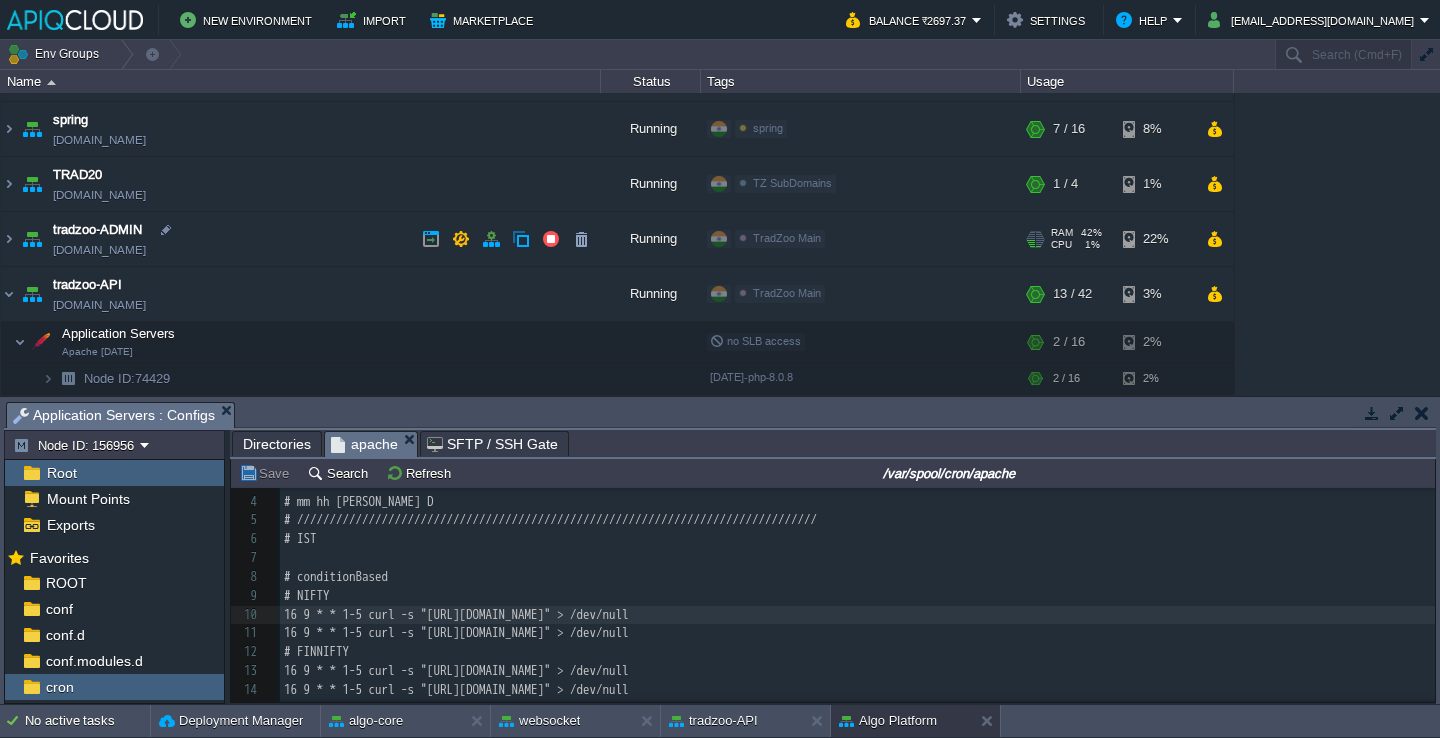 click on "tradzoo-ADMIN [DOMAIN_NAME]" at bounding box center (301, 239) 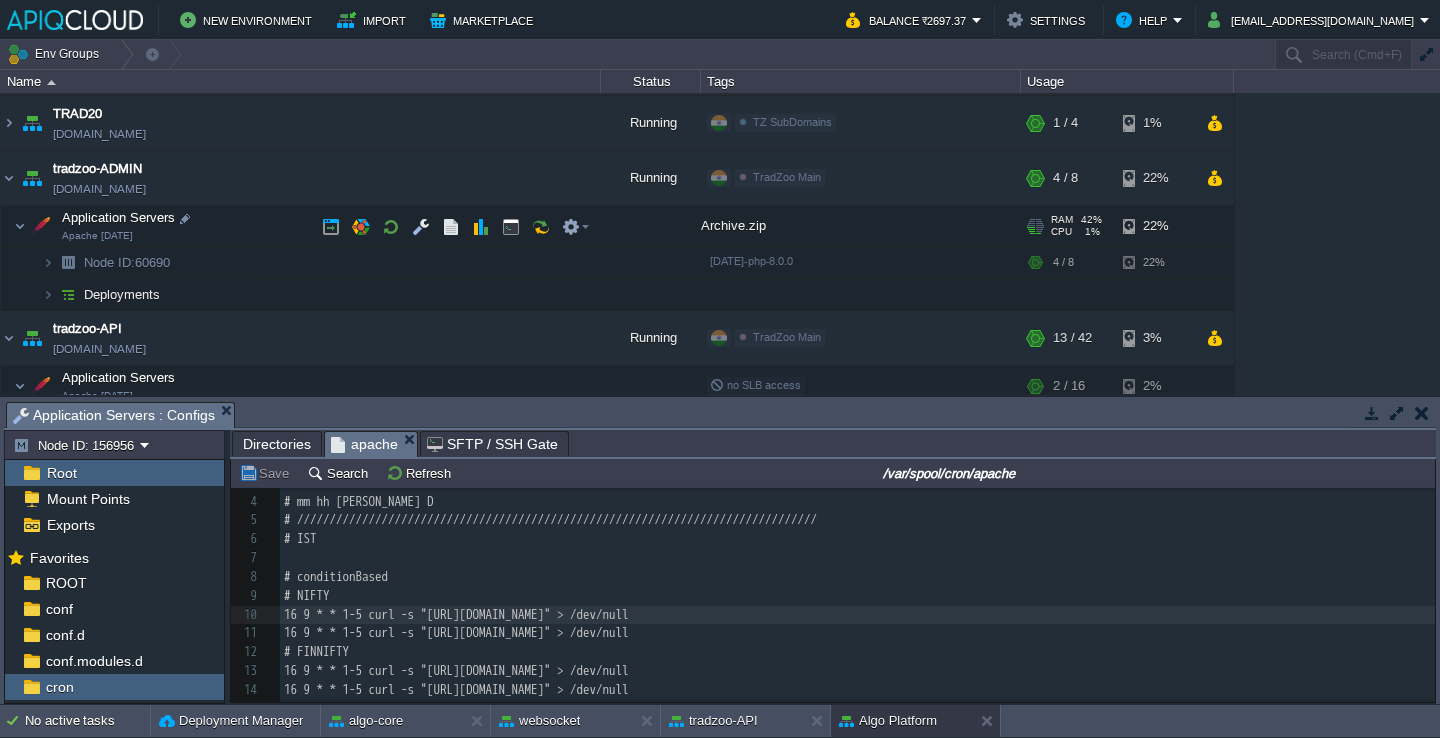 scroll, scrollTop: 427, scrollLeft: 0, axis: vertical 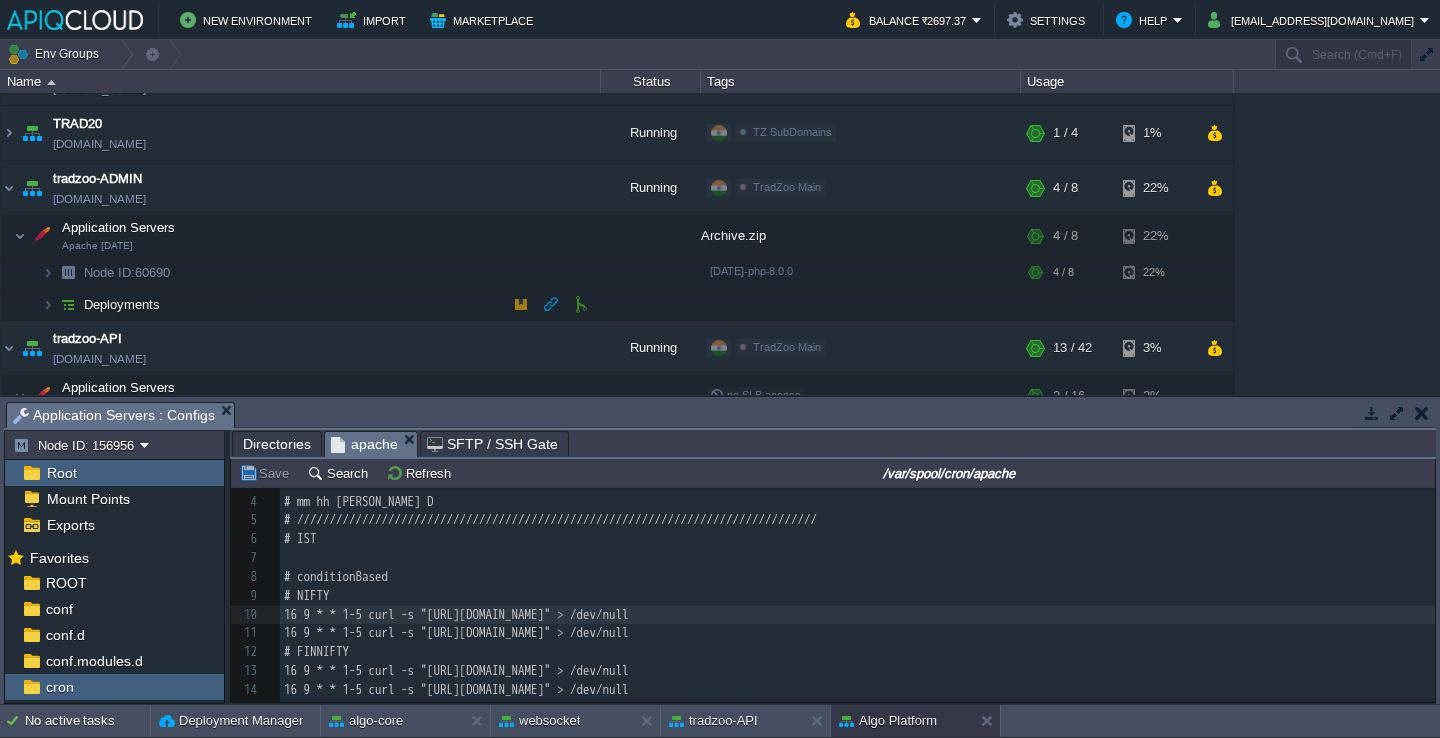 click on "Deployments" at bounding box center (301, 305) 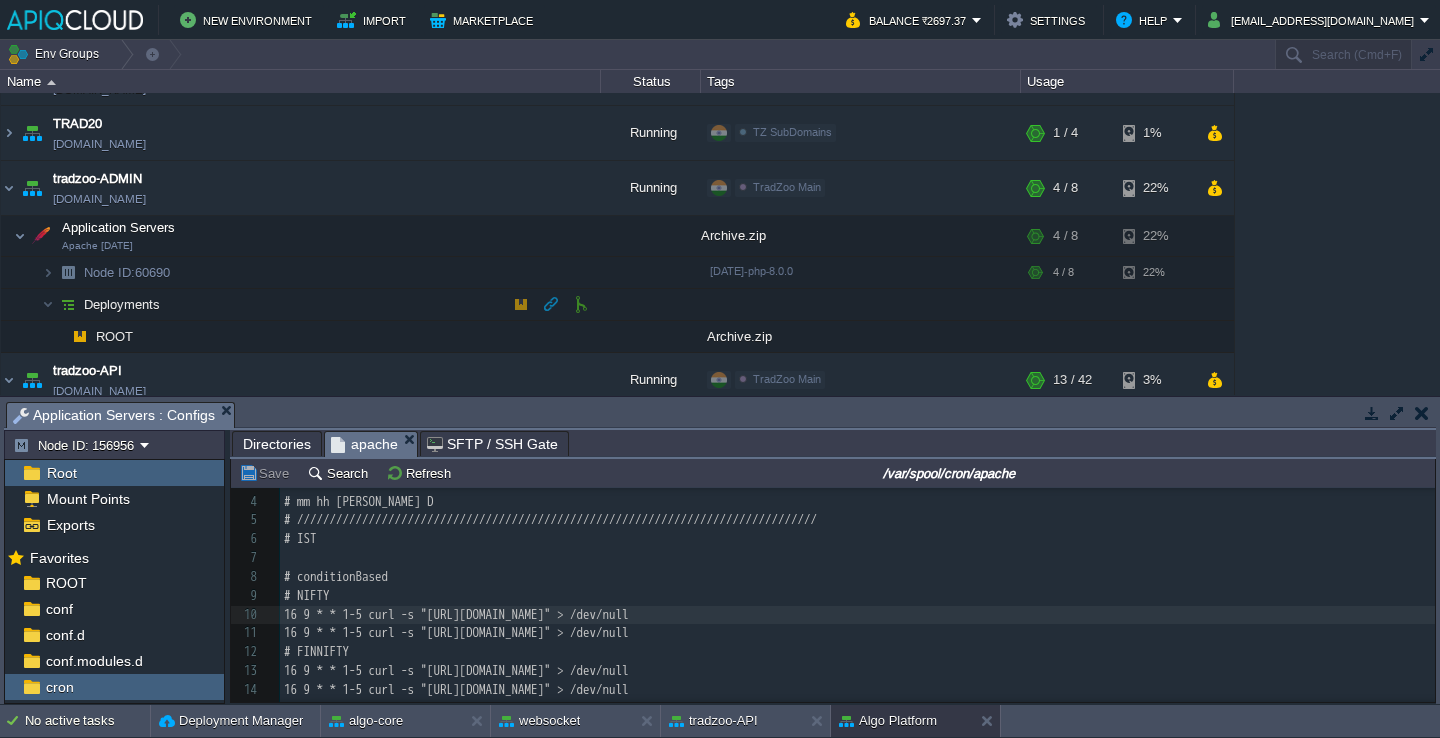 click at bounding box center [521, 304] 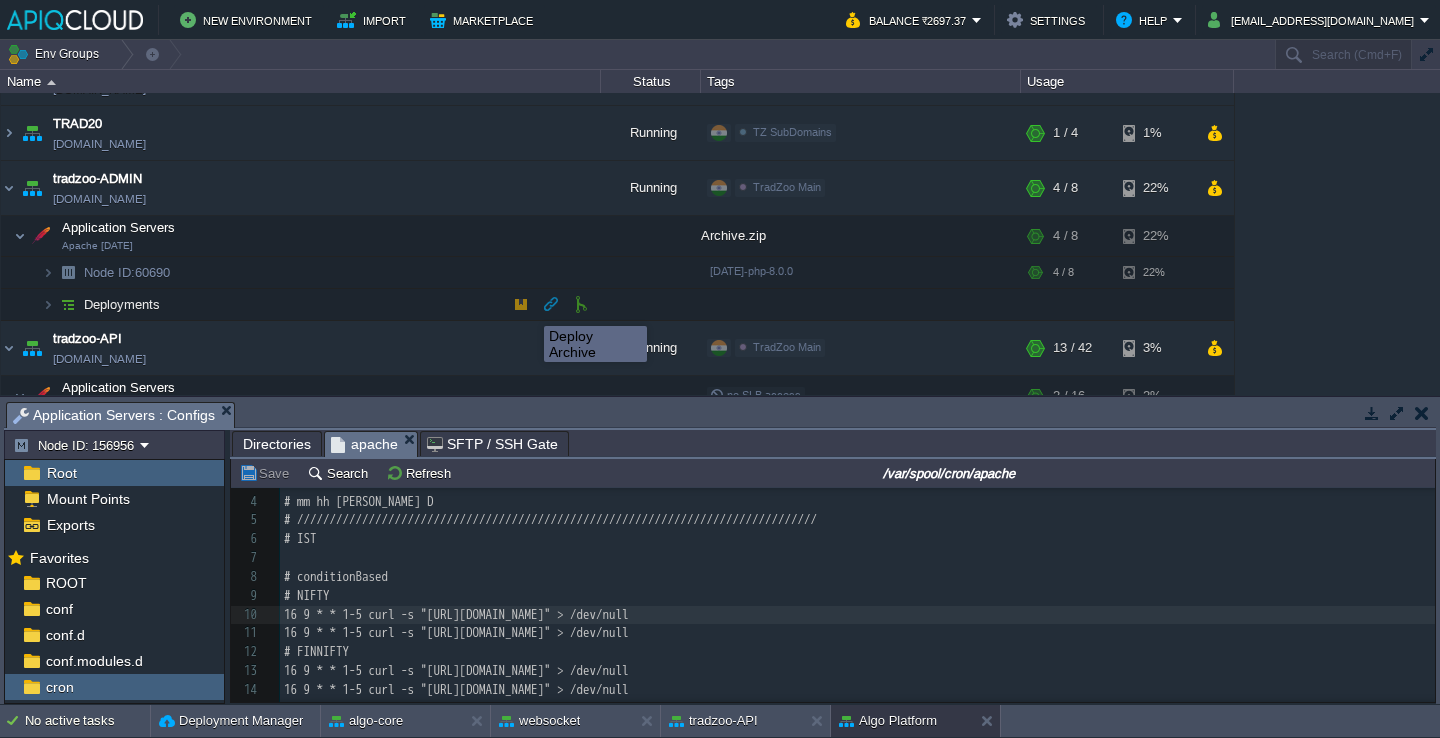 click at bounding box center [521, 304] 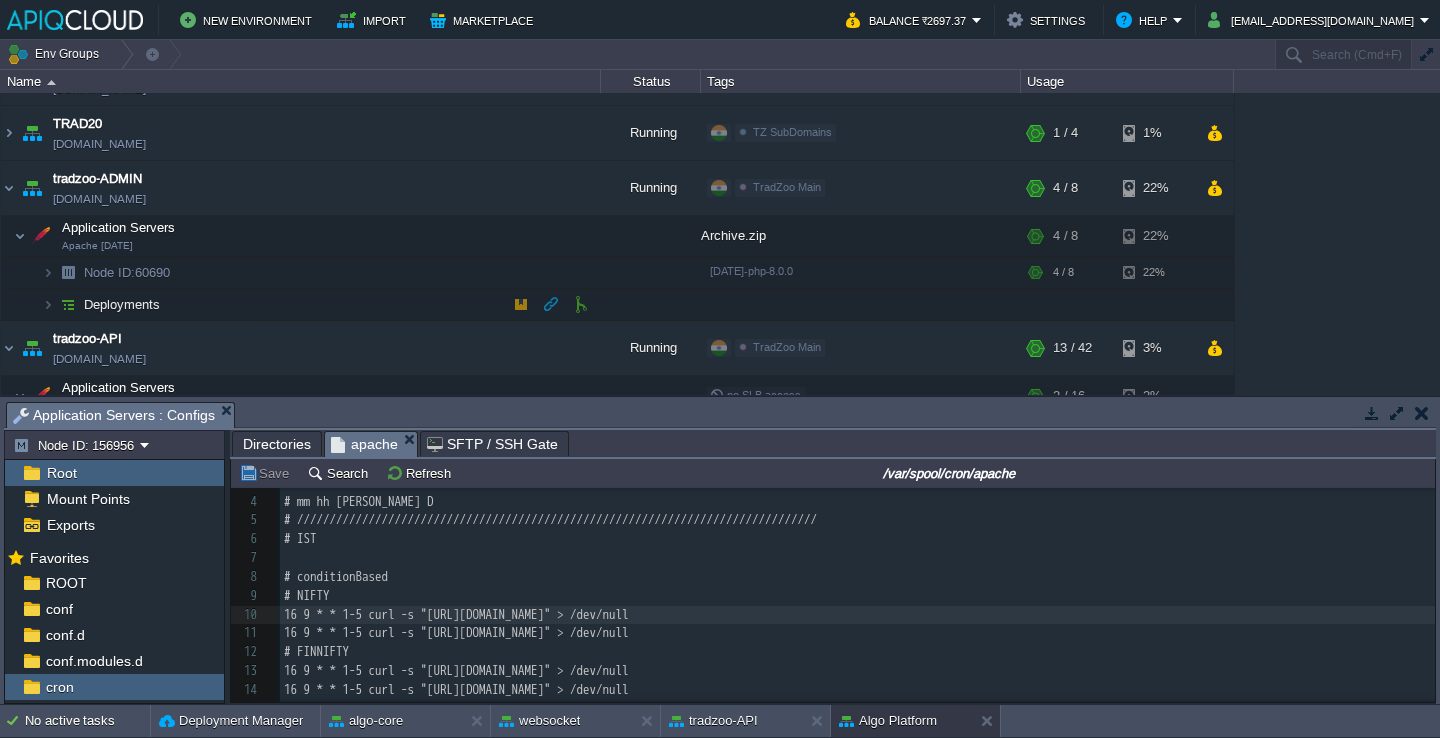click at bounding box center [581, 304] 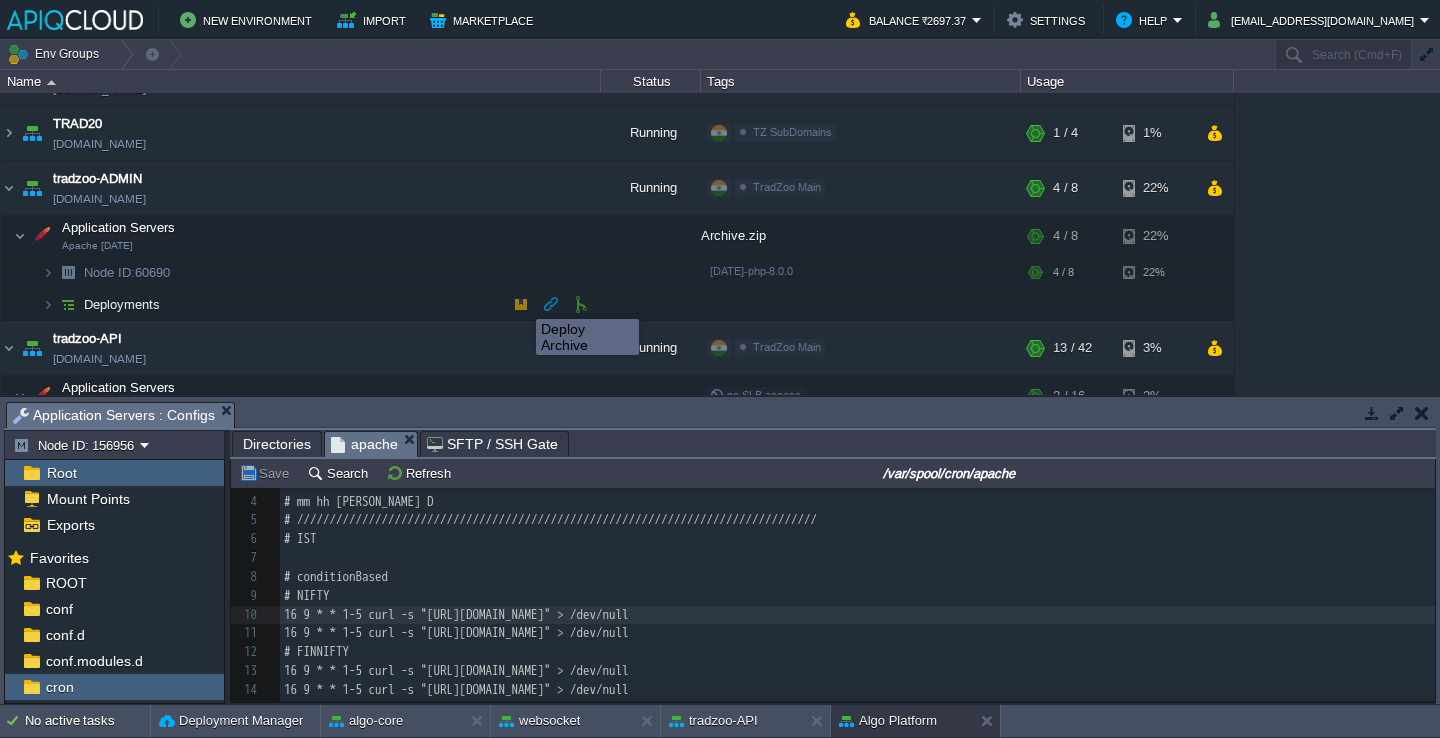 click at bounding box center [521, 304] 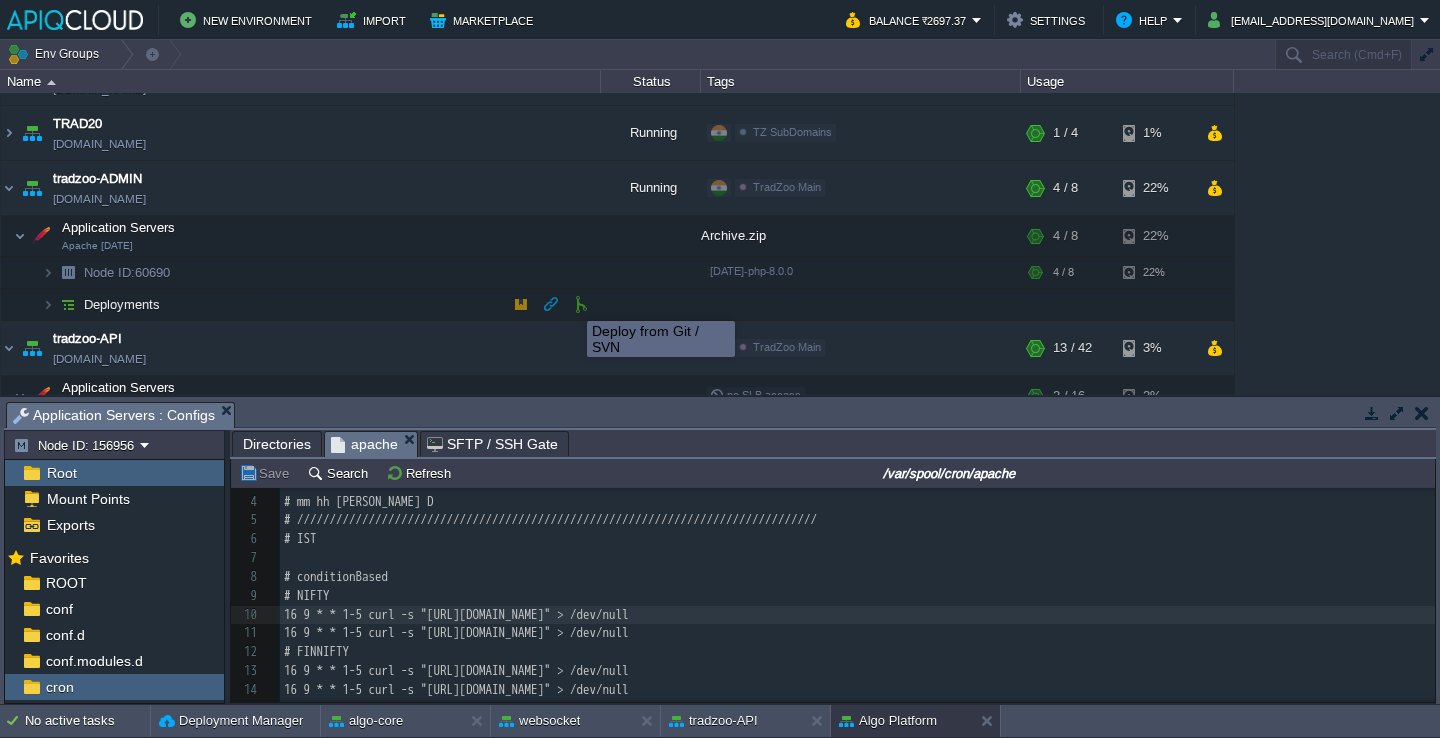 click at bounding box center (581, 304) 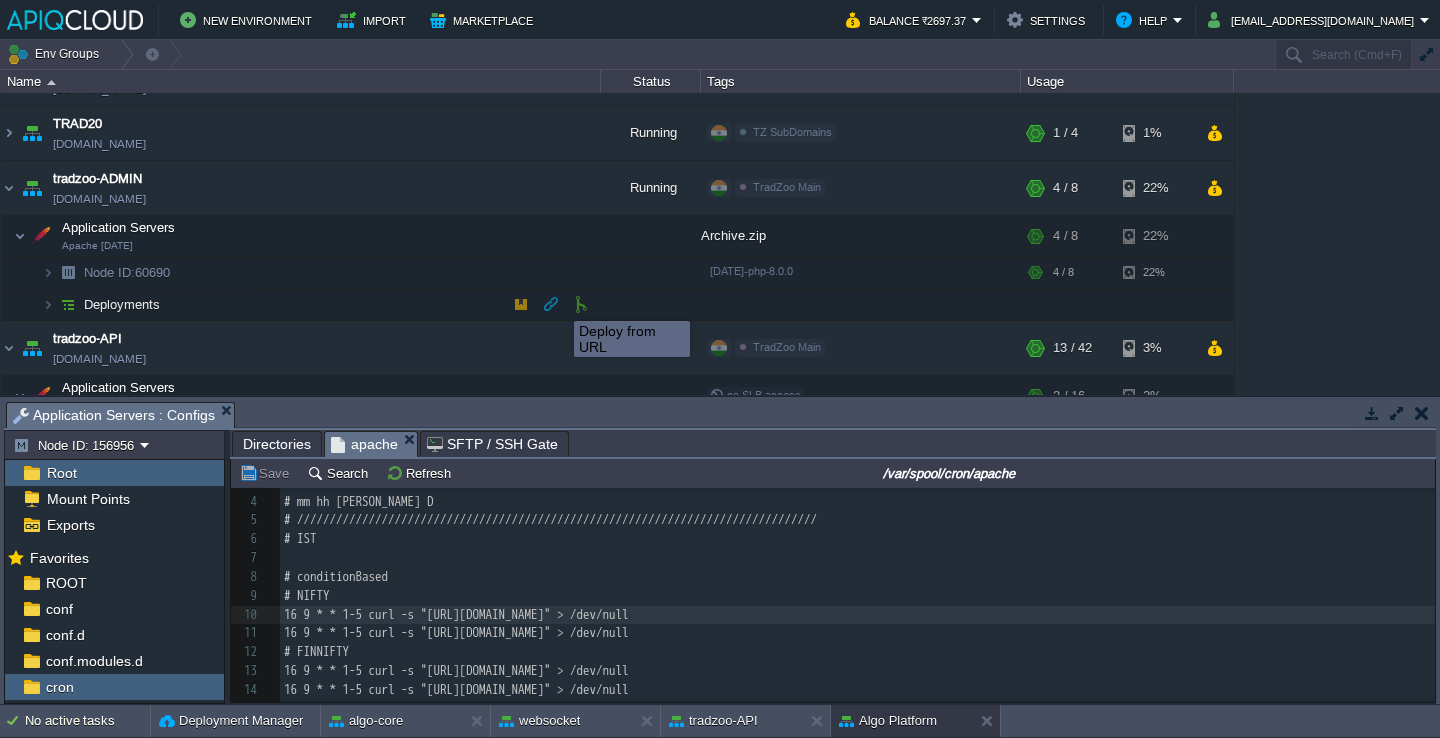 click at bounding box center [551, 304] 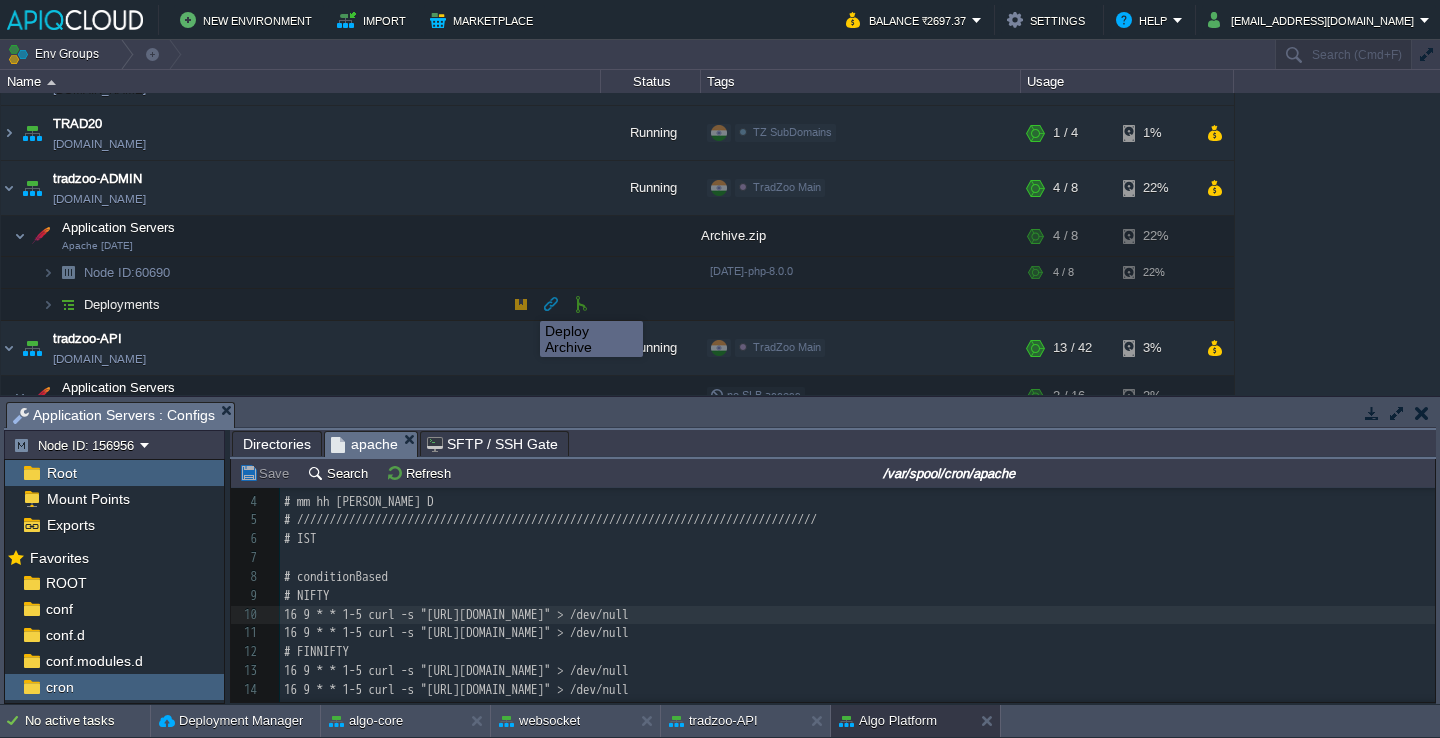 click at bounding box center [521, 304] 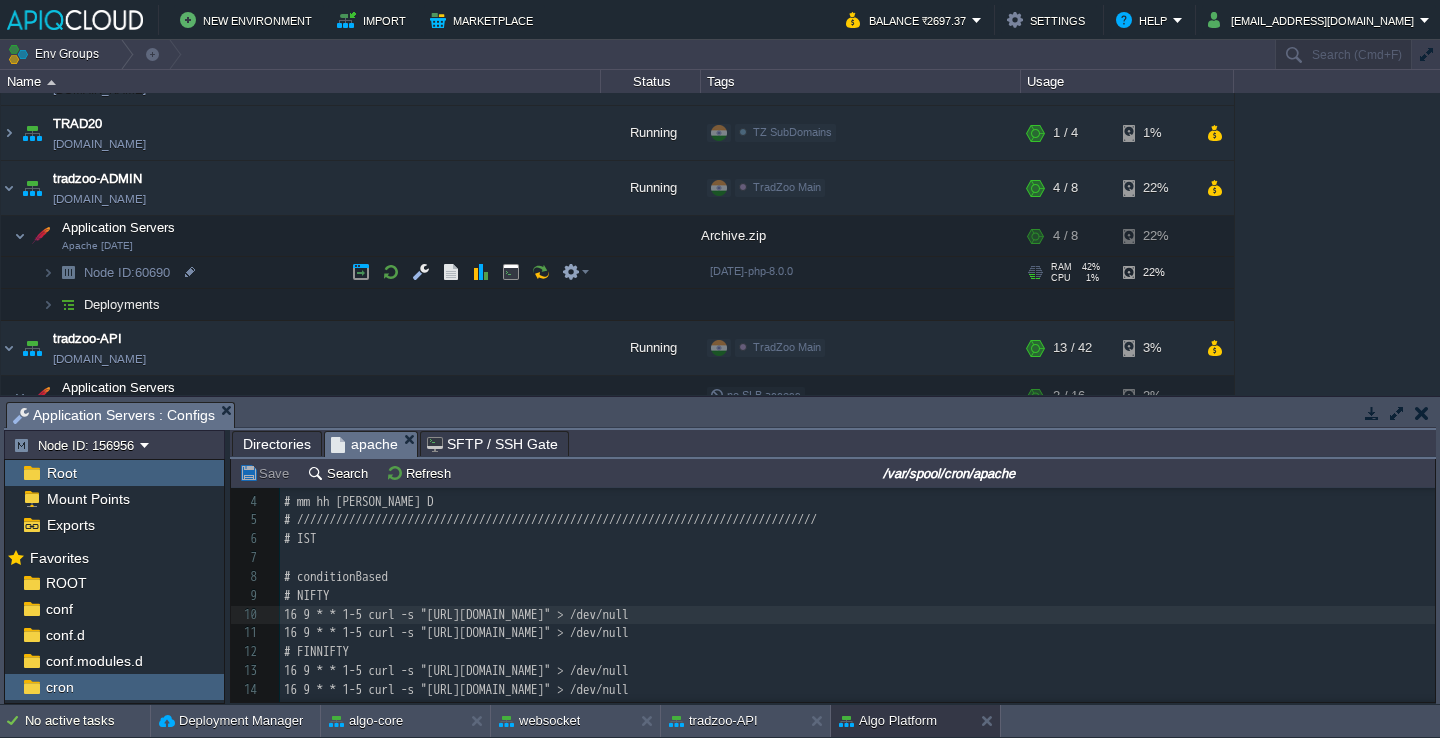 click on "Node ID:  60690" at bounding box center [301, 273] 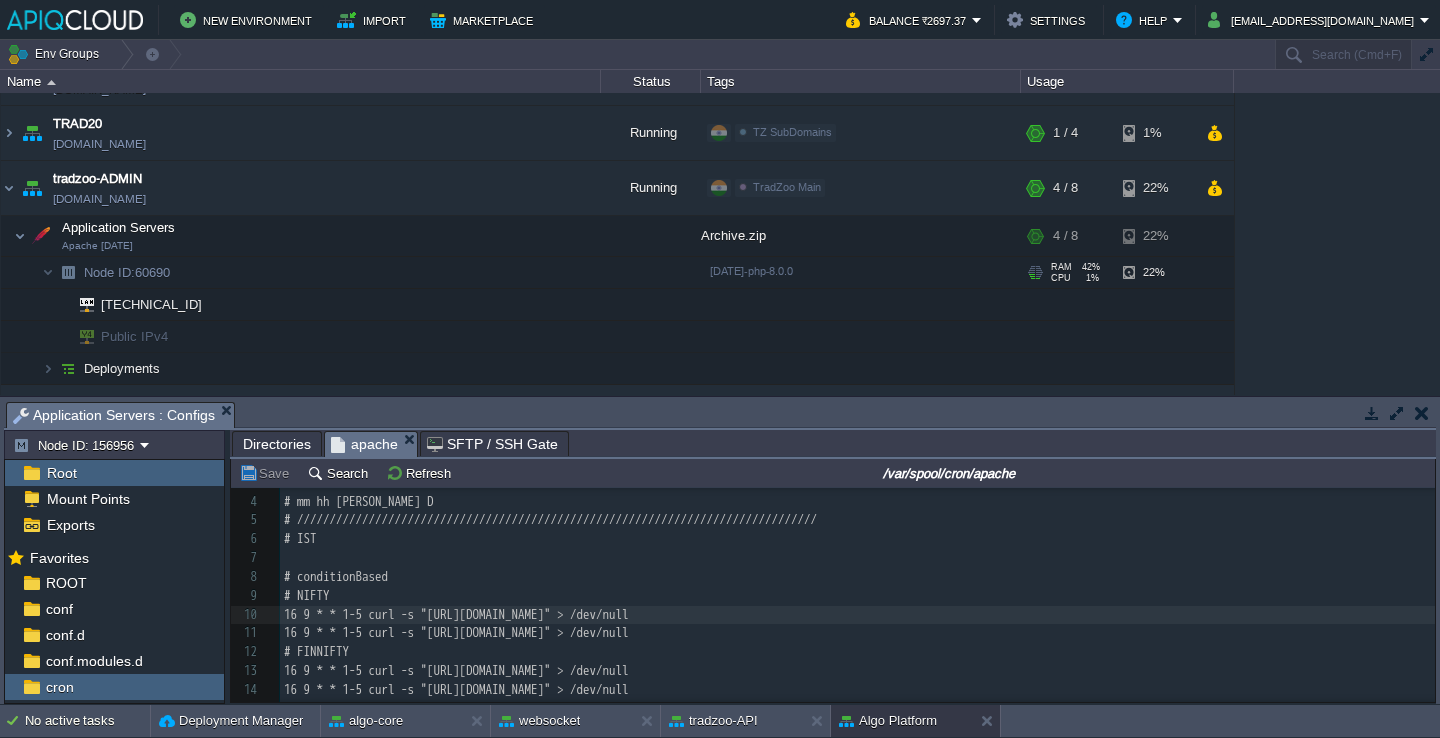 click on "Node ID:  60690" at bounding box center [301, 273] 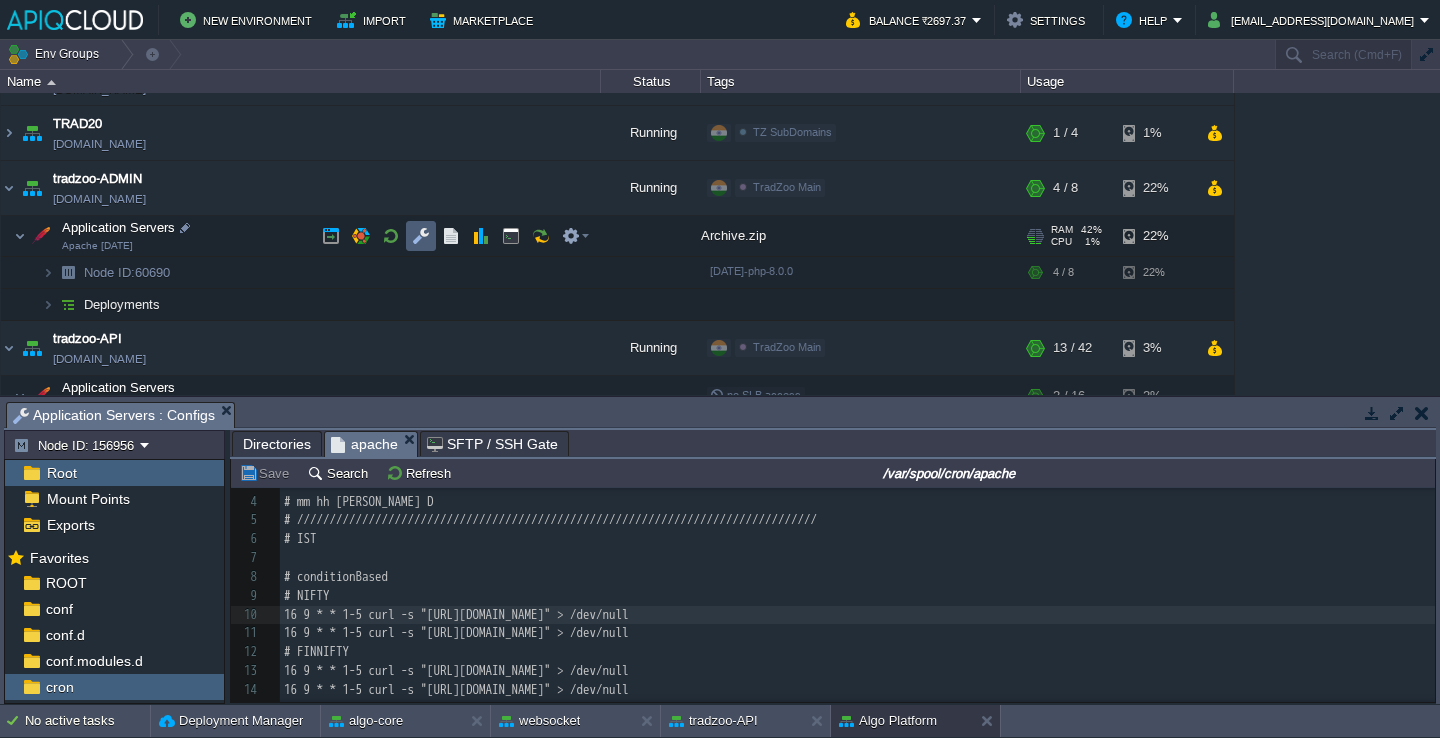 click at bounding box center [421, 236] 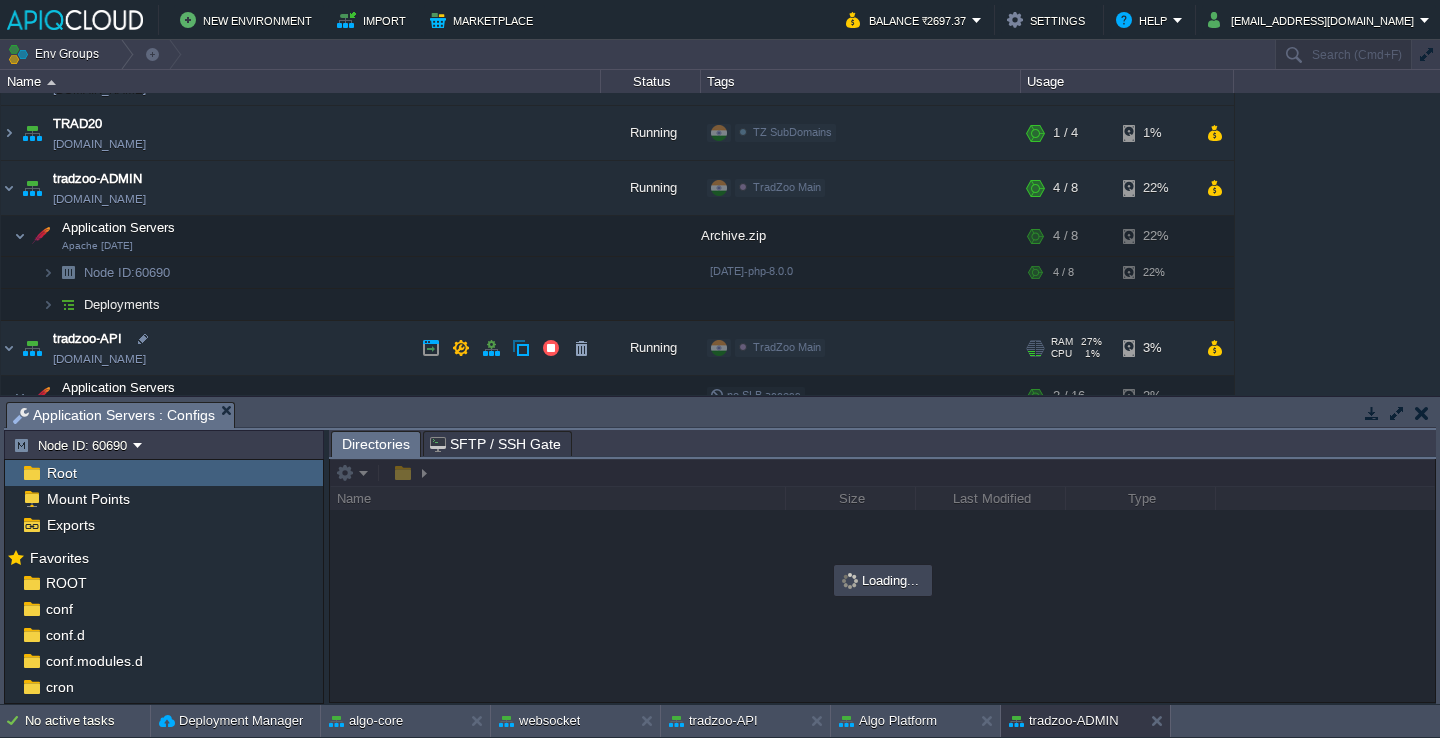 drag, startPoint x: 473, startPoint y: 400, endPoint x: 501, endPoint y: 309, distance: 95.2103 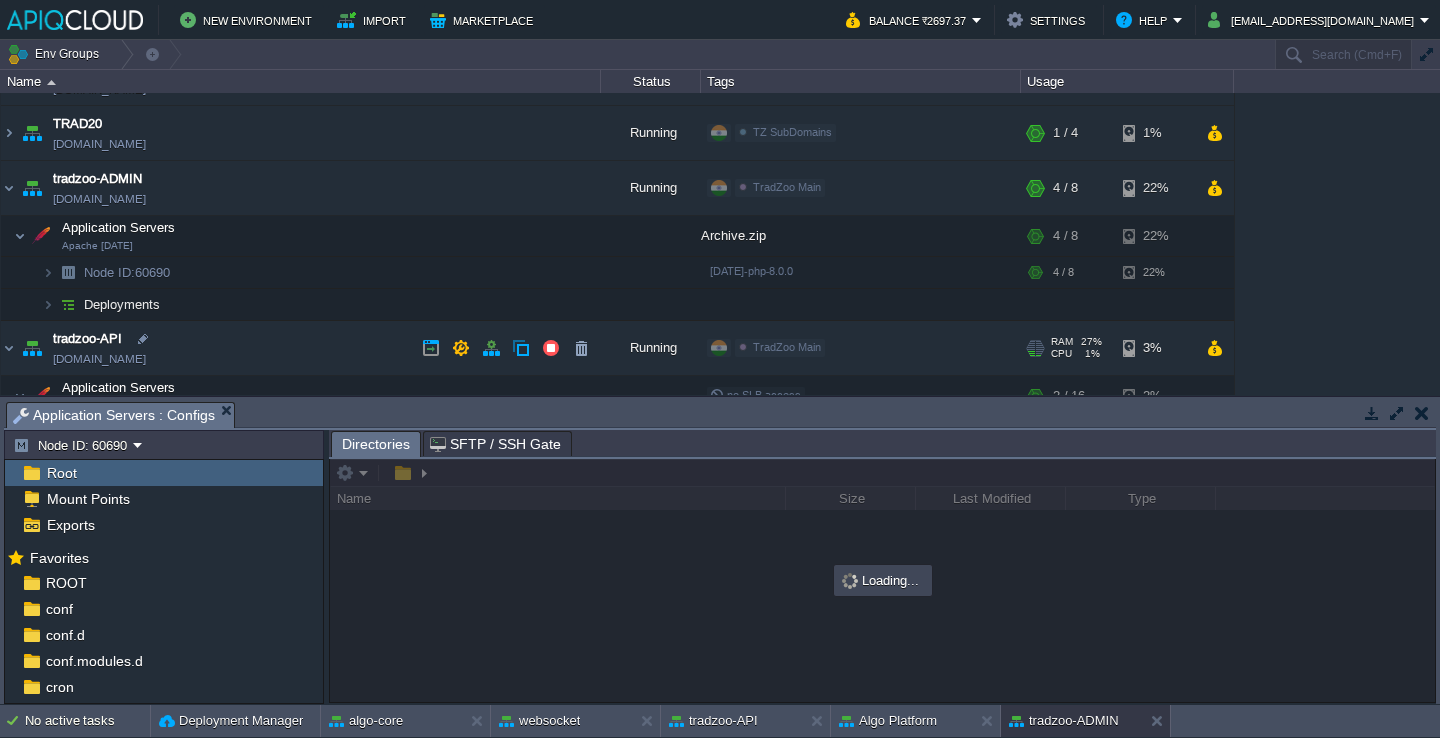 click on "Env Groups                     Search (Cmd+F)         auto-gen Name Status Tags Usage Algo Platform [DOMAIN_NAME] Running                                                                                                                                 TZ SubDomains                           Edit                                                                                                                                                            RAM                 26%                                         CPU                 2%                             11 / 40                    2%       Application Servers Apache [DATE]                                                         no SLB access                        Node ID:  156956                                                [DATE]-php-8.2.2                 Deployments ROOT [URL][DOMAIN_NAME] SQL Databases MySQL CE 8.0.36 Node ID:  156957                                      1" at bounding box center [720, 372] 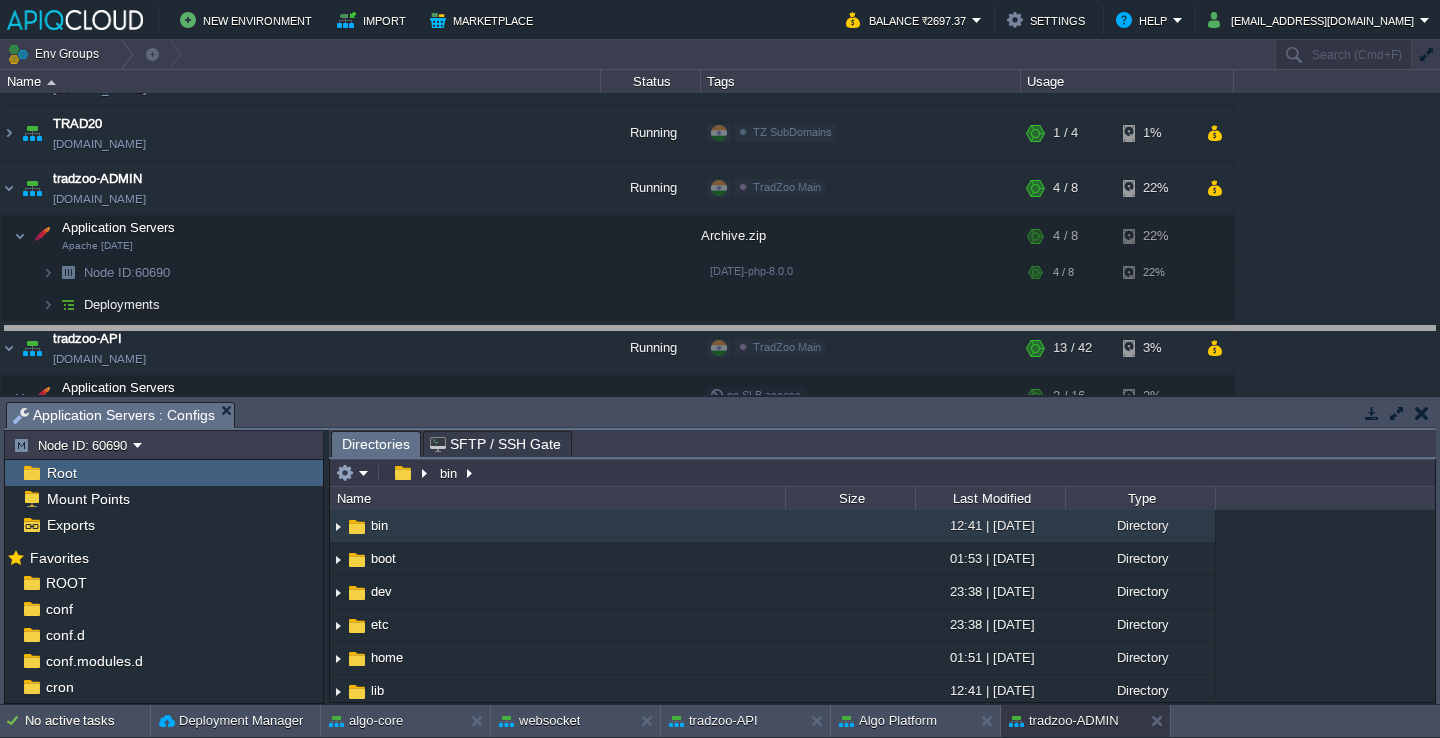 drag, startPoint x: 479, startPoint y: 419, endPoint x: 498, endPoint y: 322, distance: 98.84331 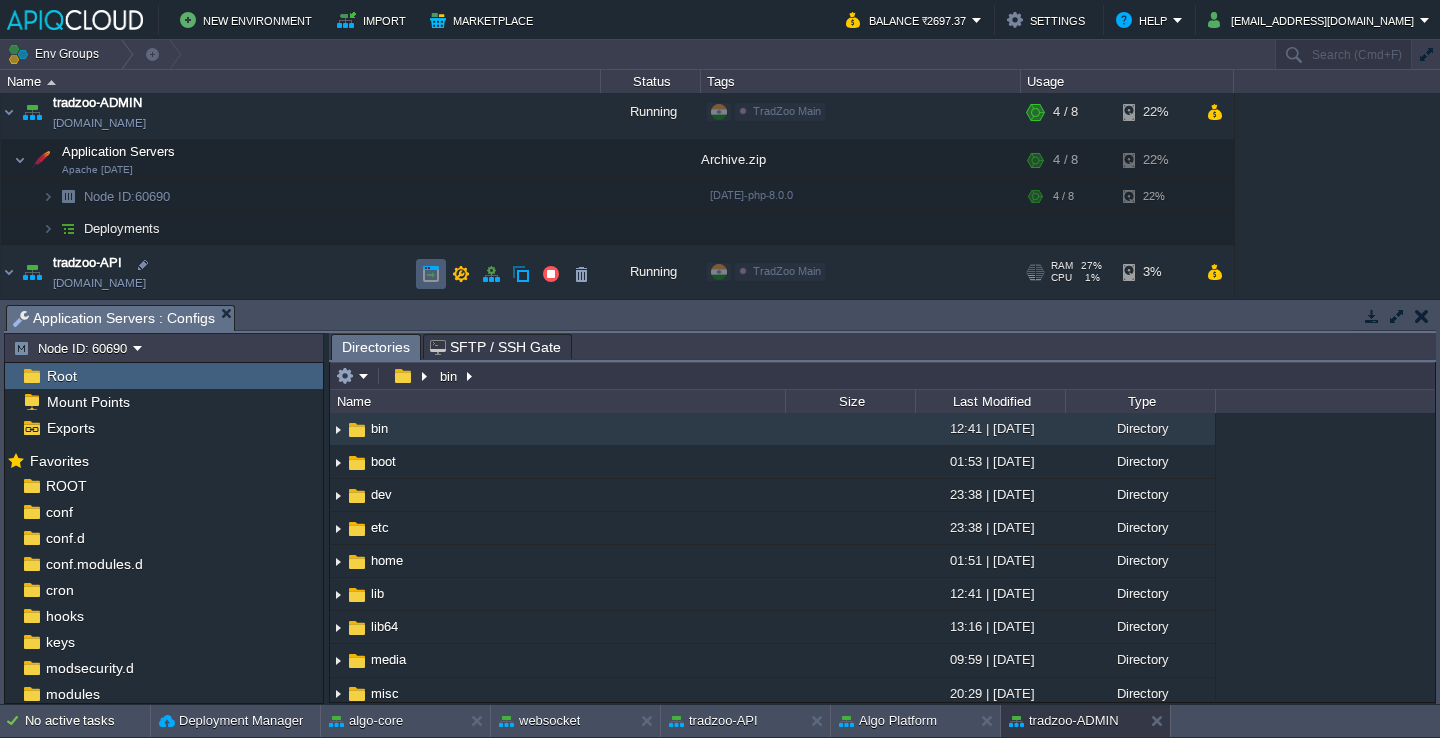 scroll, scrollTop: 524, scrollLeft: 0, axis: vertical 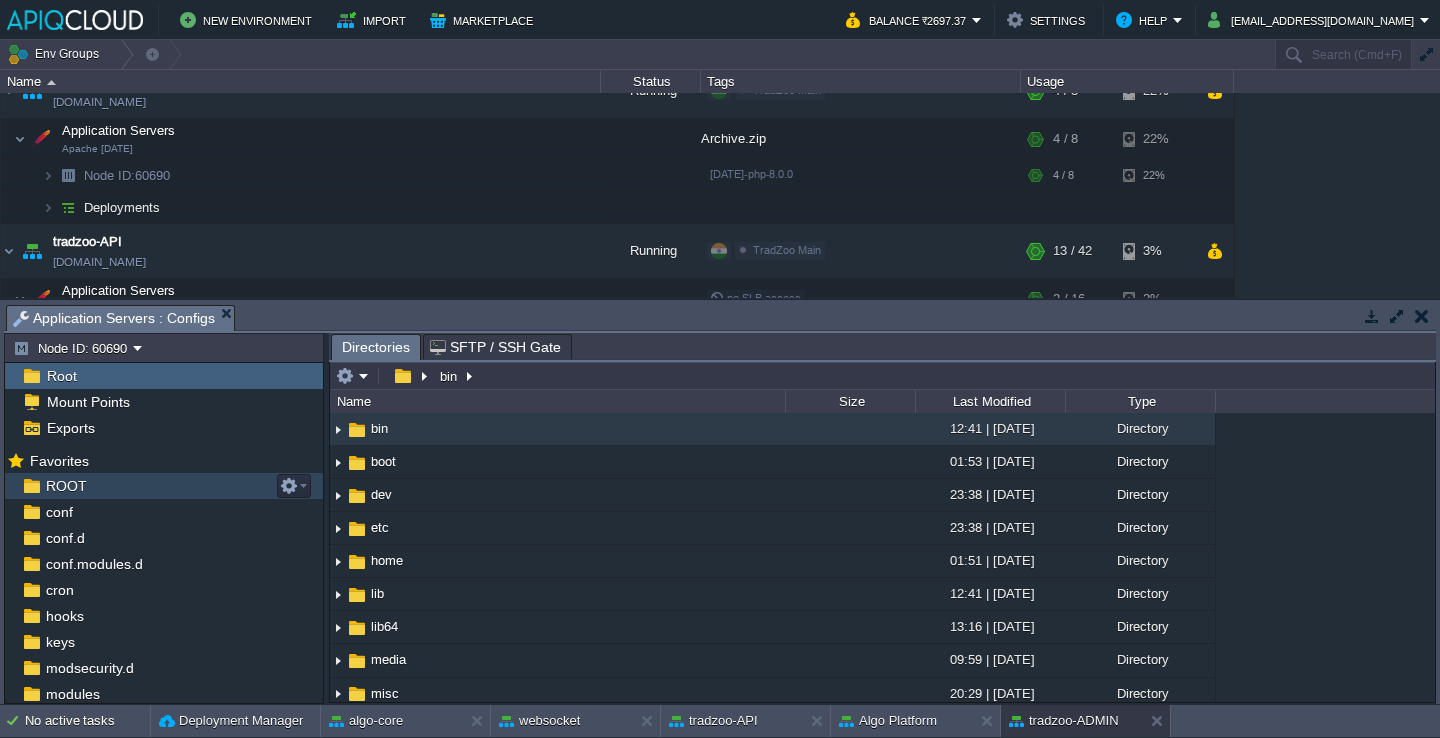 click on "ROOT" at bounding box center [164, 486] 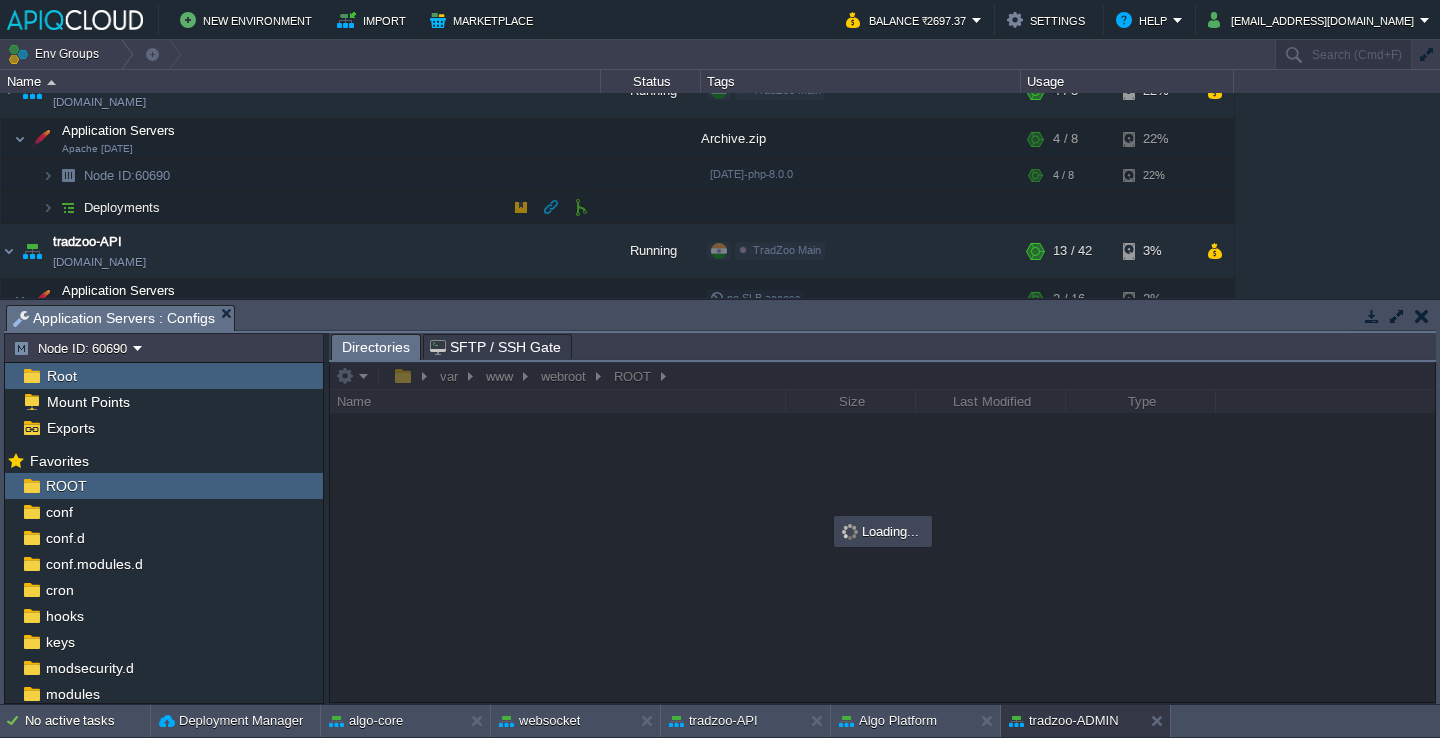 click at bounding box center (521, 207) 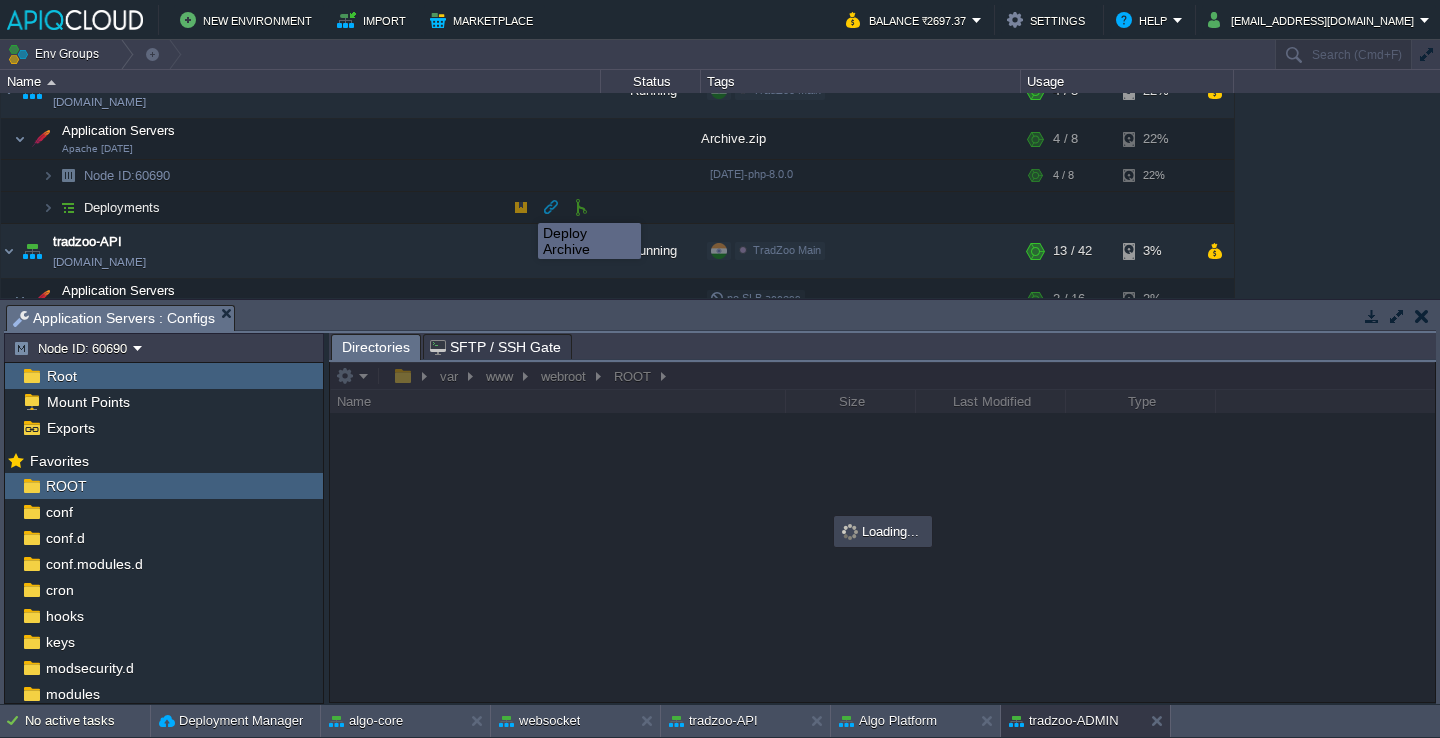 click at bounding box center (521, 207) 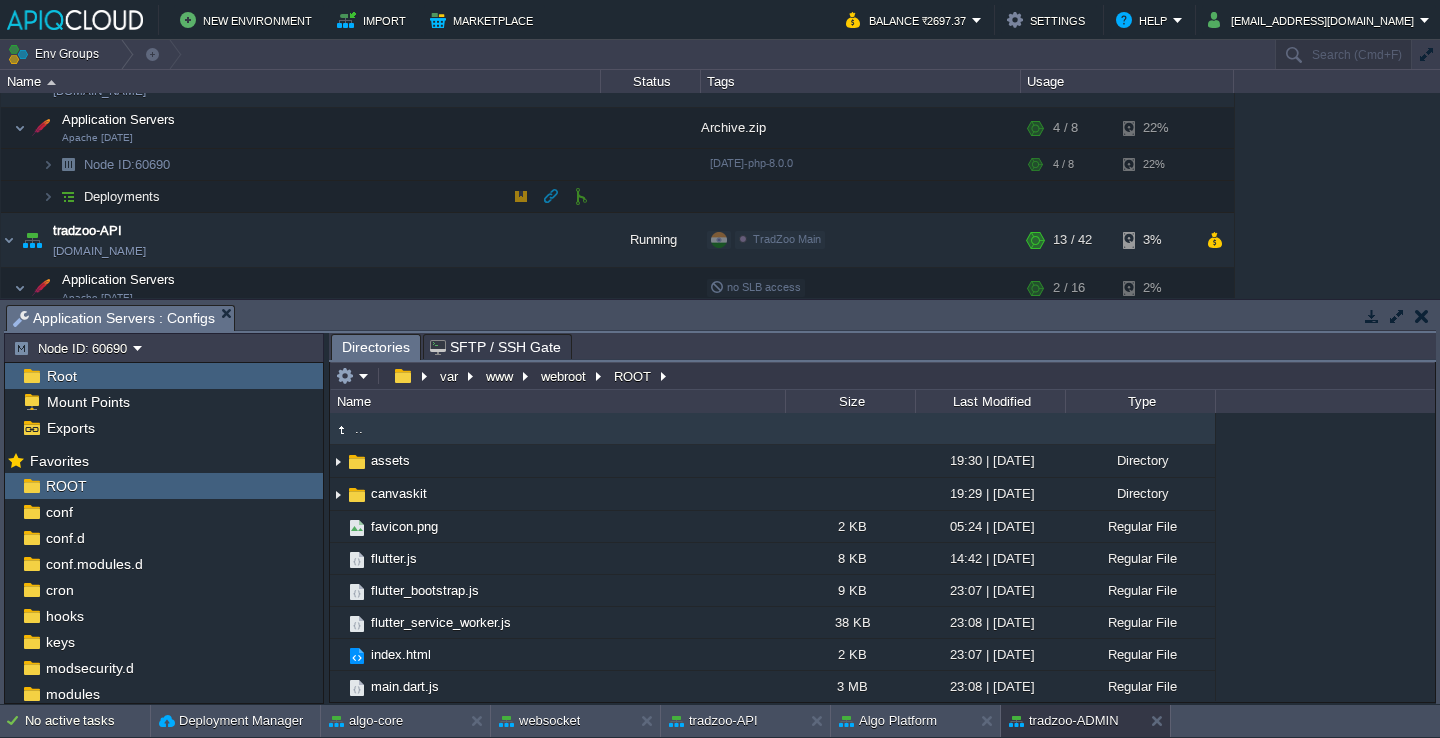 scroll, scrollTop: 536, scrollLeft: 0, axis: vertical 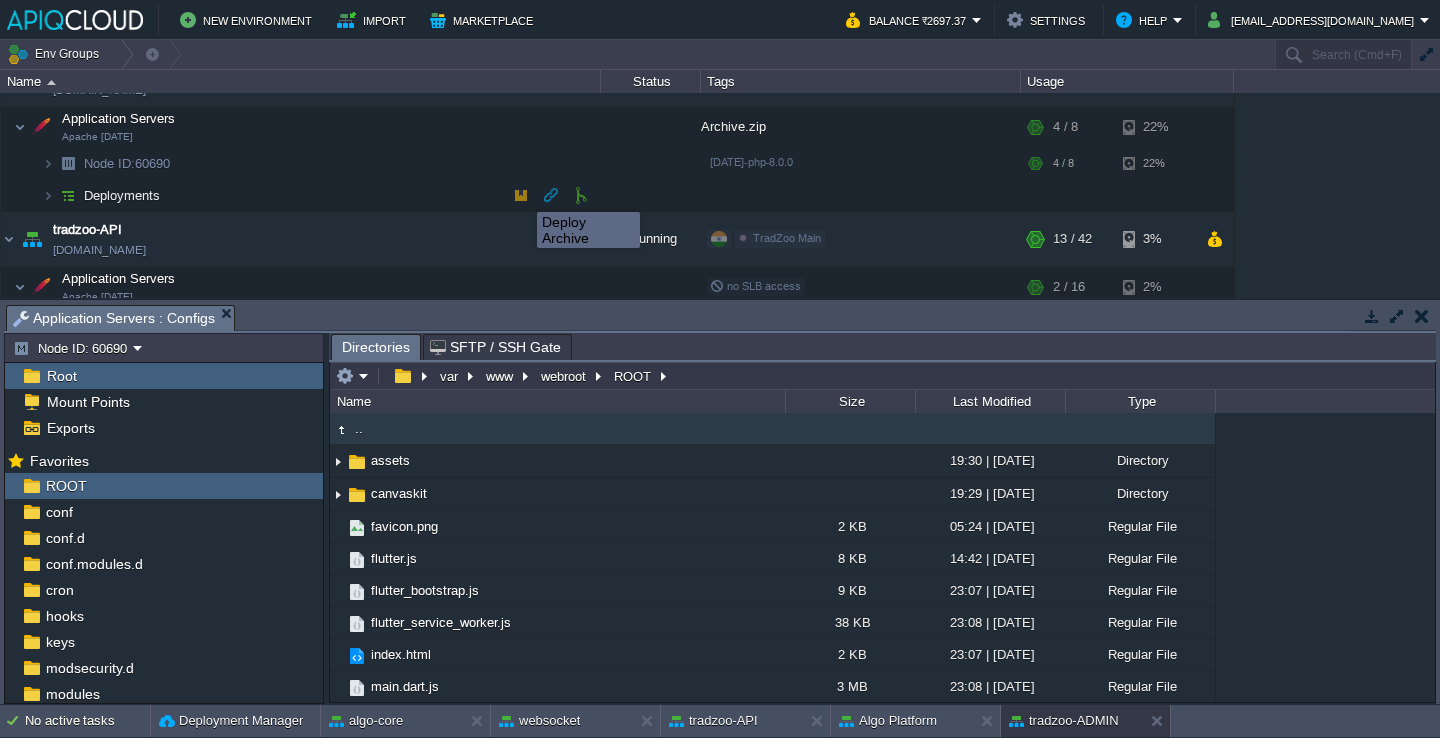 click at bounding box center (521, 195) 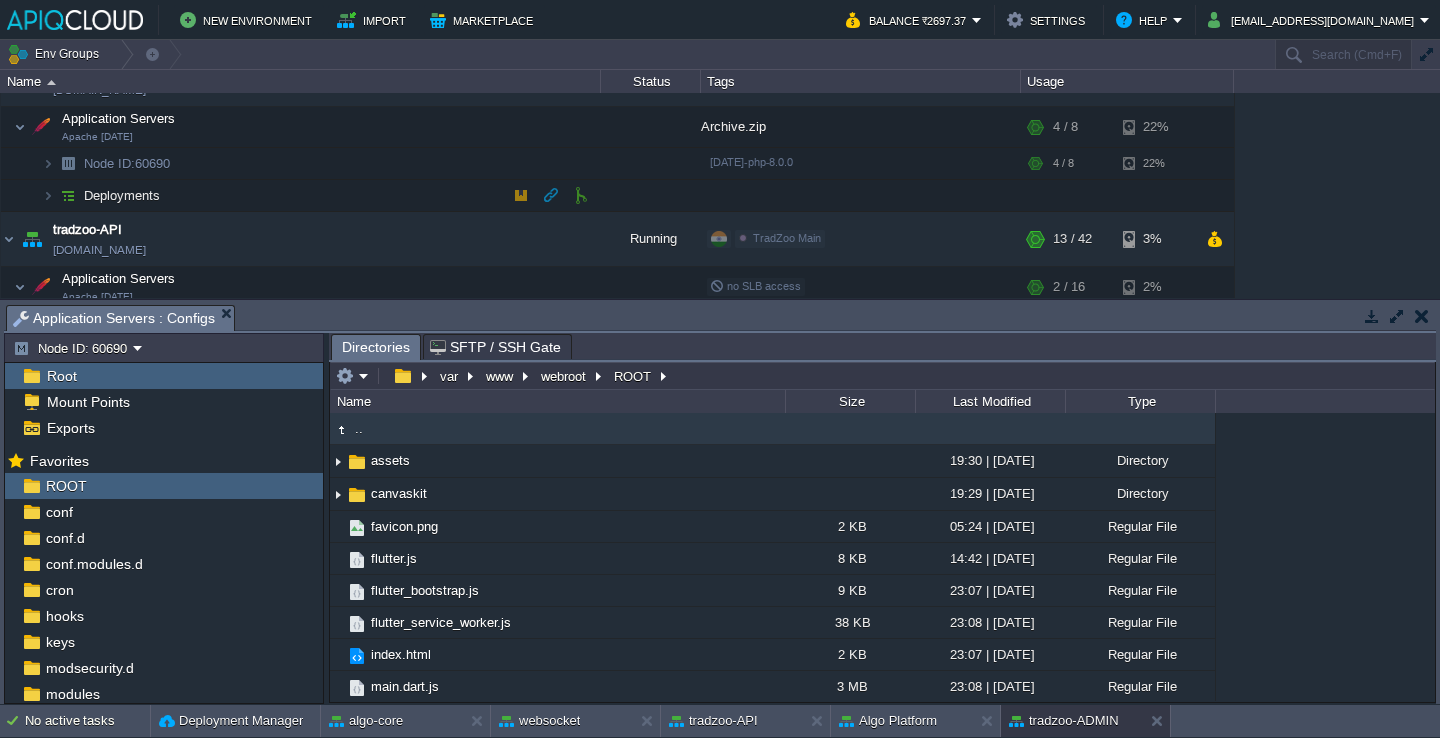 click on "Deployments" at bounding box center (301, 196) 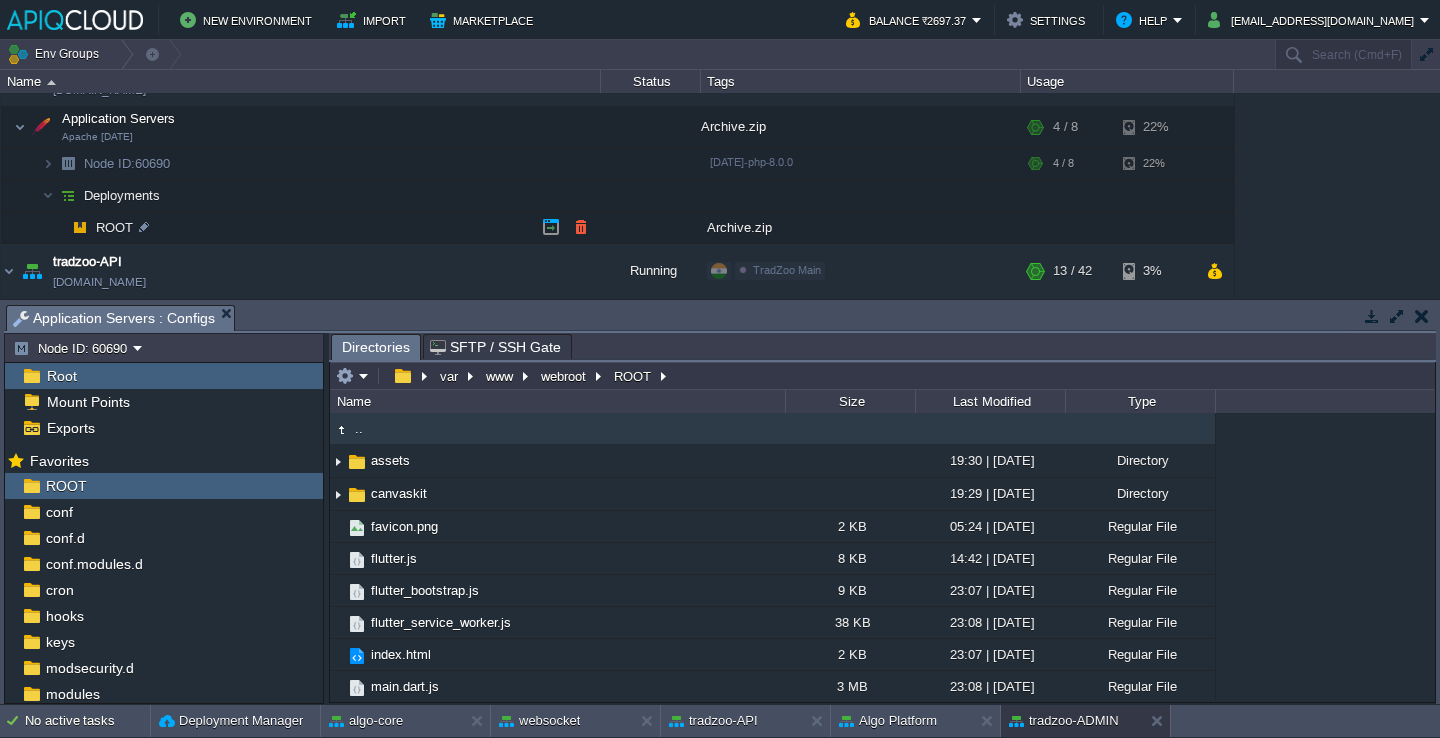 click on "ROOT" at bounding box center [115, 227] 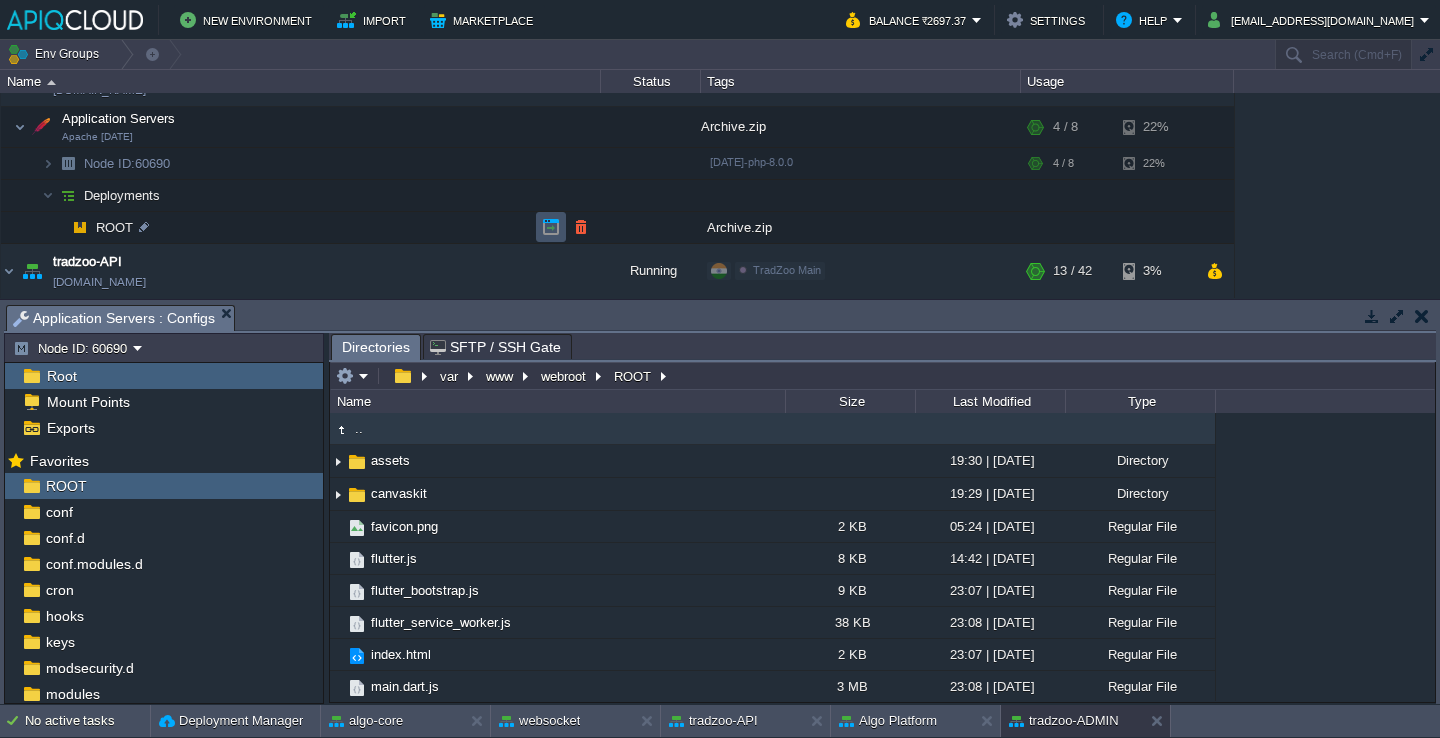 click at bounding box center [551, 227] 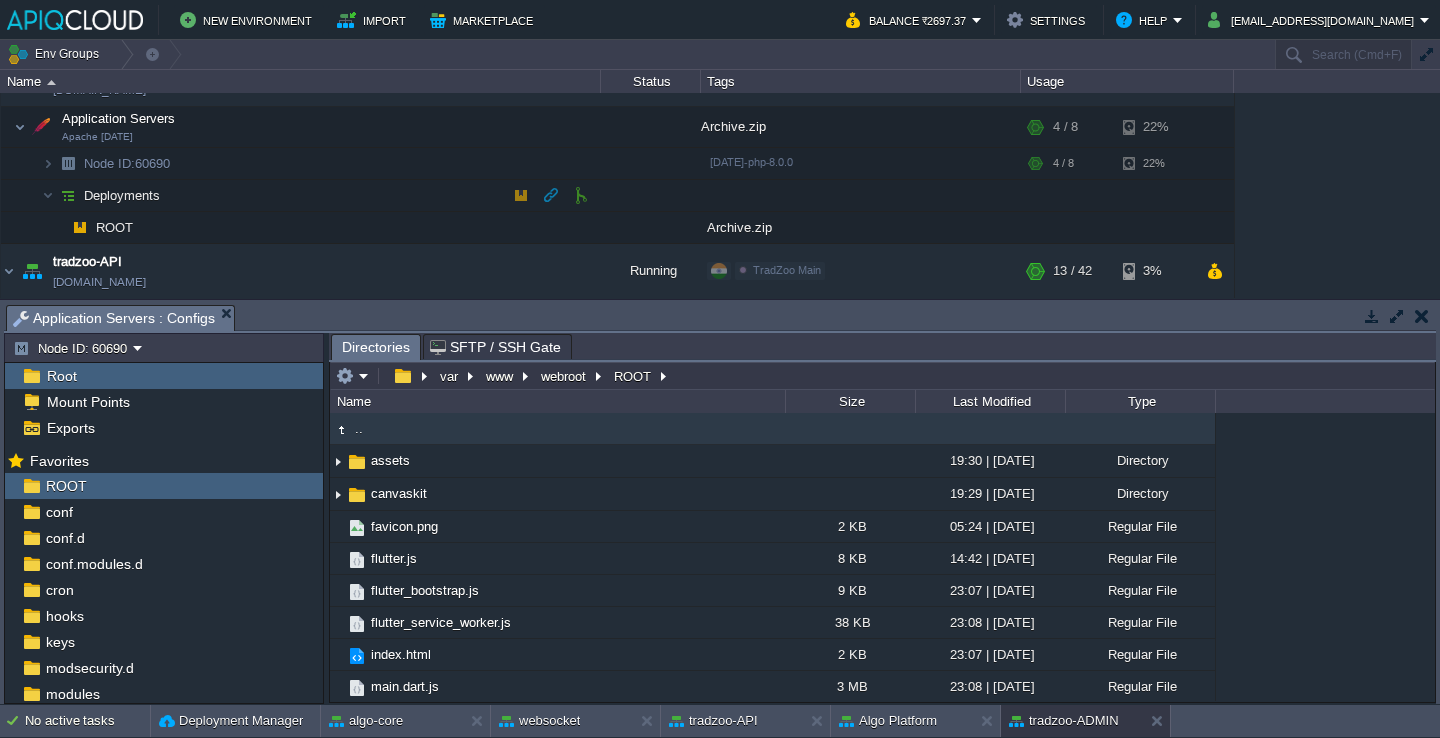 click at bounding box center [521, 195] 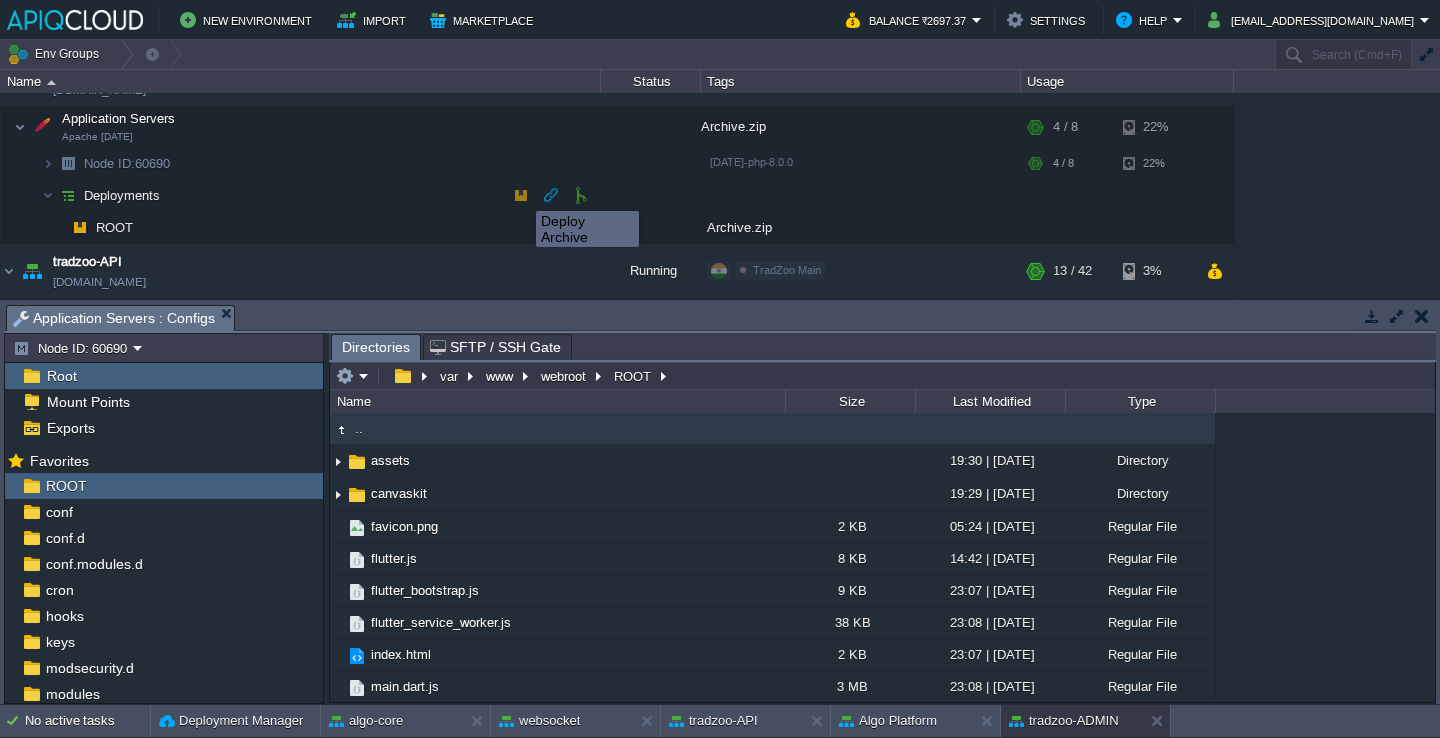 scroll, scrollTop: 532, scrollLeft: 0, axis: vertical 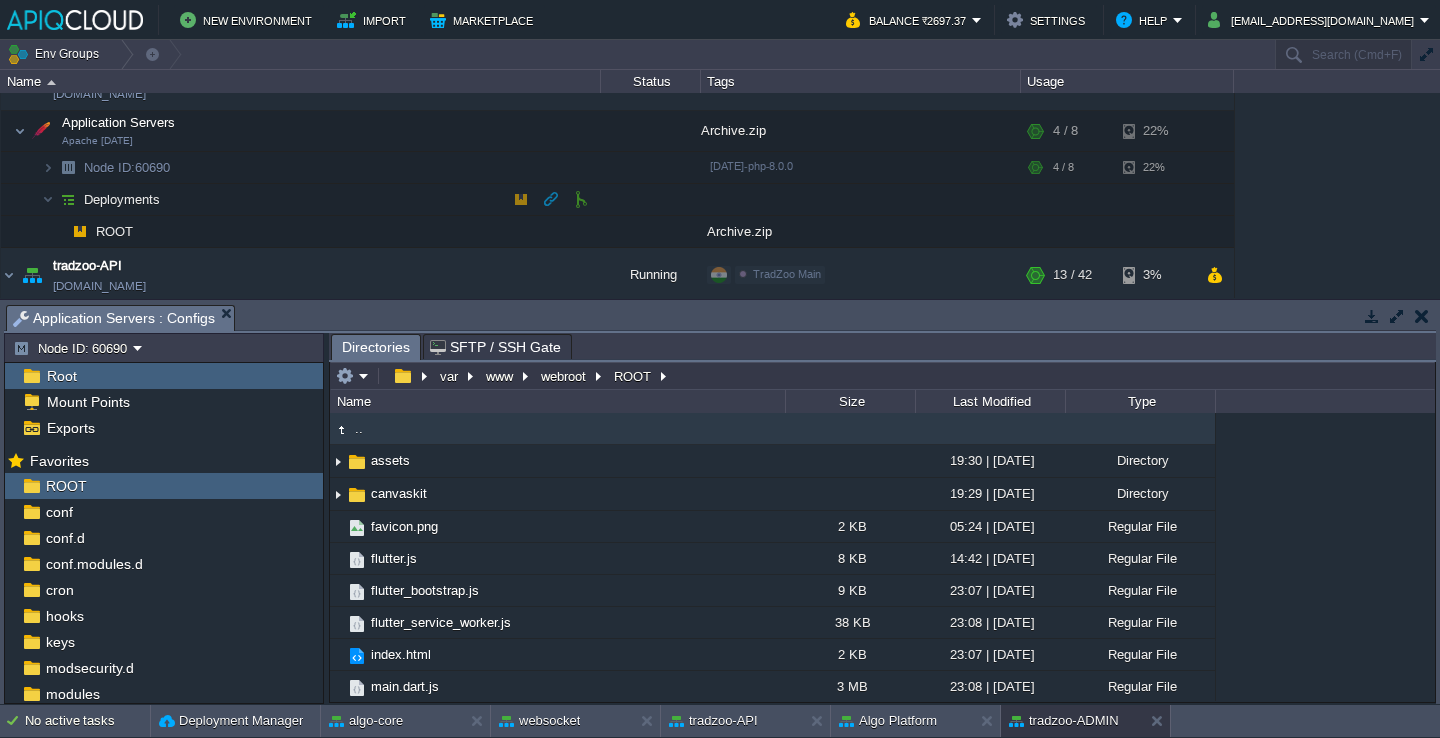 click at bounding box center [551, 199] 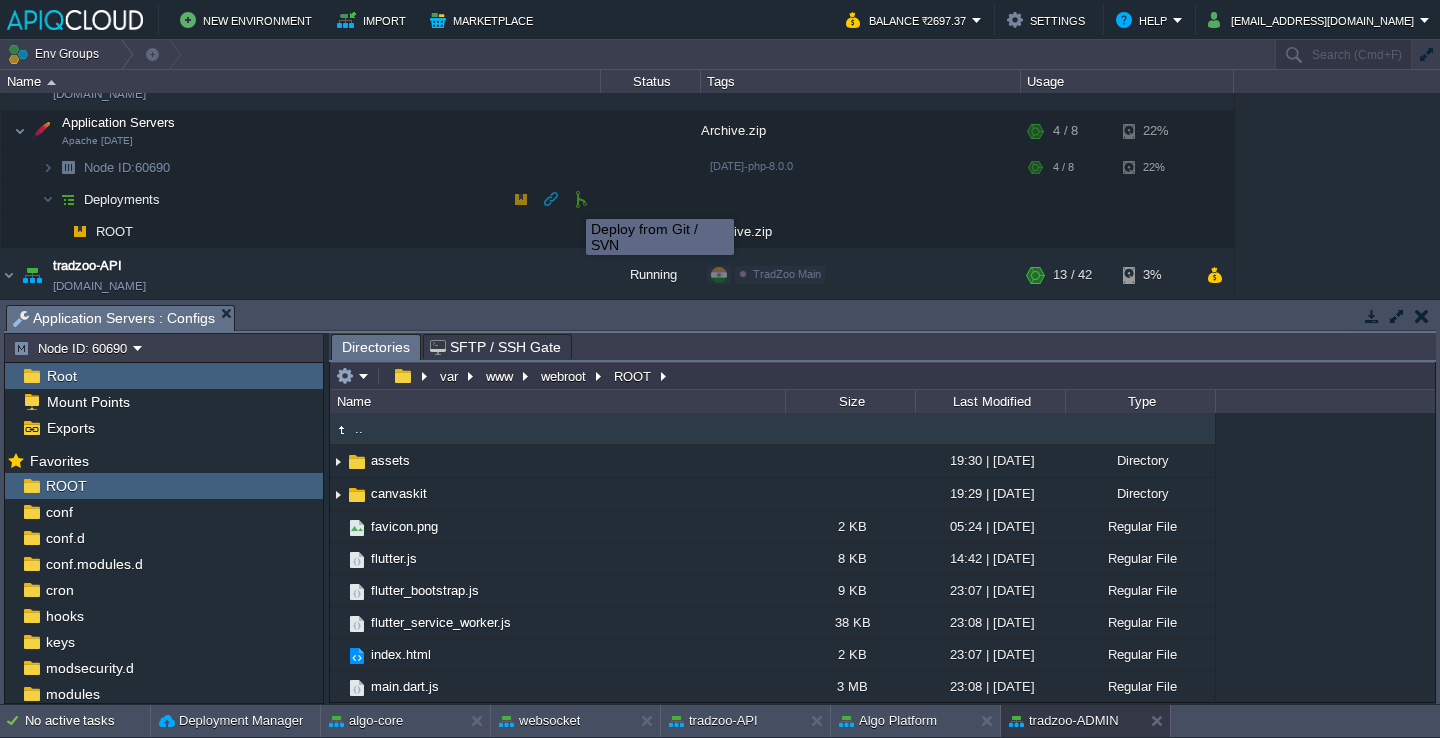 click at bounding box center (581, 199) 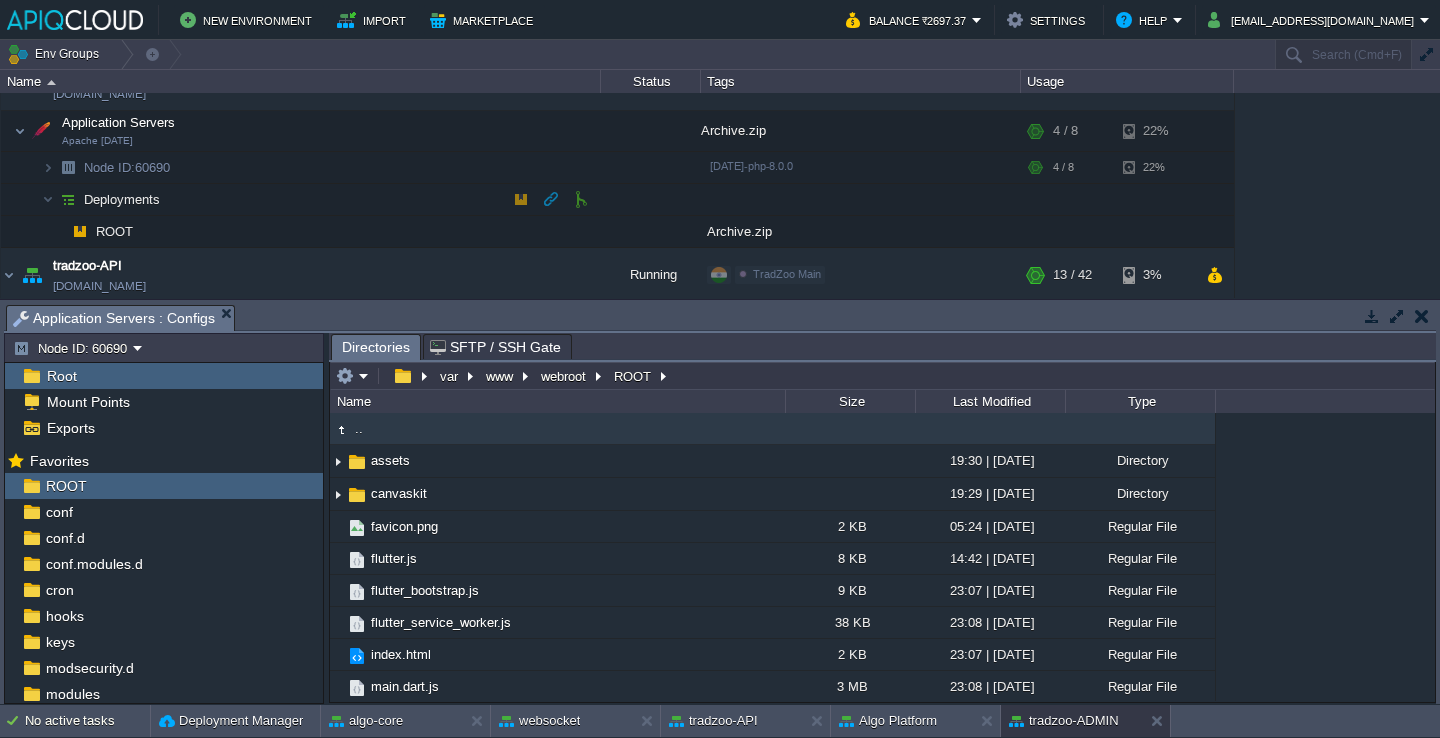 click at bounding box center (521, 199) 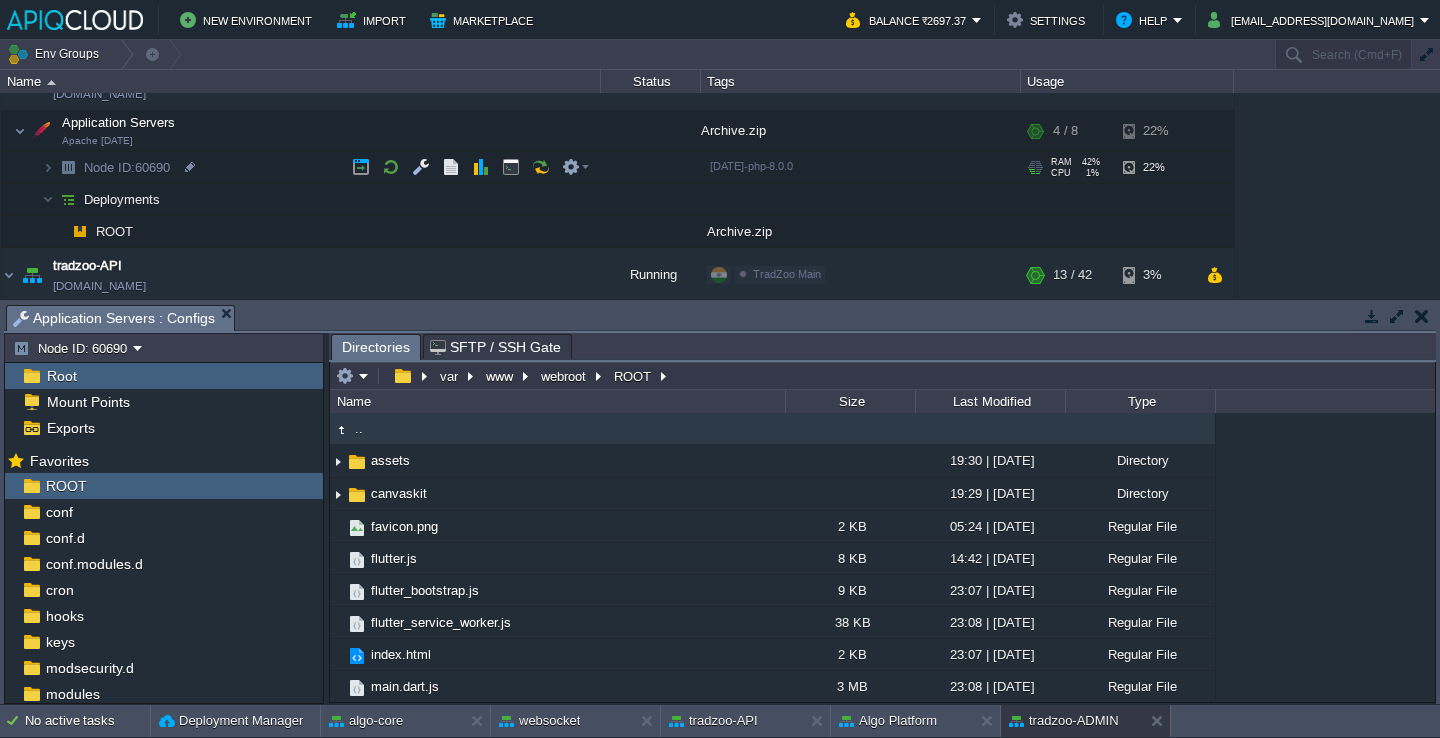 click on "Node ID:  60690" at bounding box center (301, 168) 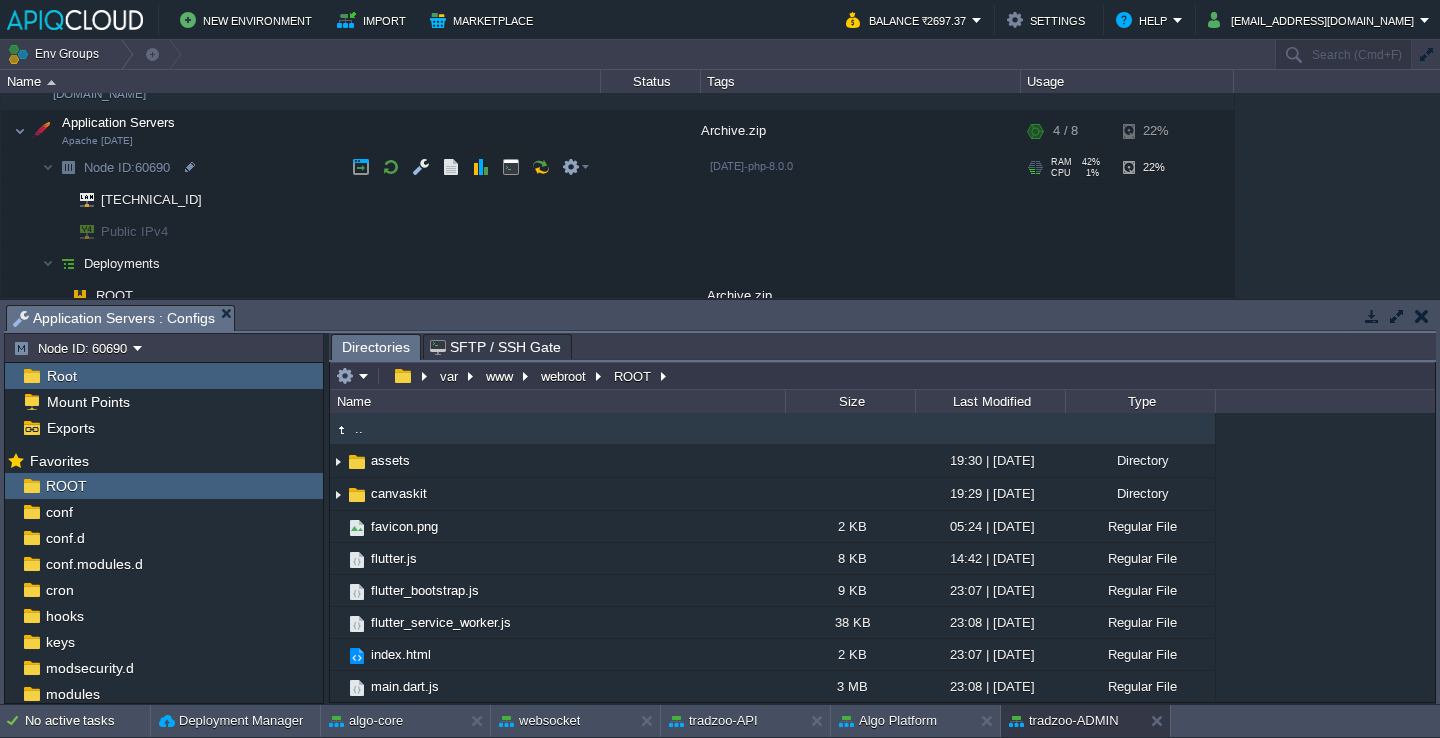click on "Node ID:  60690" at bounding box center (301, 168) 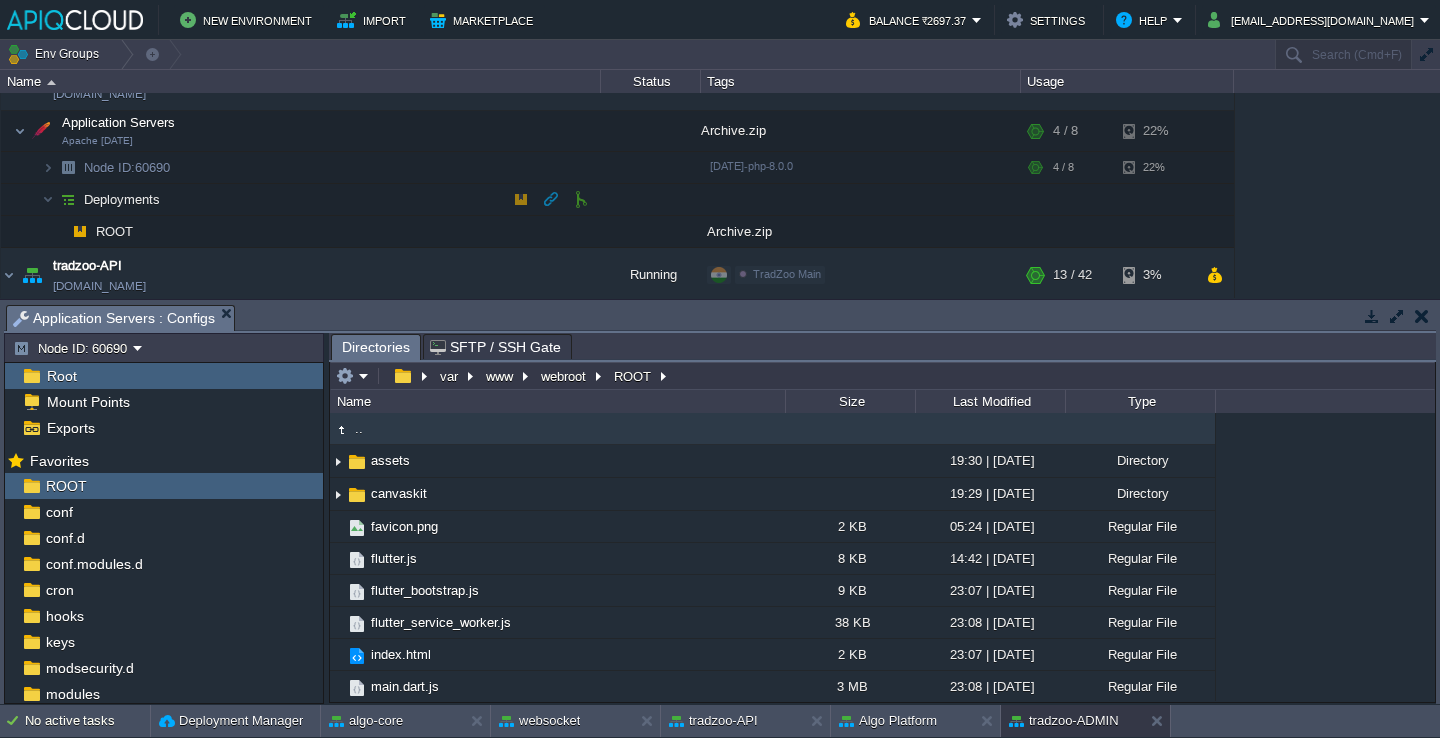 click at bounding box center [521, 199] 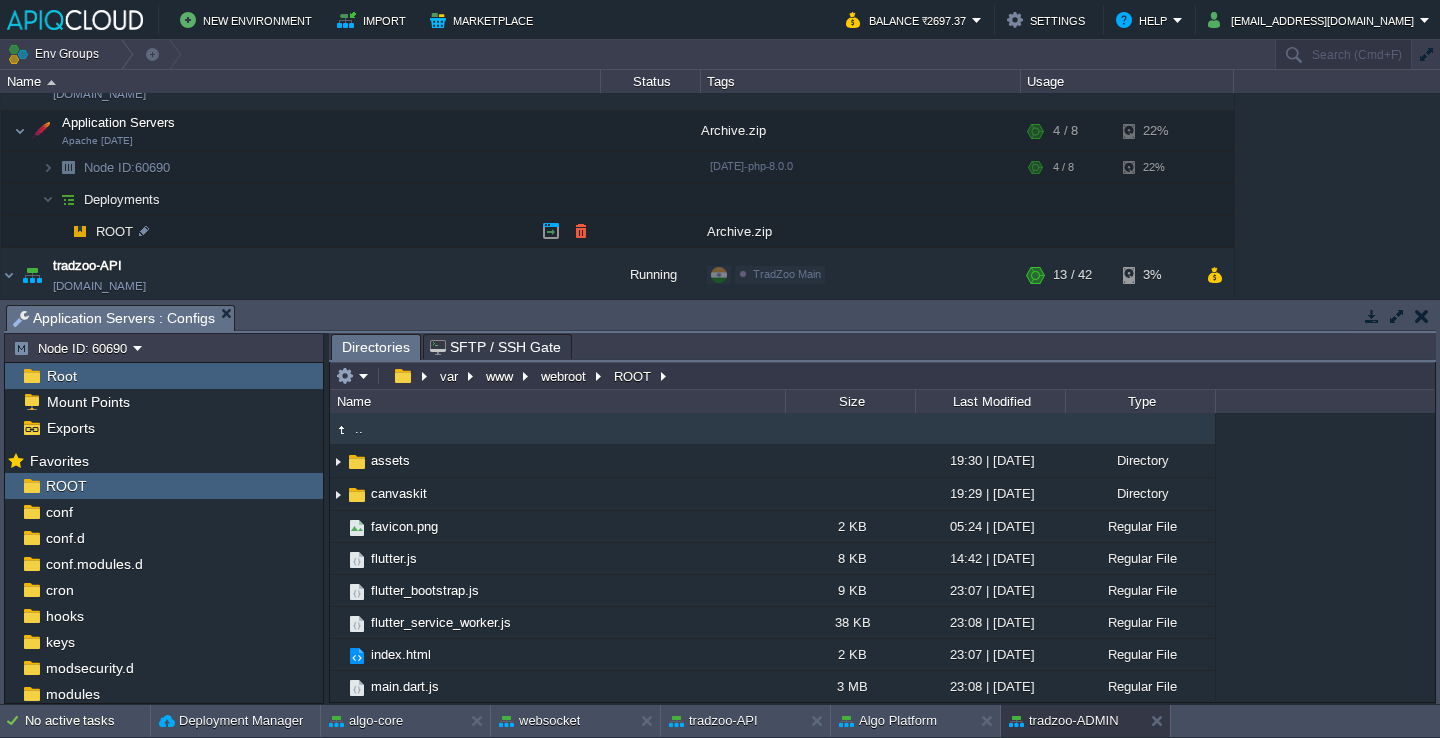click at bounding box center [80, 231] 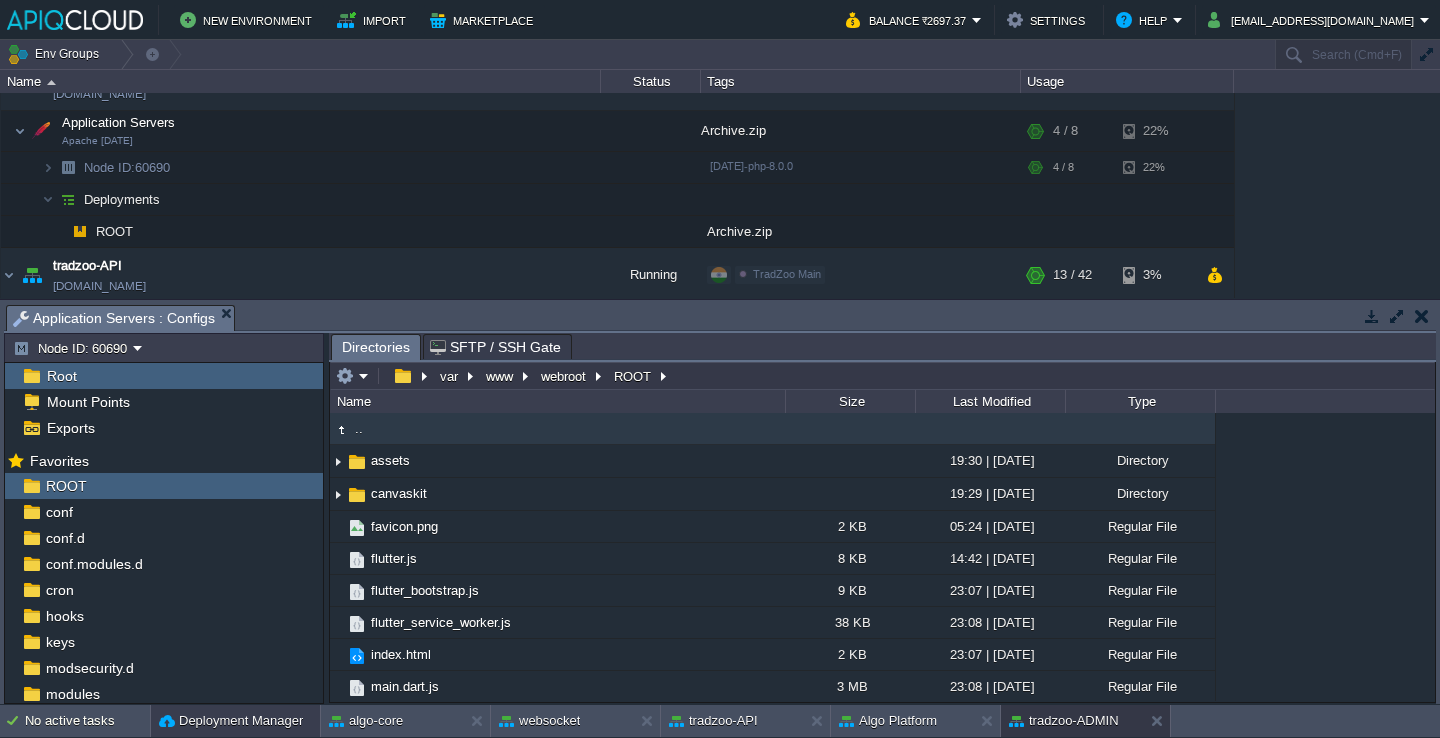 click on "Deployment Manager" at bounding box center [231, 721] 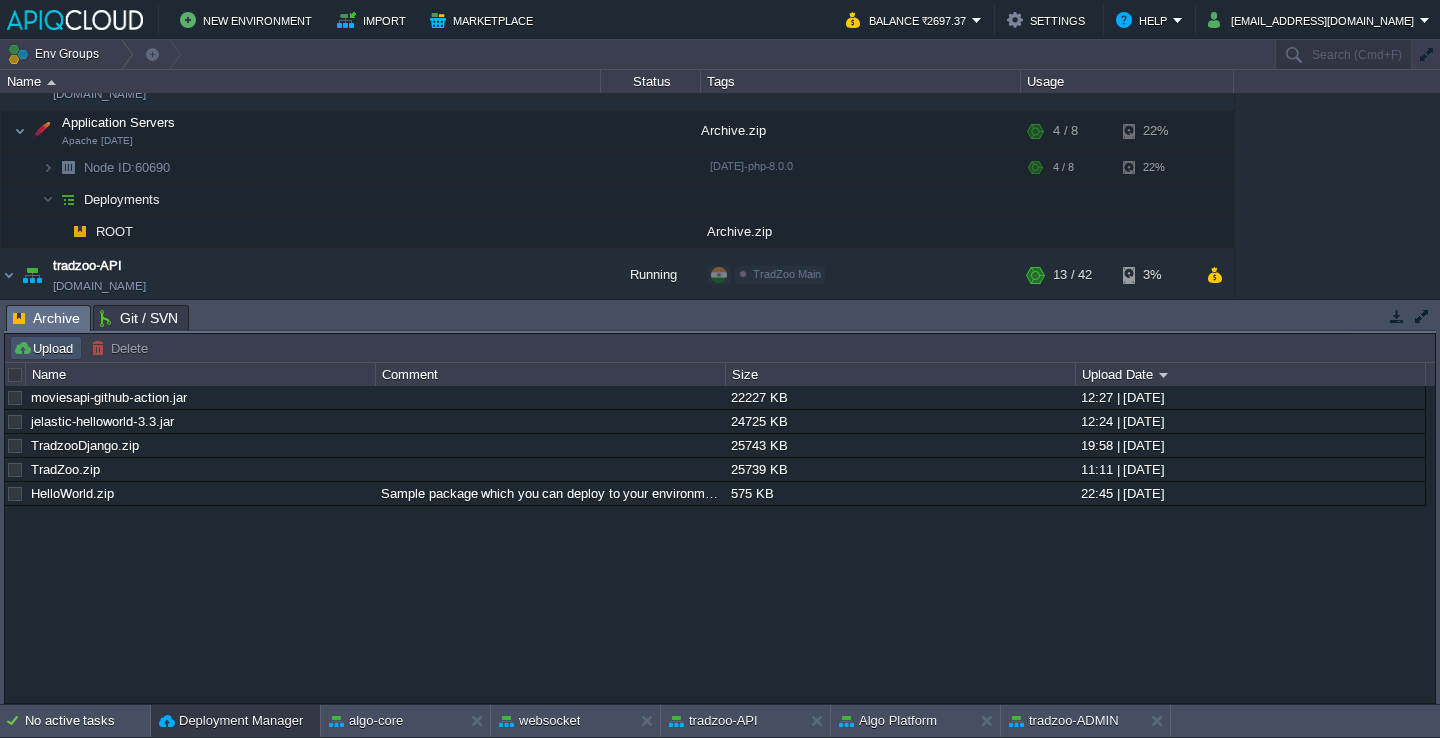 click on "Upload" at bounding box center [46, 348] 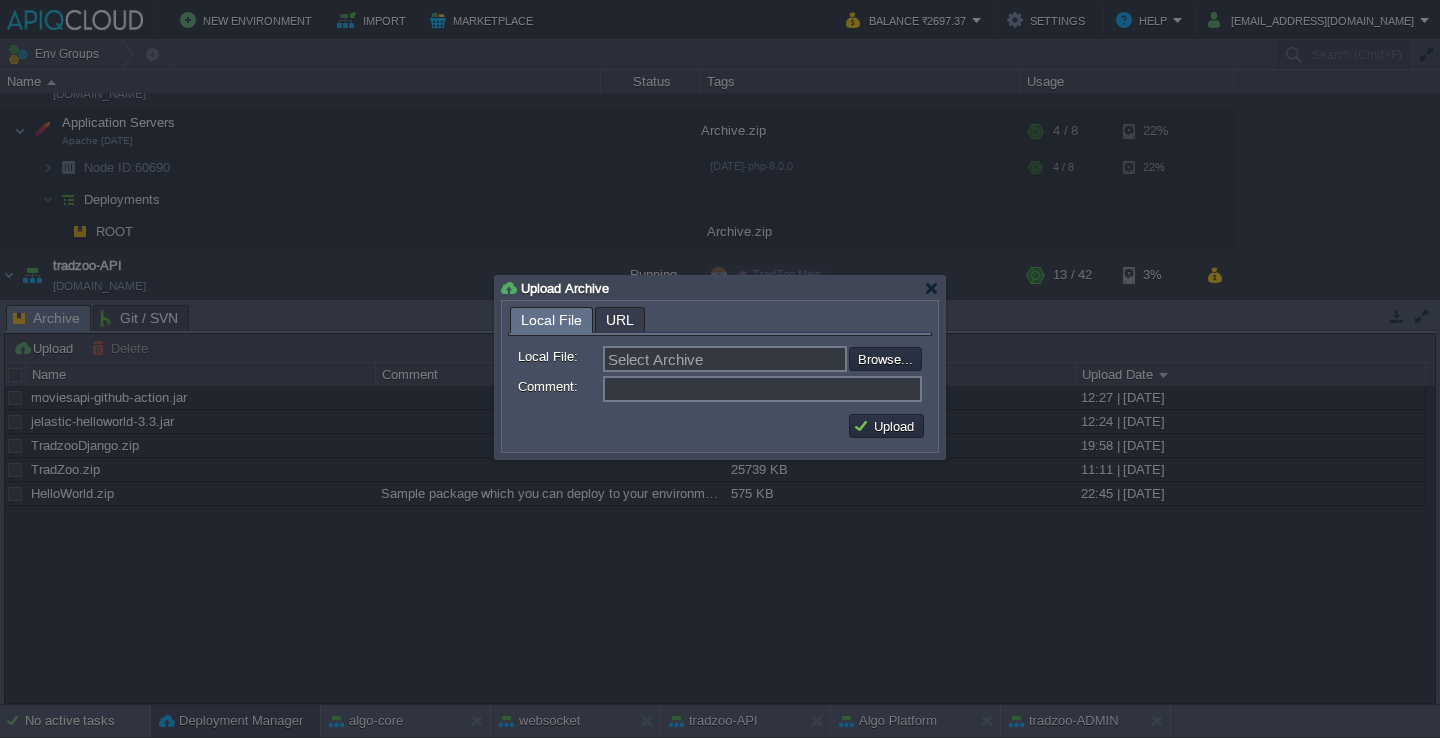 click on "URL" at bounding box center (625, 320) 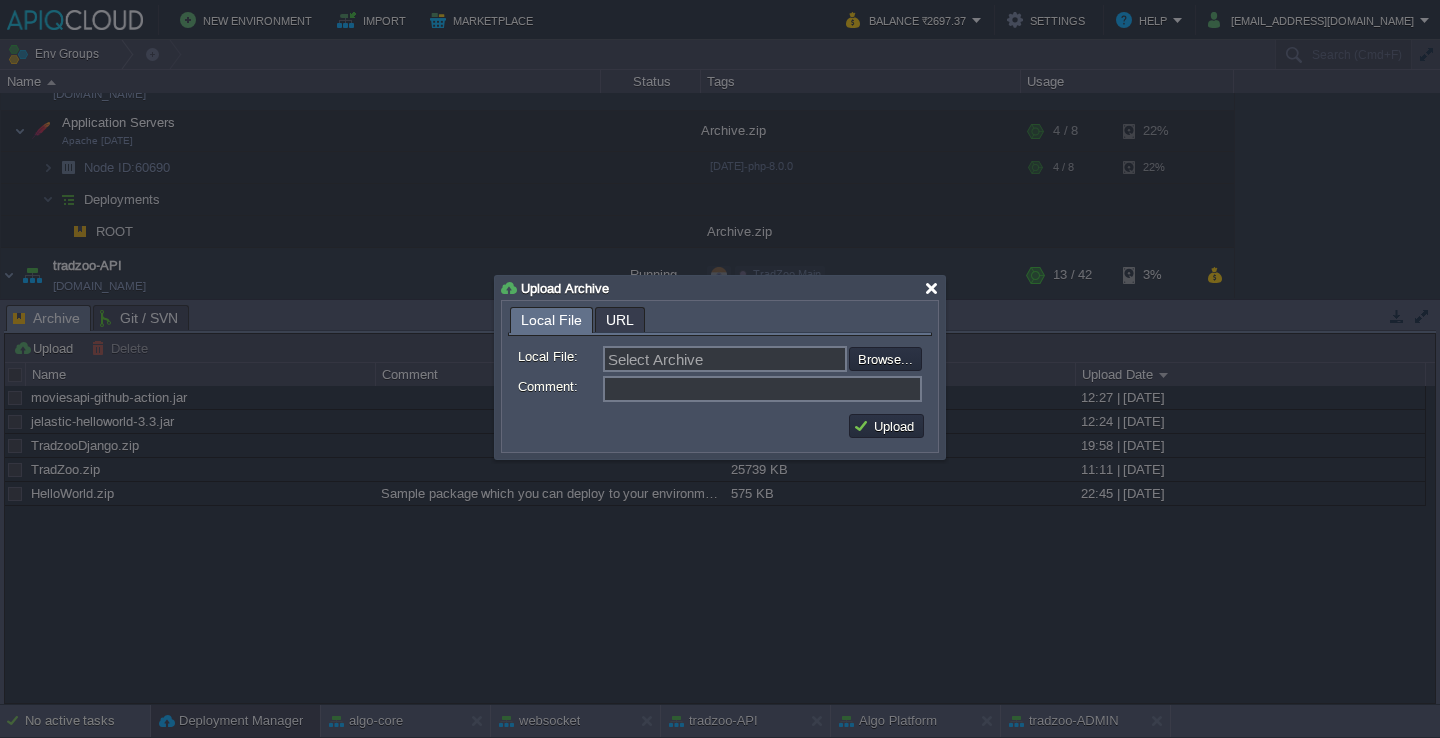click at bounding box center (931, 288) 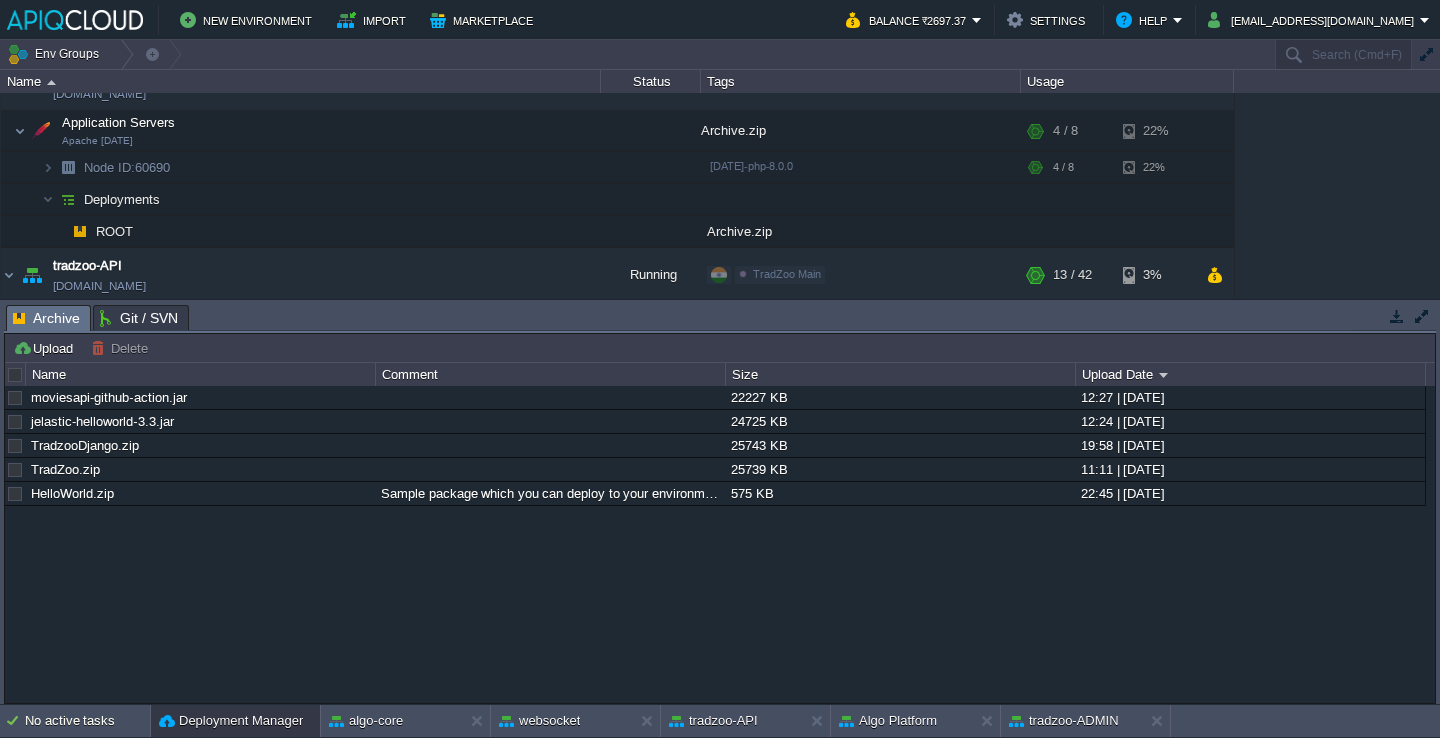 click at bounding box center (1397, 316) 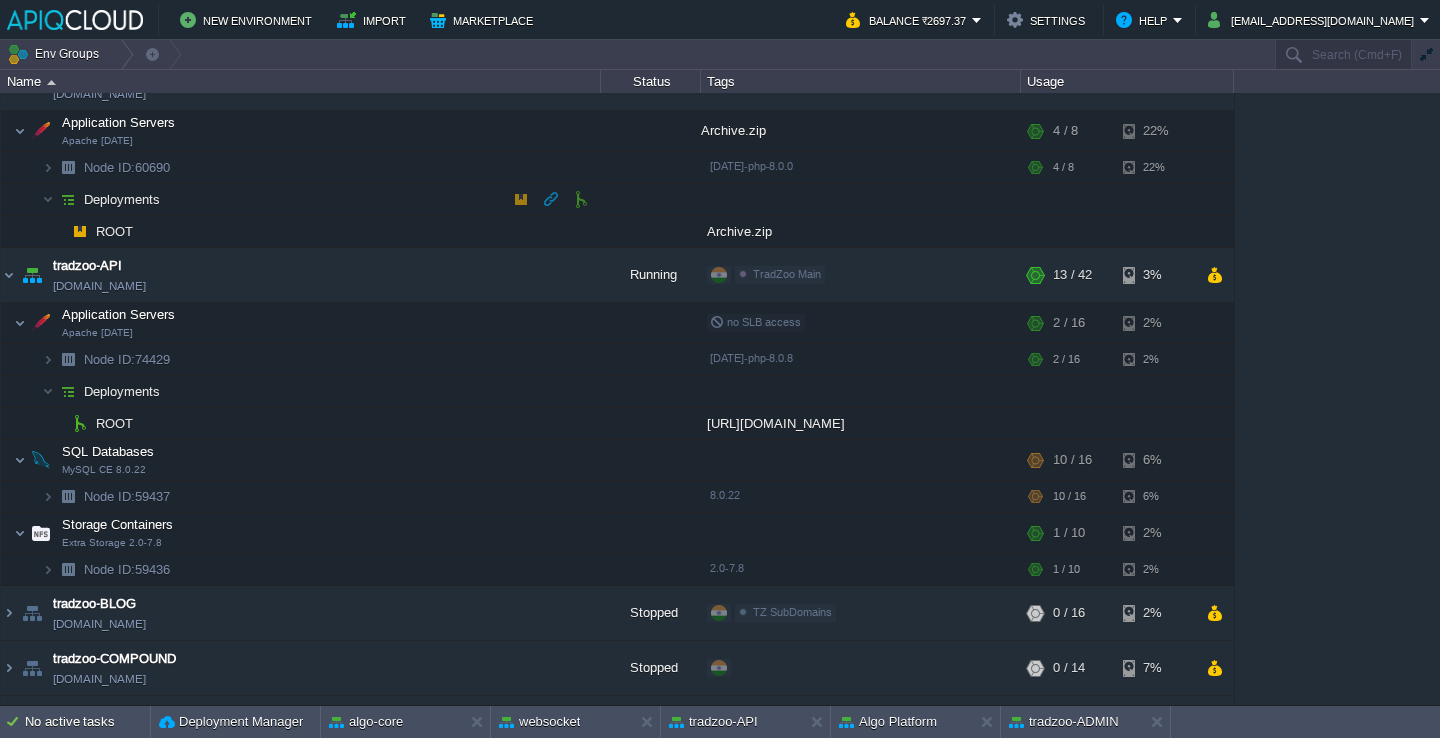 click at bounding box center (521, 199) 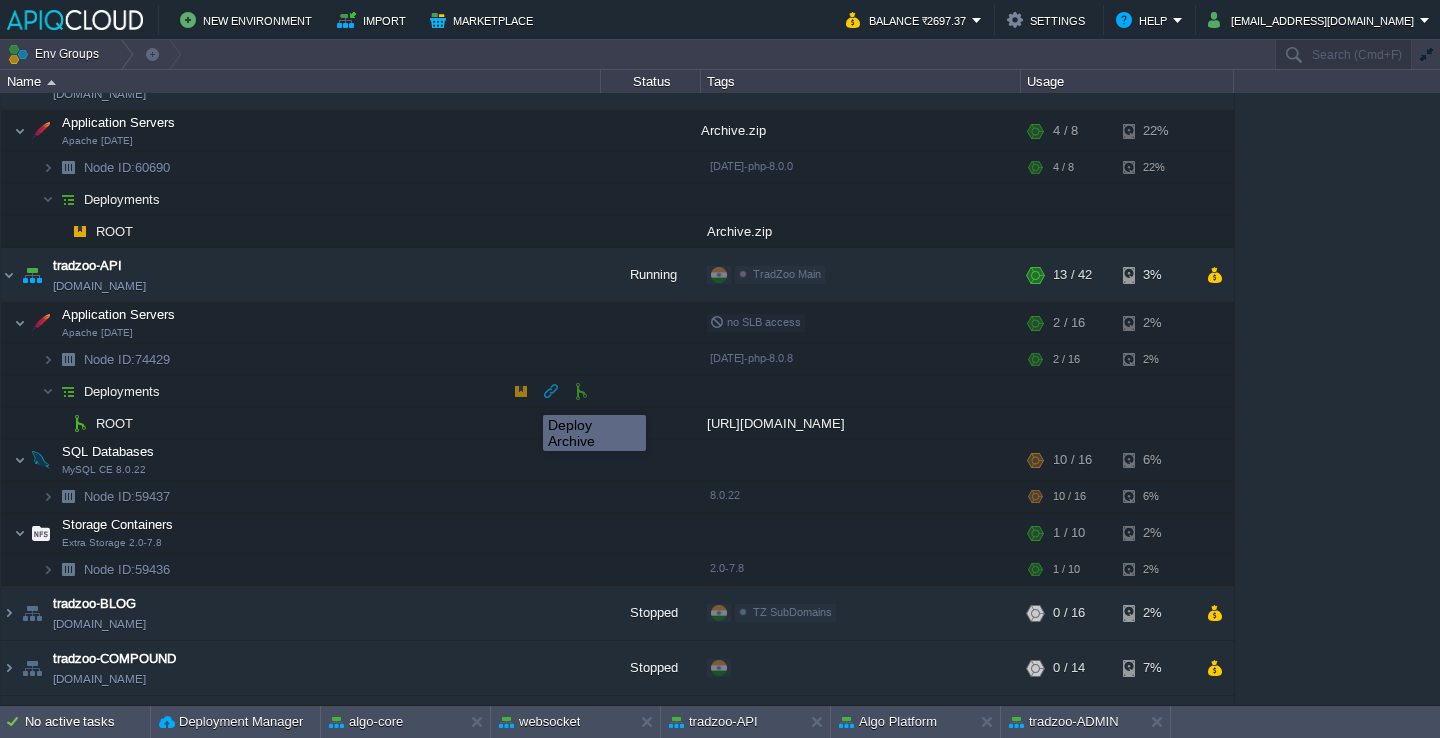 click at bounding box center (521, 391) 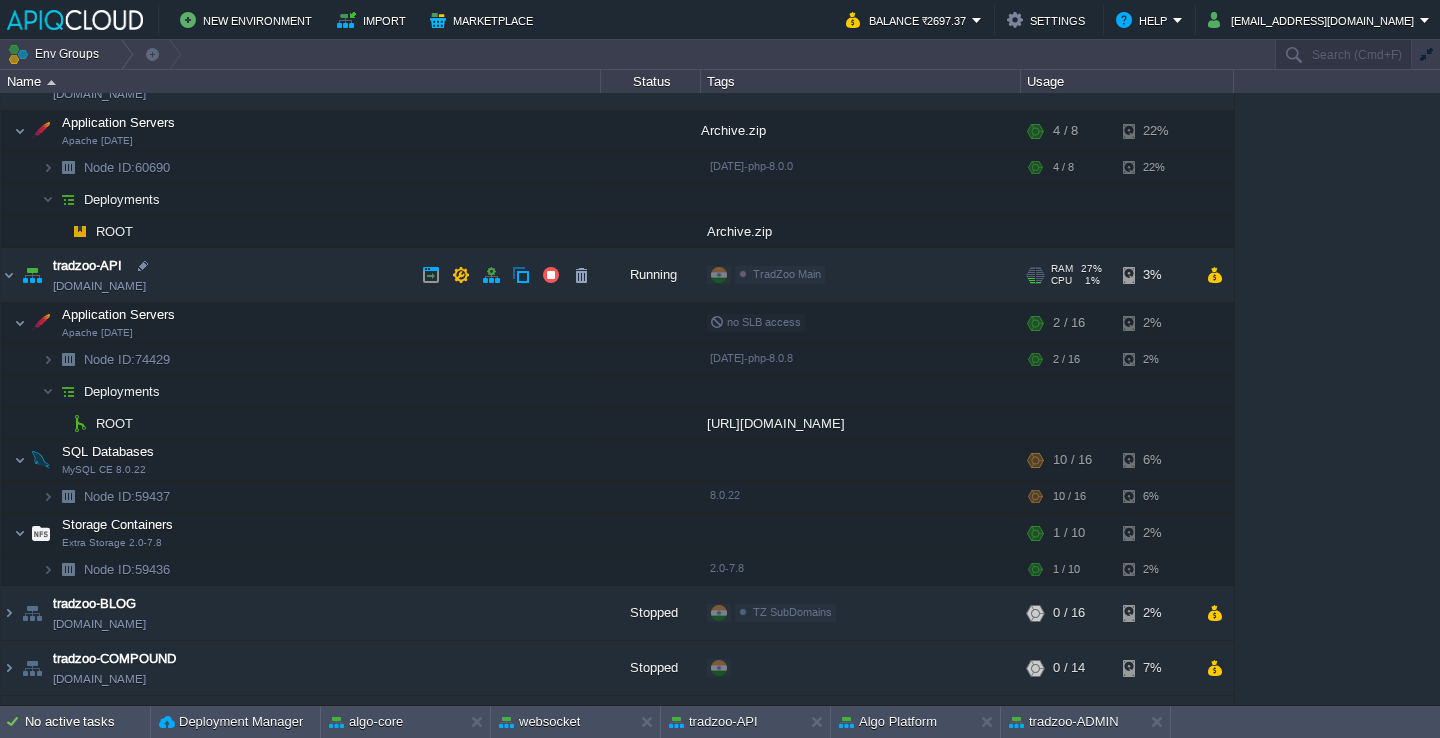 click on "tradzoo-API [DOMAIN_NAME]" at bounding box center (301, 275) 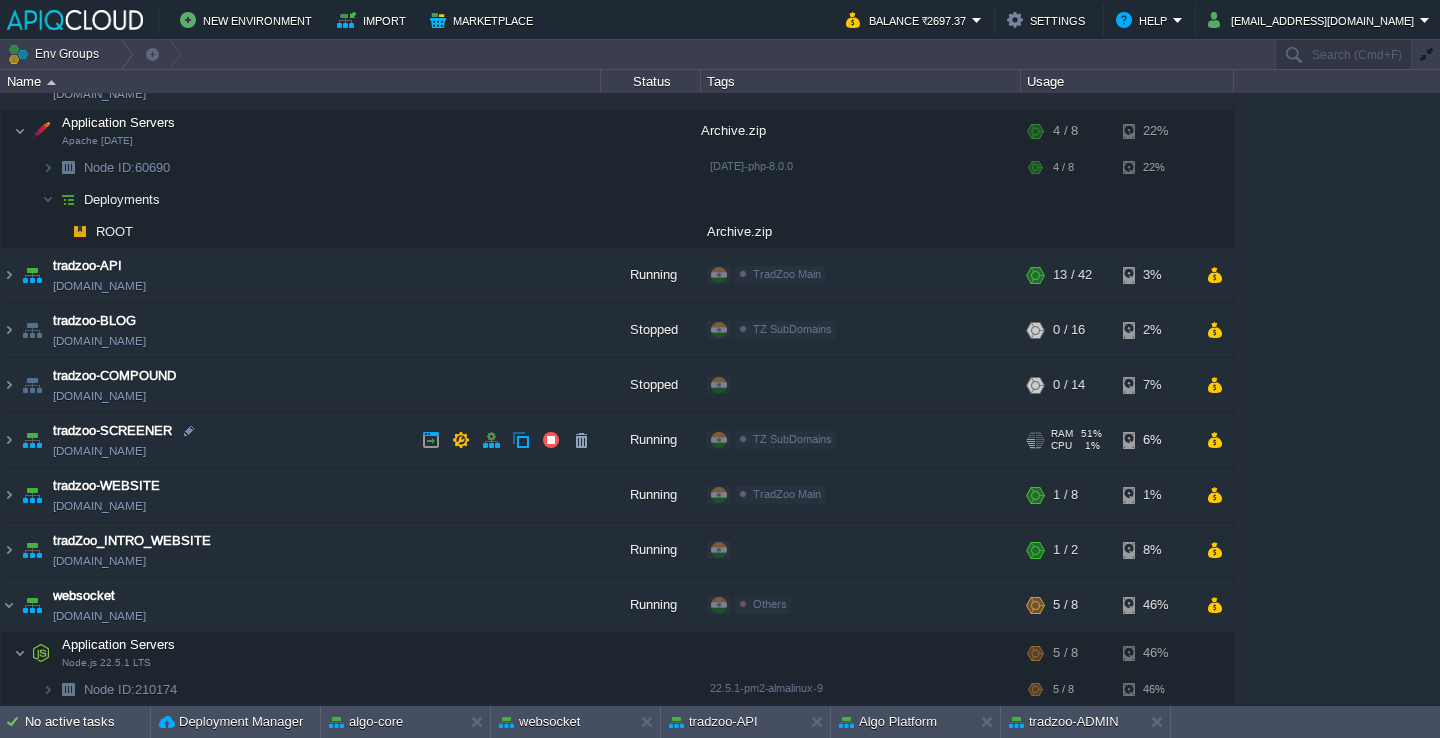 click on "tradzoo-SCREENER [DOMAIN_NAME]" at bounding box center [301, 440] 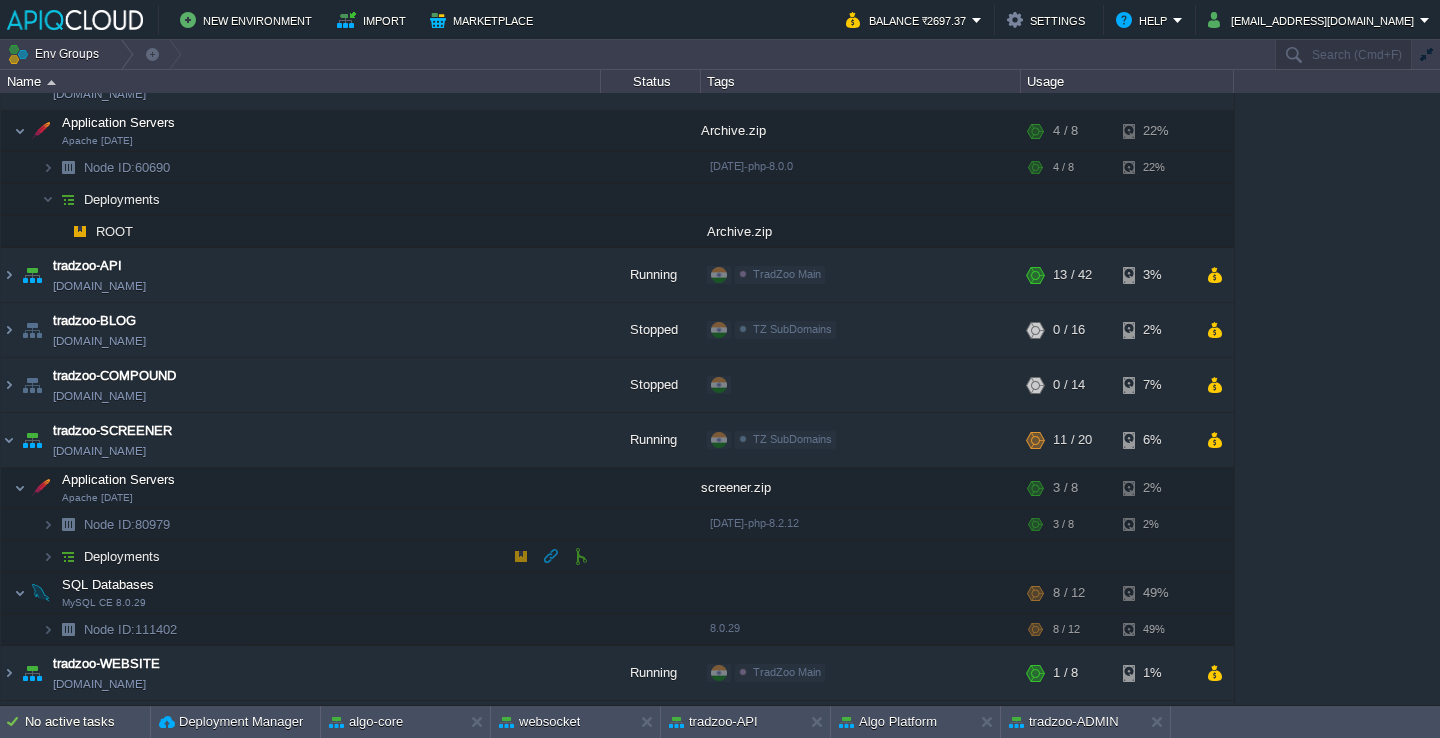 click at bounding box center [521, 556] 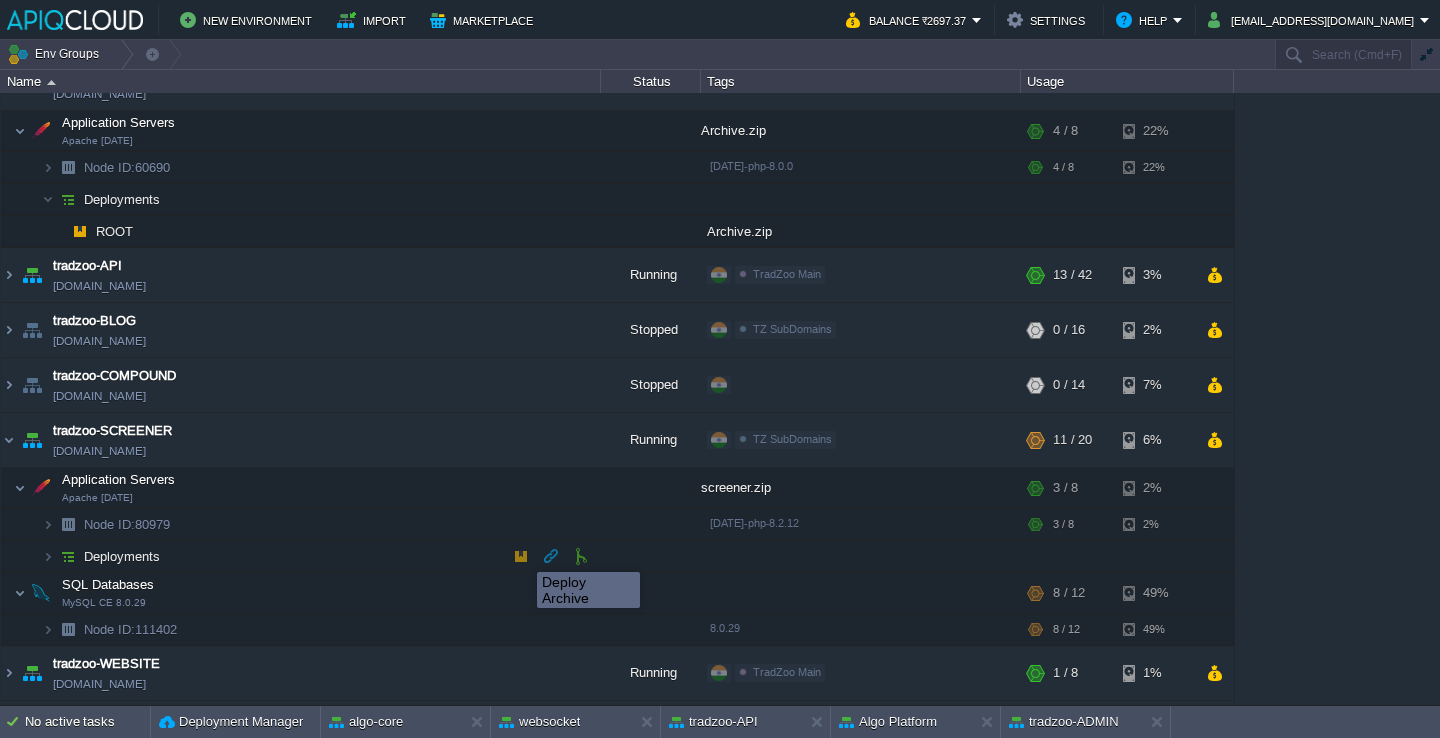 click at bounding box center (521, 556) 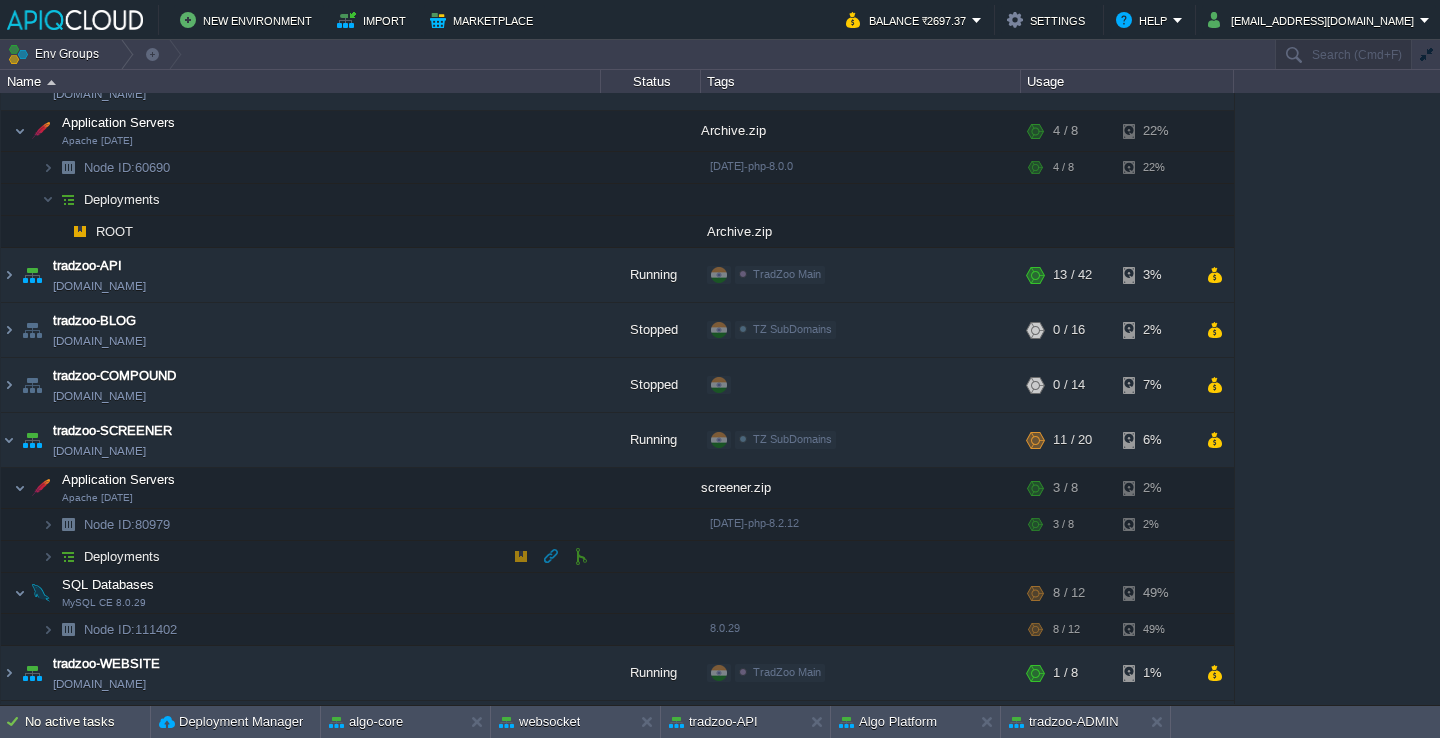click on "Deployments" at bounding box center [301, 557] 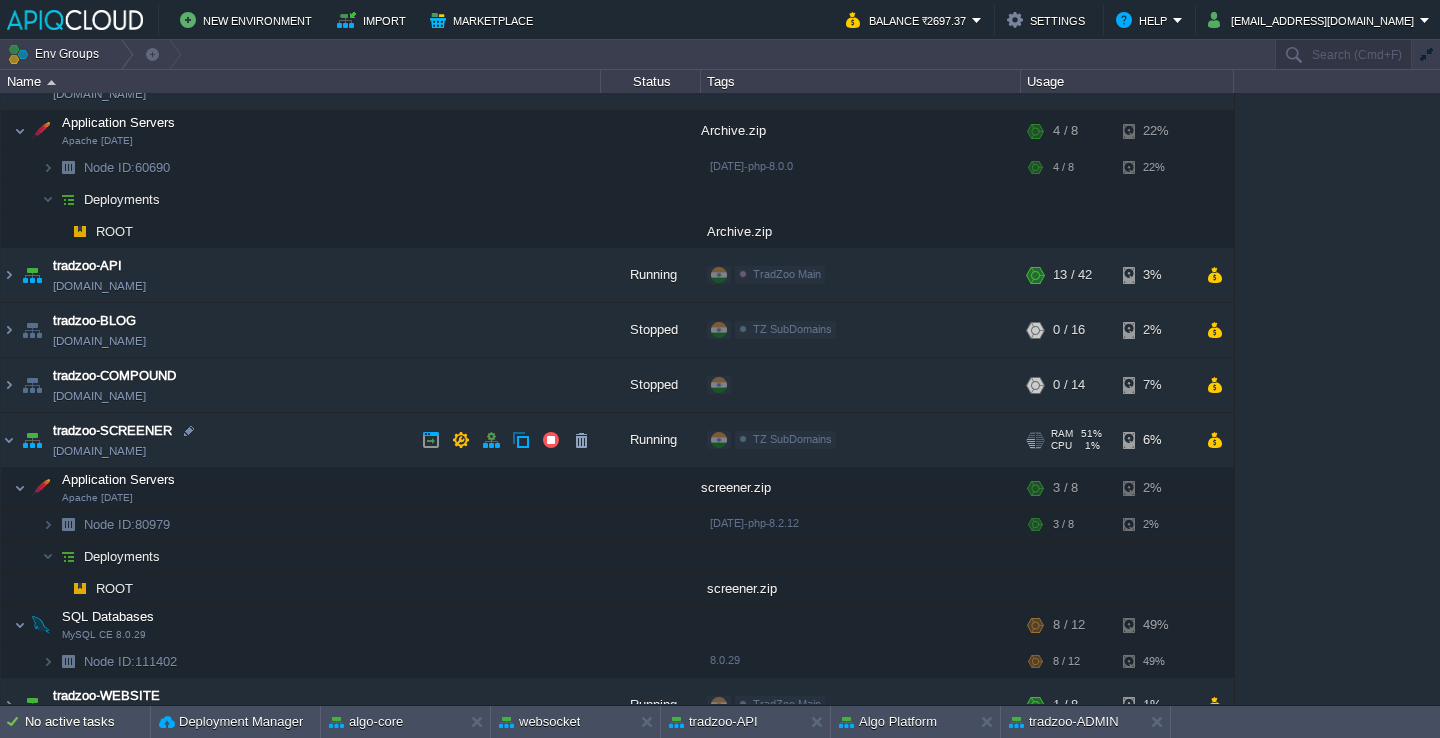 click on "tradzoo-SCREENER [DOMAIN_NAME]" at bounding box center (301, 440) 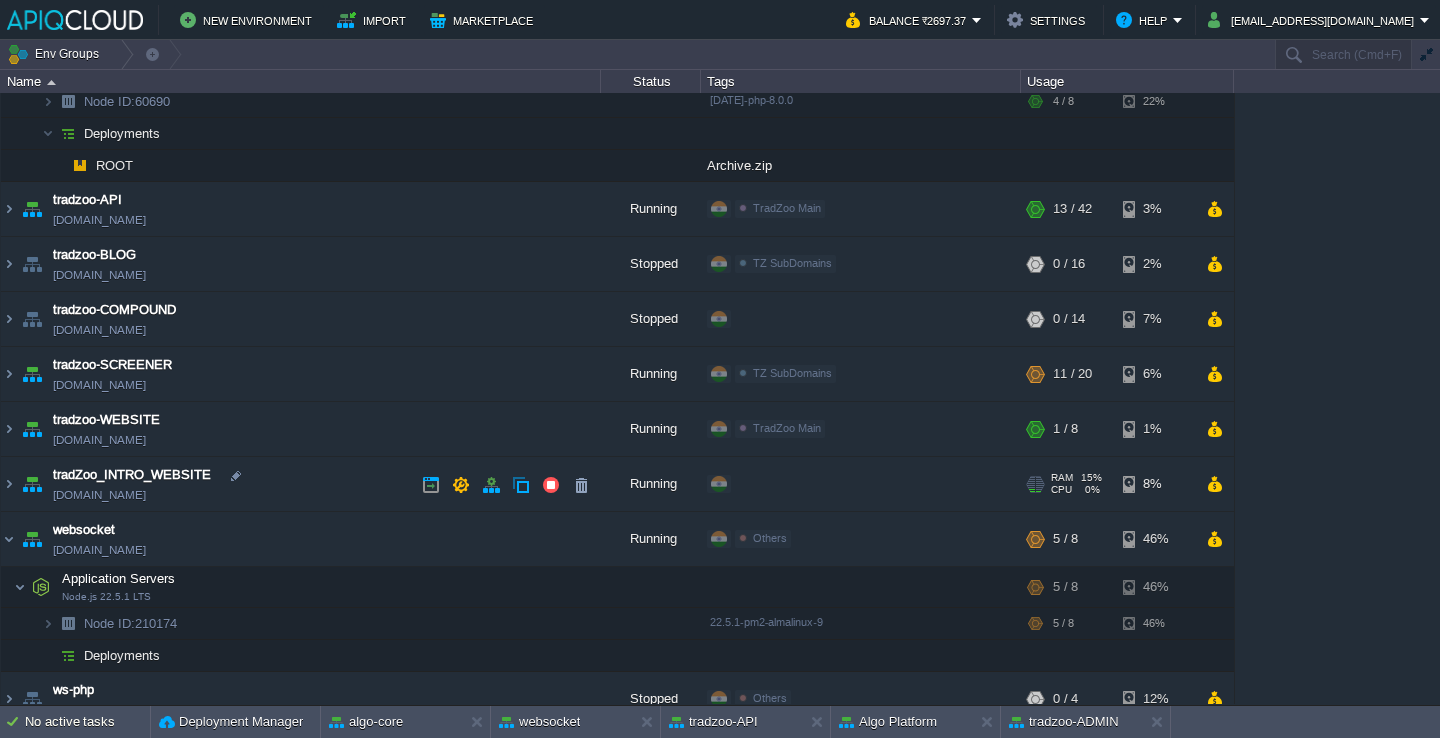 scroll, scrollTop: 621, scrollLeft: 0, axis: vertical 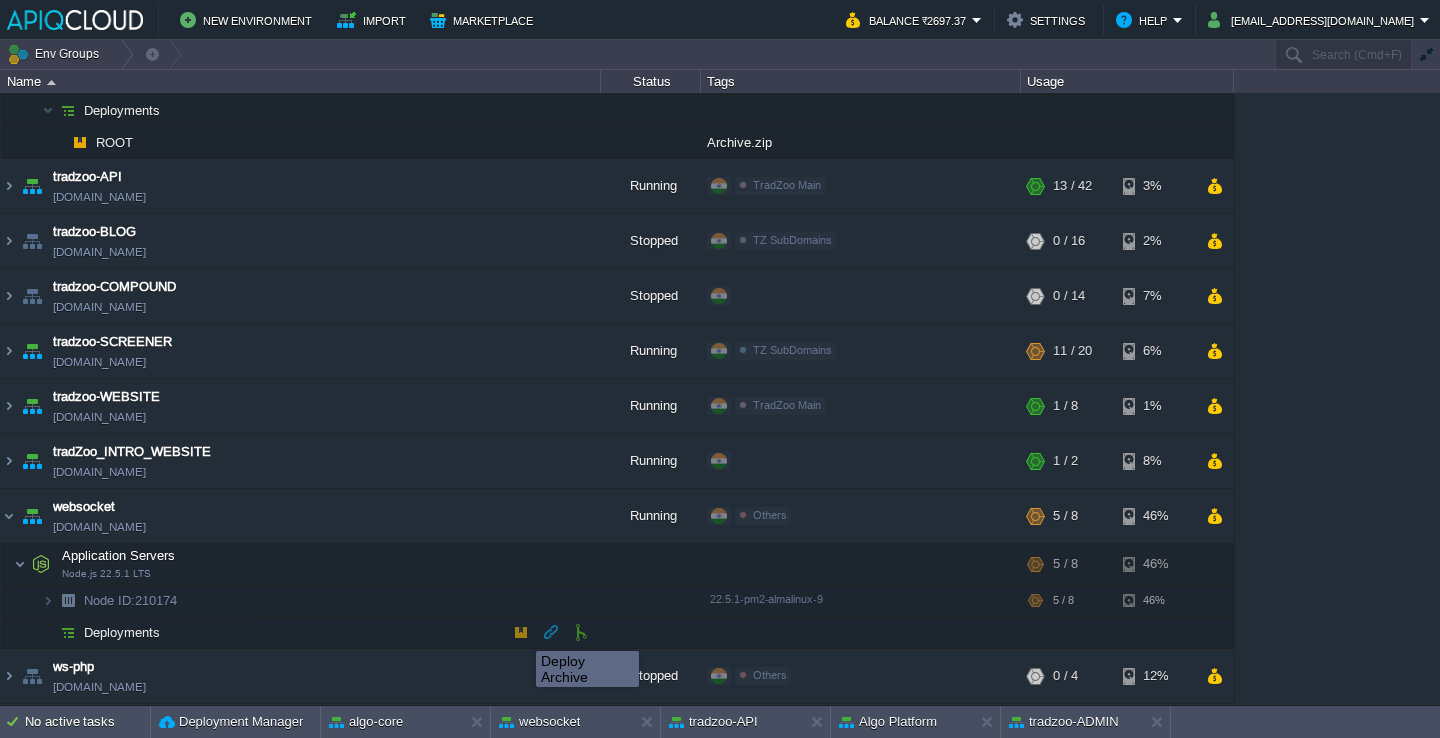 click at bounding box center (521, 632) 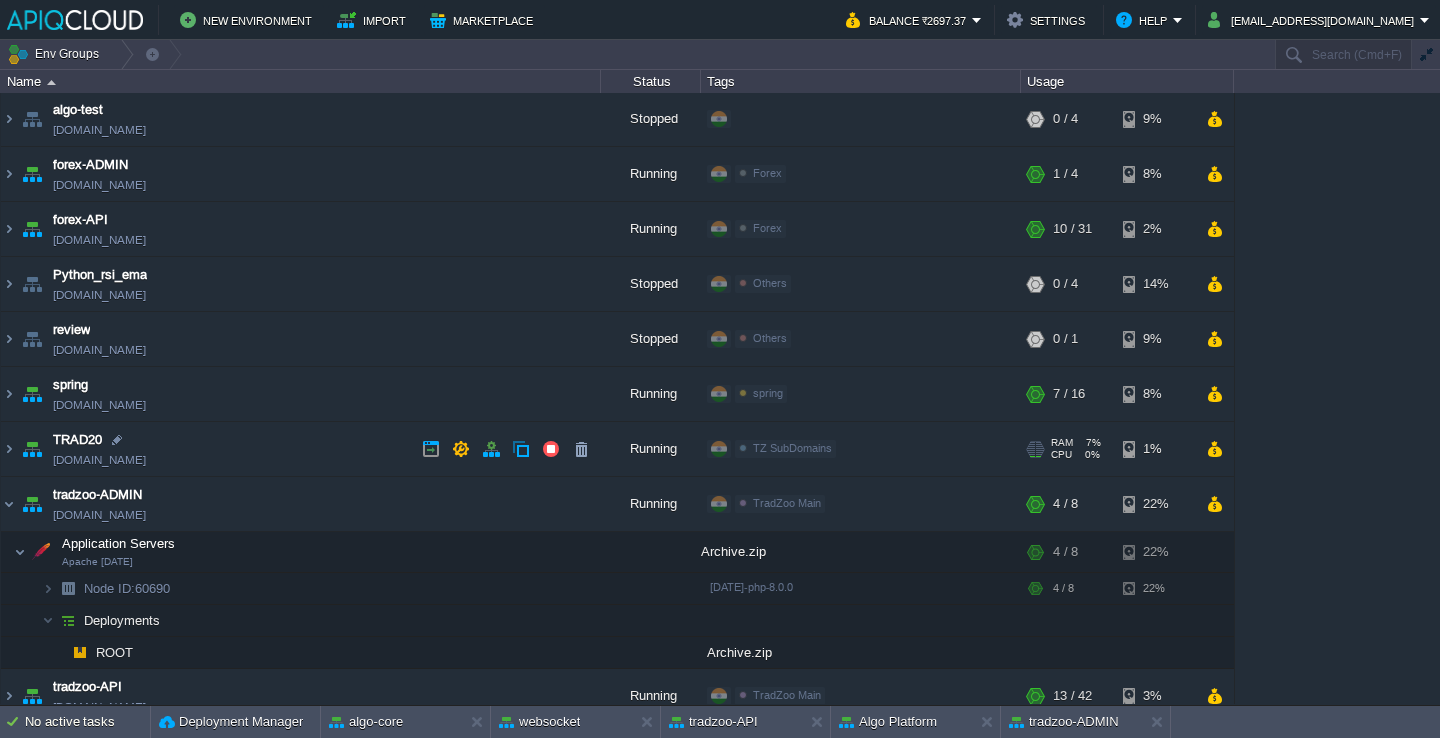 scroll, scrollTop: 76, scrollLeft: 0, axis: vertical 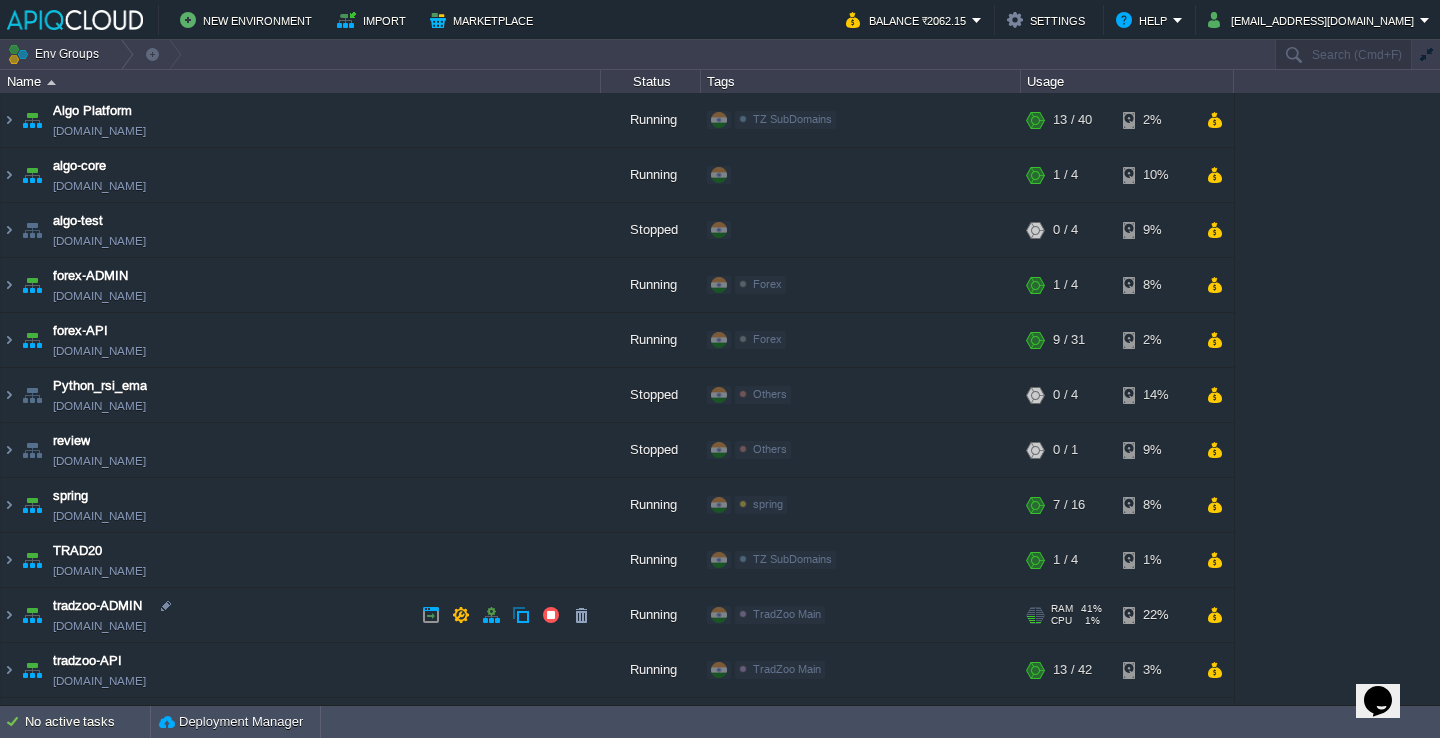 click on "tradzoo-ADMIN [DOMAIN_NAME]" at bounding box center (301, 615) 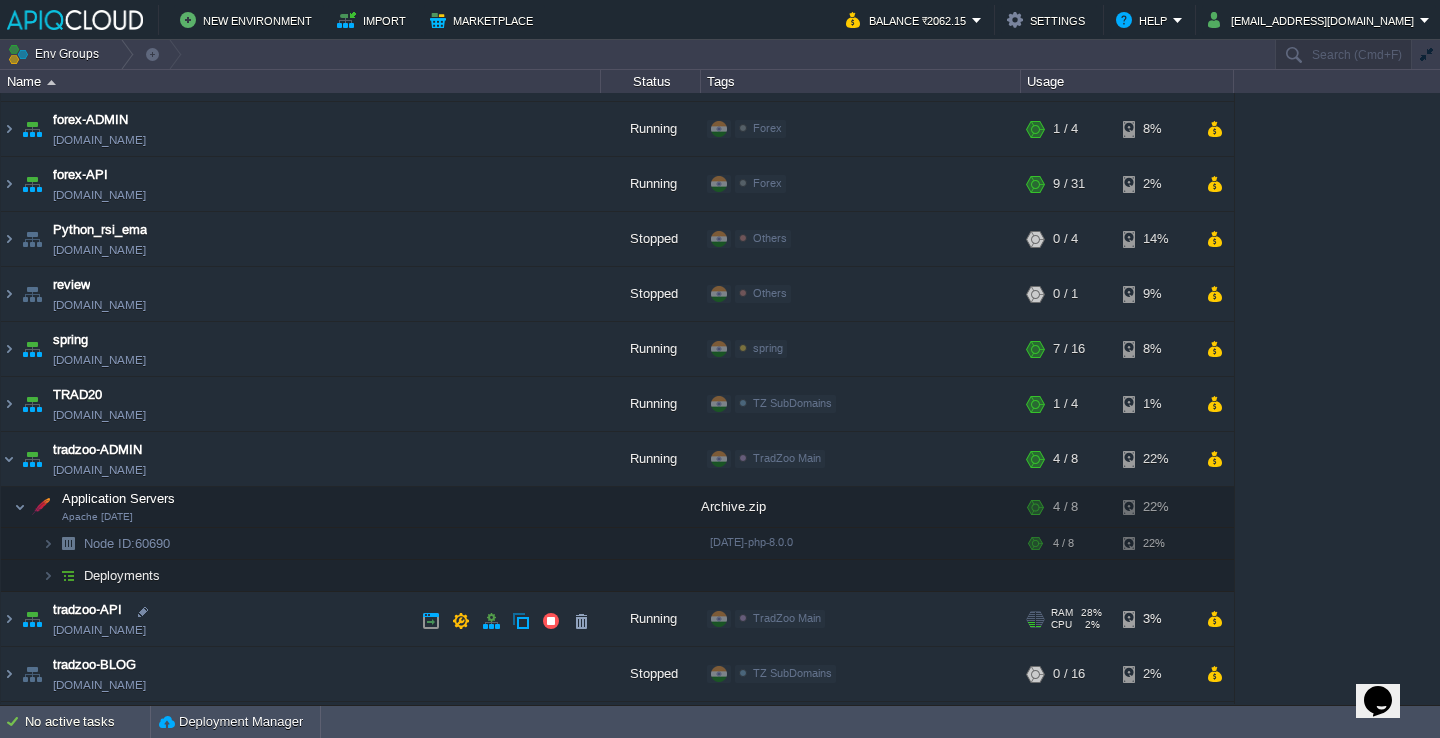 scroll, scrollTop: 155, scrollLeft: 0, axis: vertical 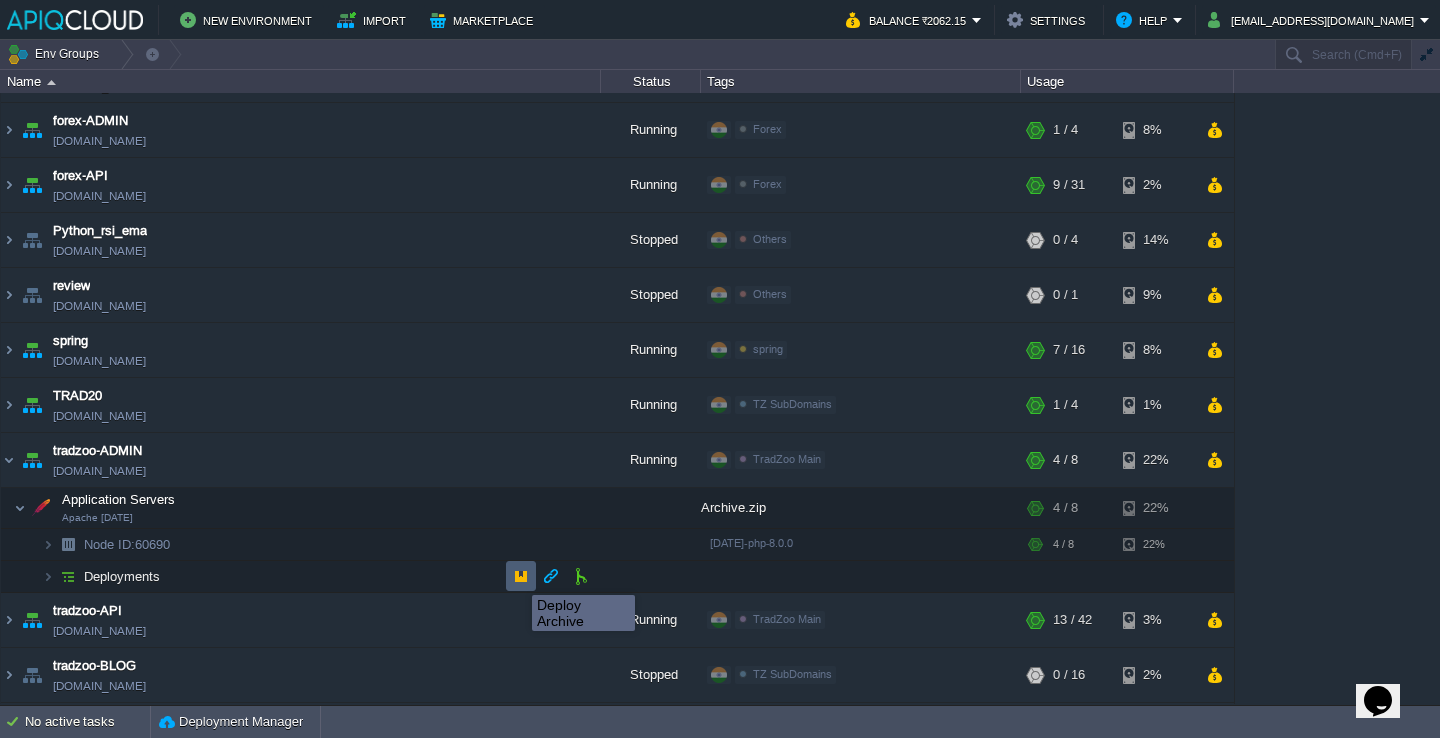 click at bounding box center [521, 576] 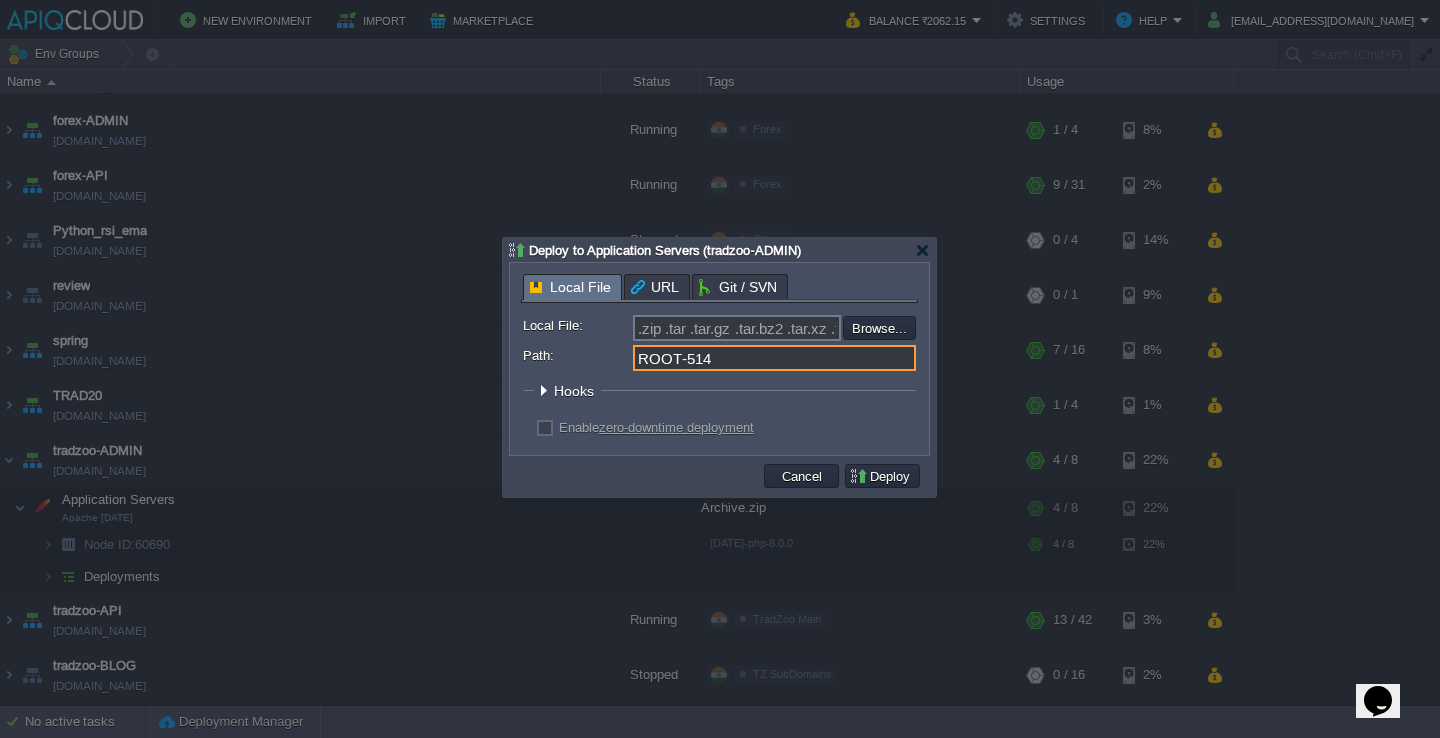 click on "ROOT-514" at bounding box center [774, 358] 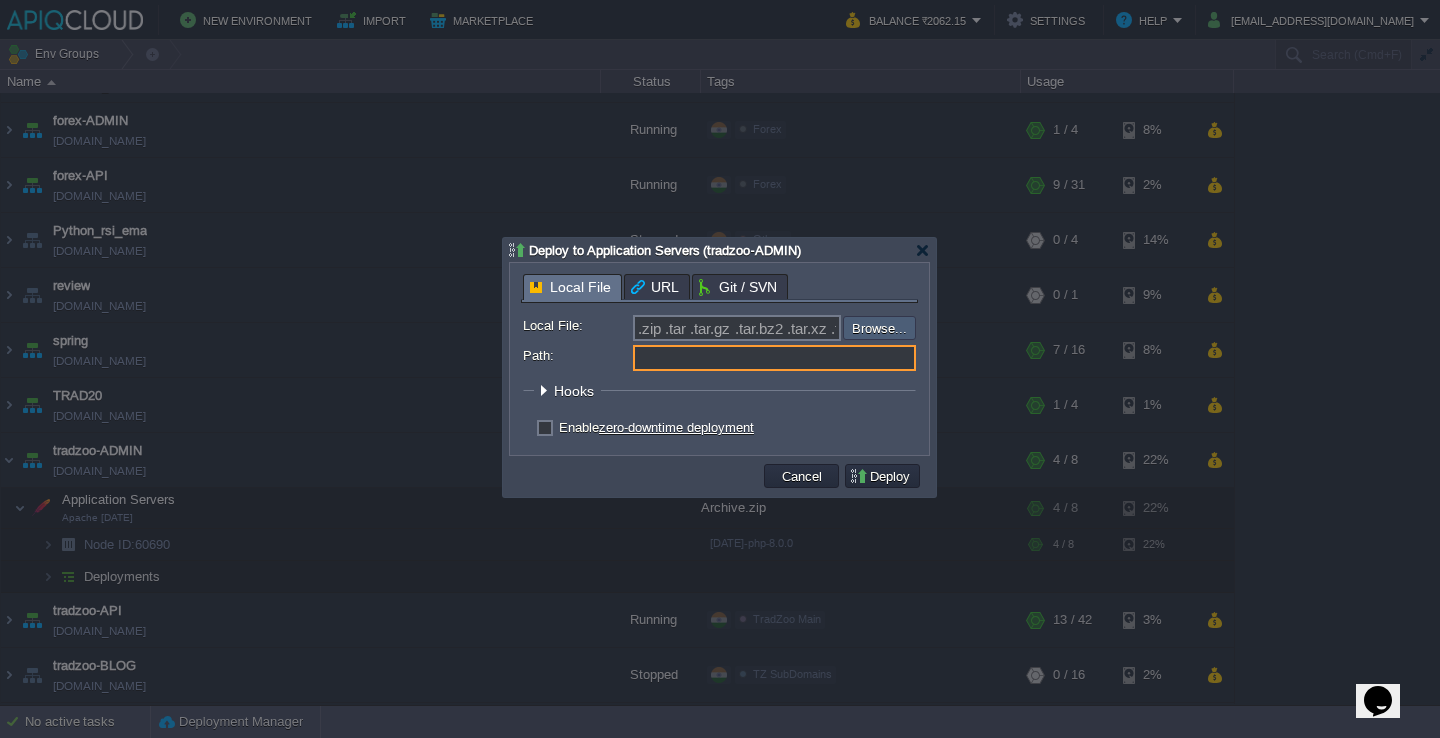 click at bounding box center (789, 328) 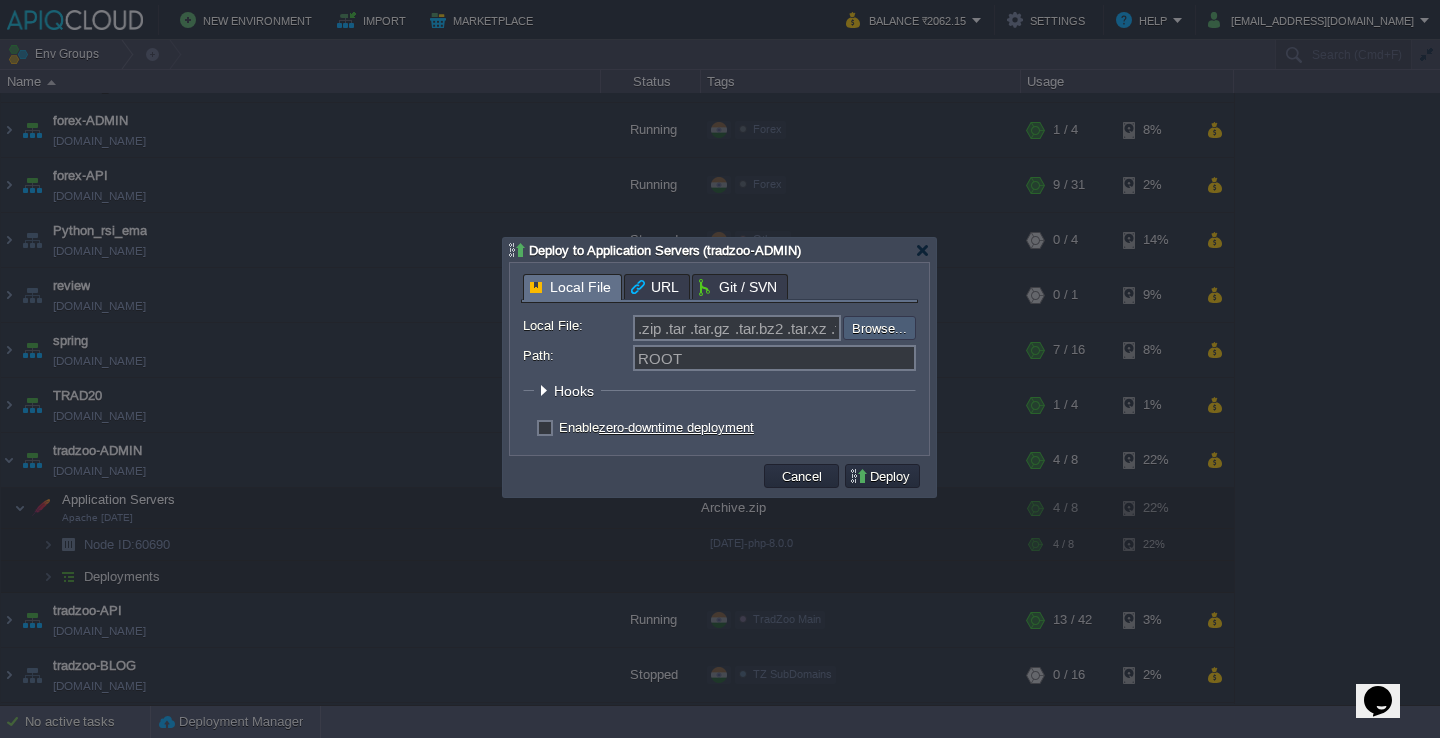 click at bounding box center (789, 328) 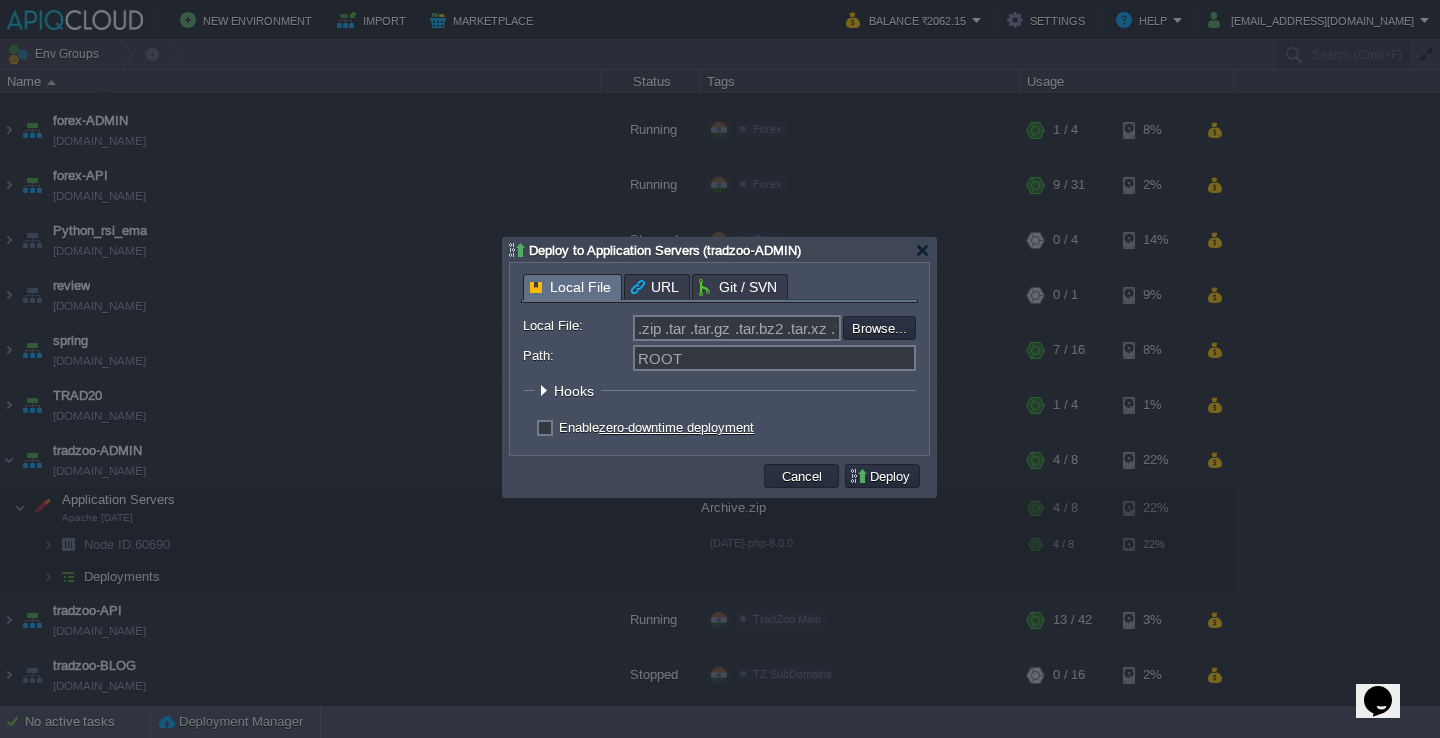 type on "C:\fakepath\Archive.zip" 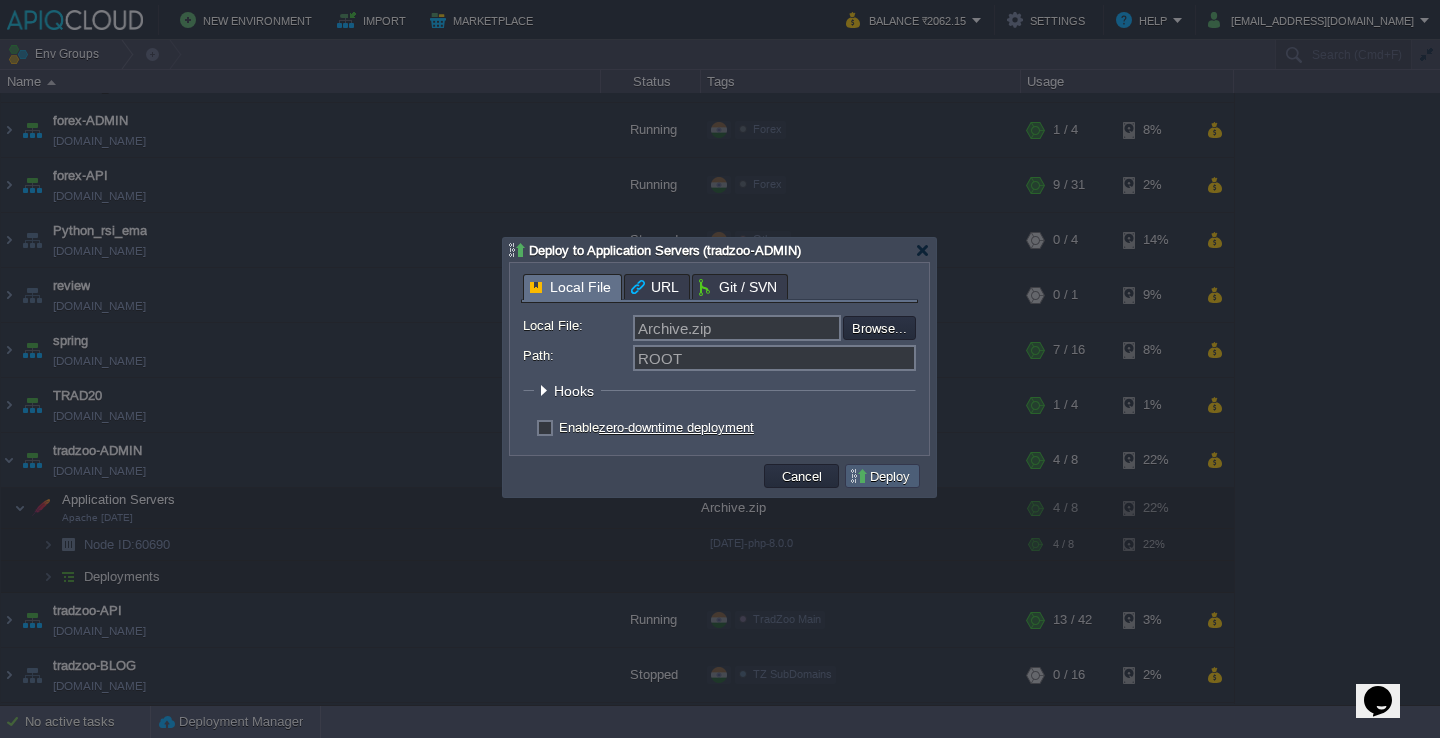 click on "Deploy" at bounding box center [882, 476] 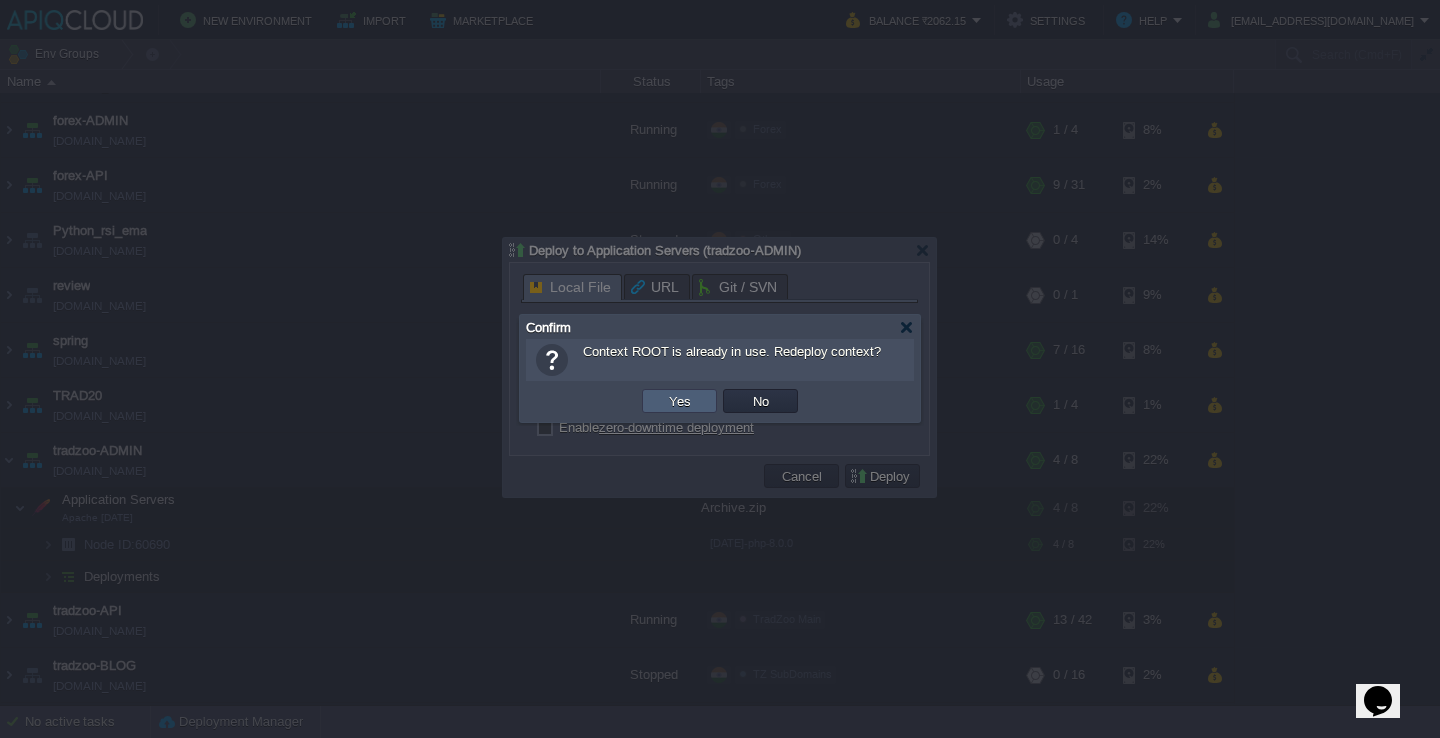 click on "Yes" at bounding box center (679, 401) 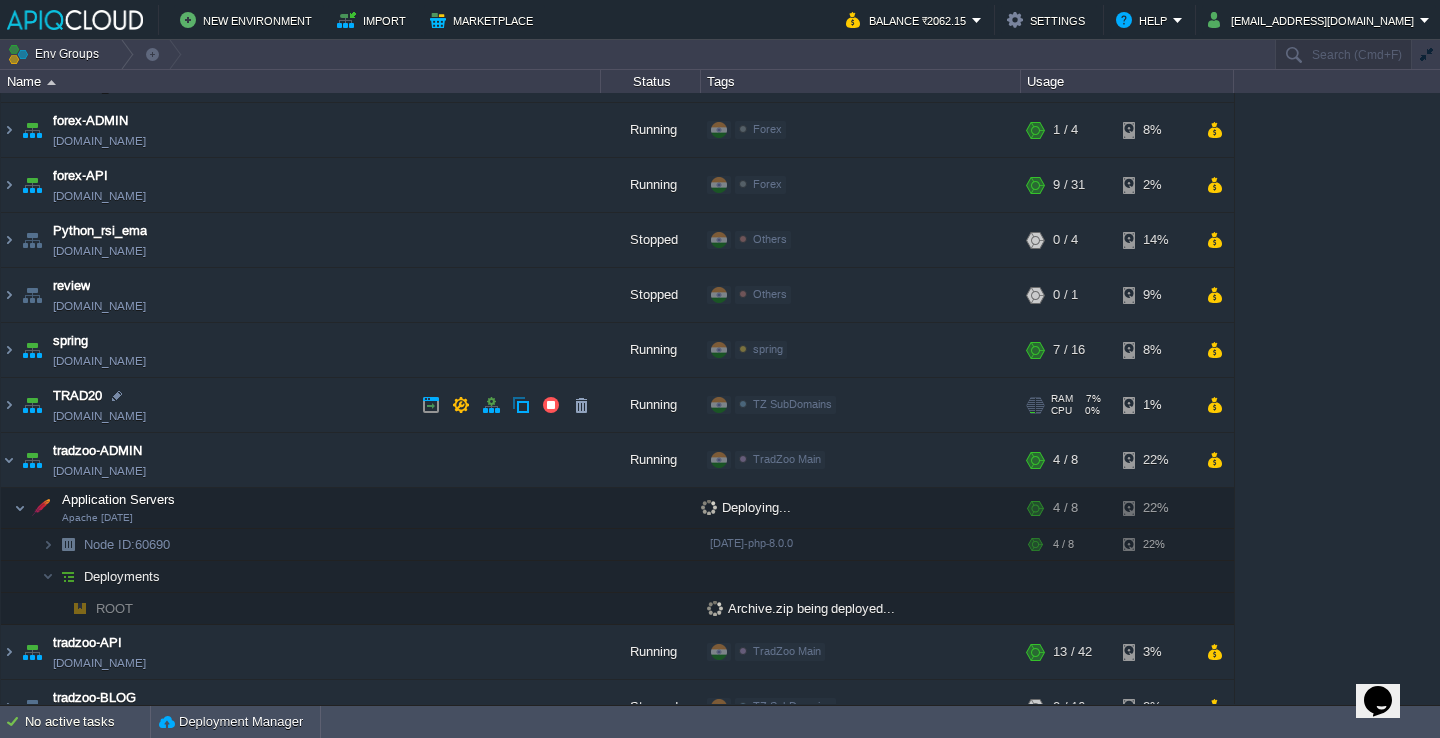 scroll, scrollTop: 0, scrollLeft: 0, axis: both 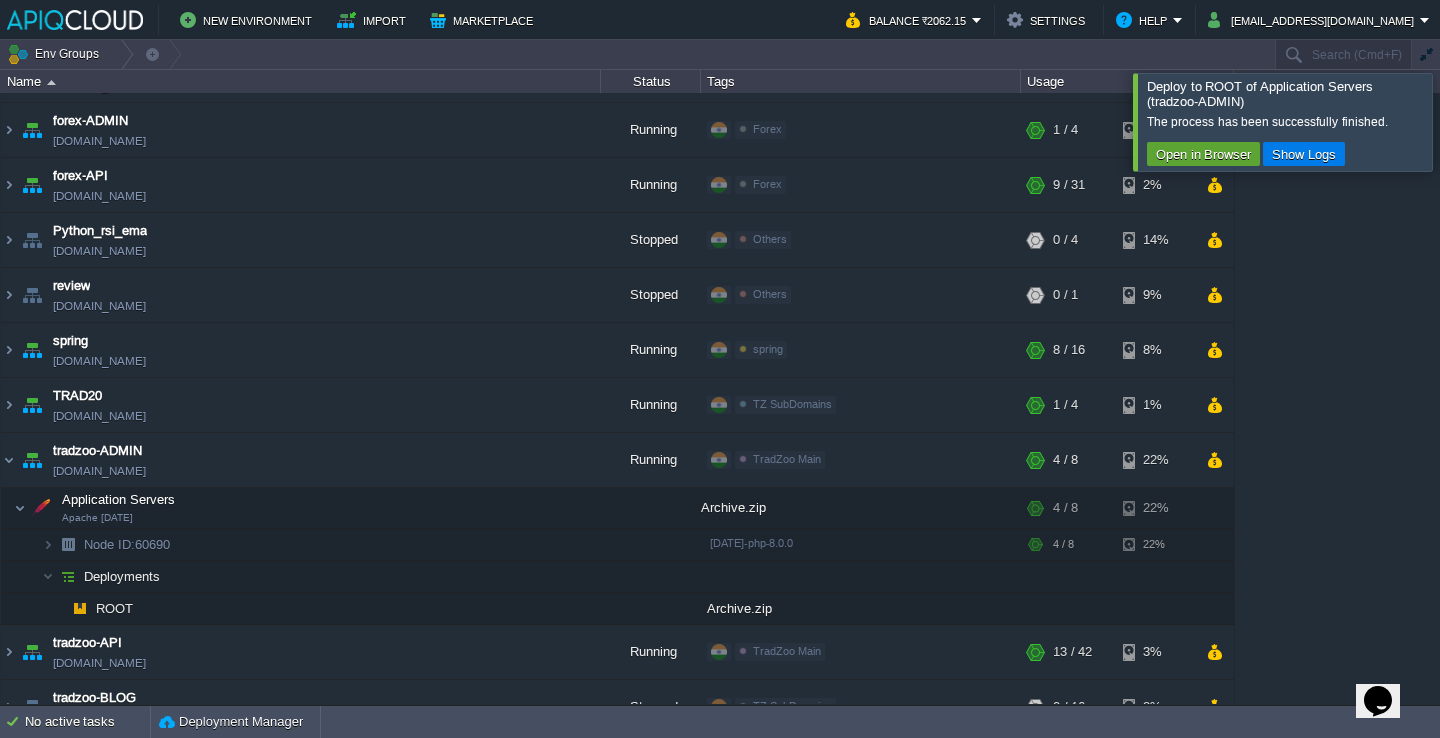 click at bounding box center [1464, 121] 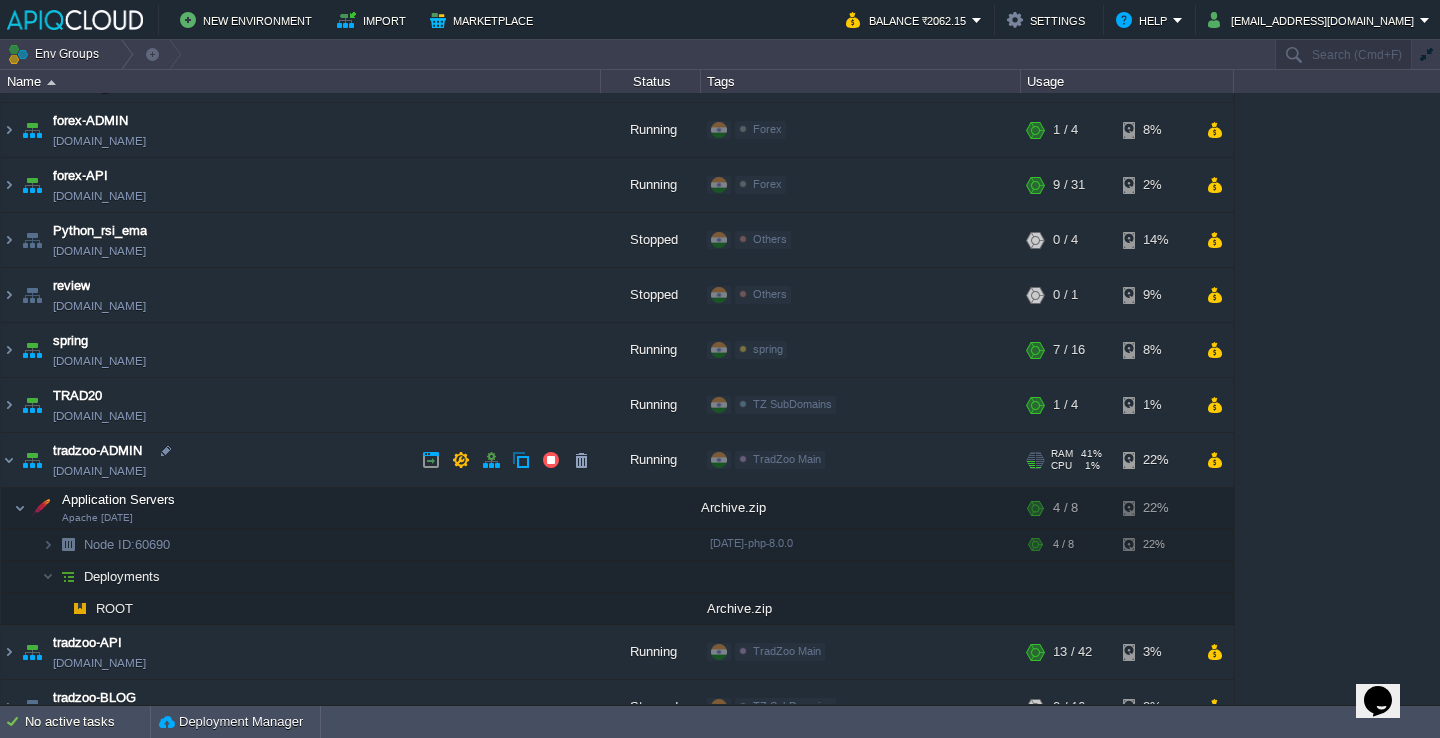 click on "tradzoo-ADMIN [DOMAIN_NAME]" at bounding box center (301, 460) 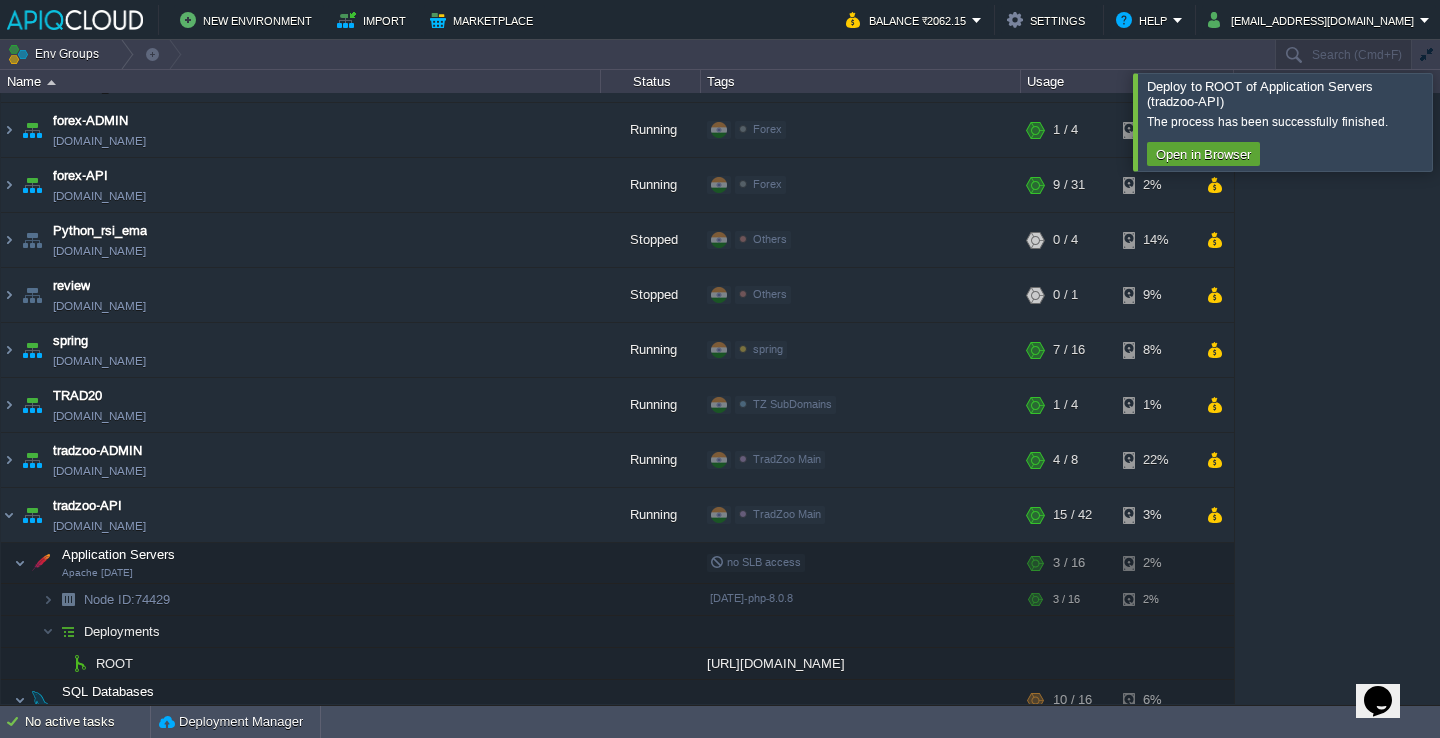 click at bounding box center (1464, 121) 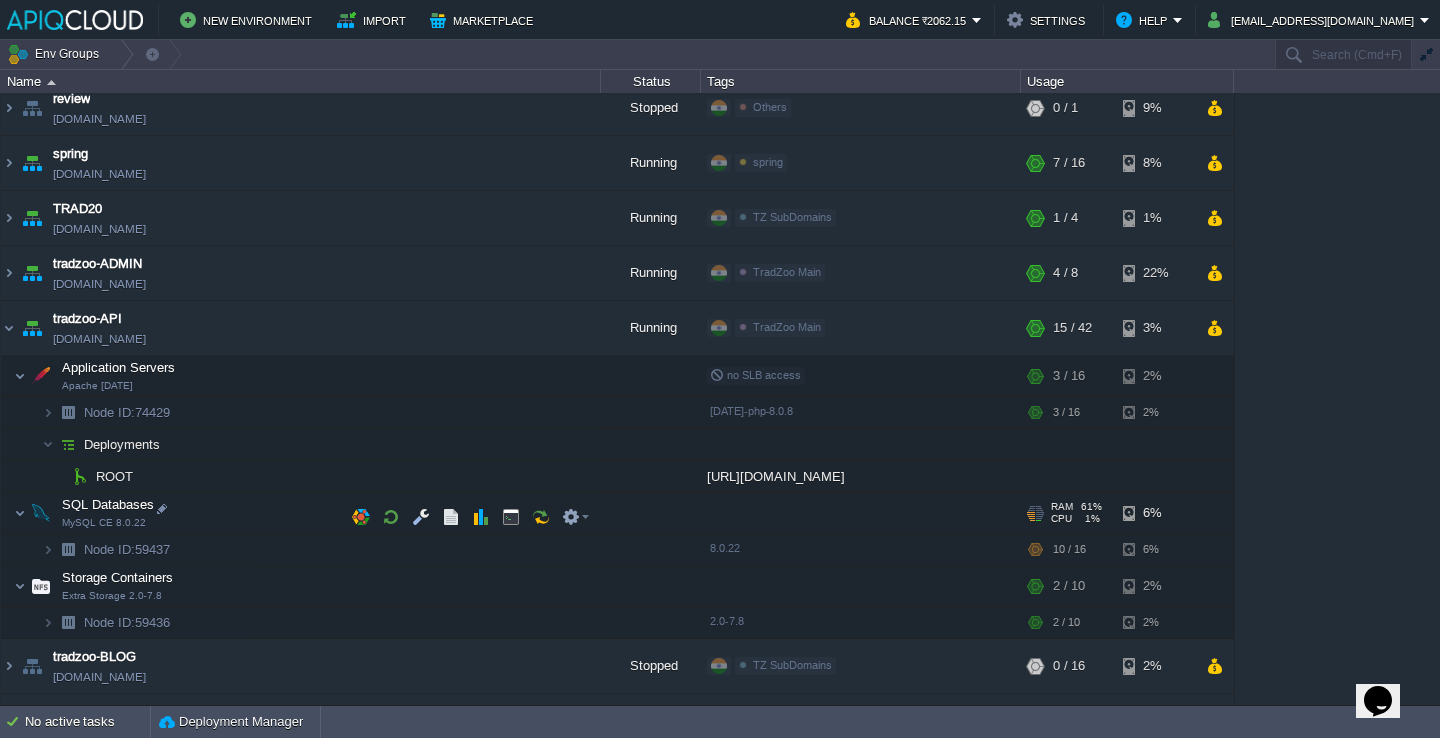 scroll, scrollTop: 344, scrollLeft: 0, axis: vertical 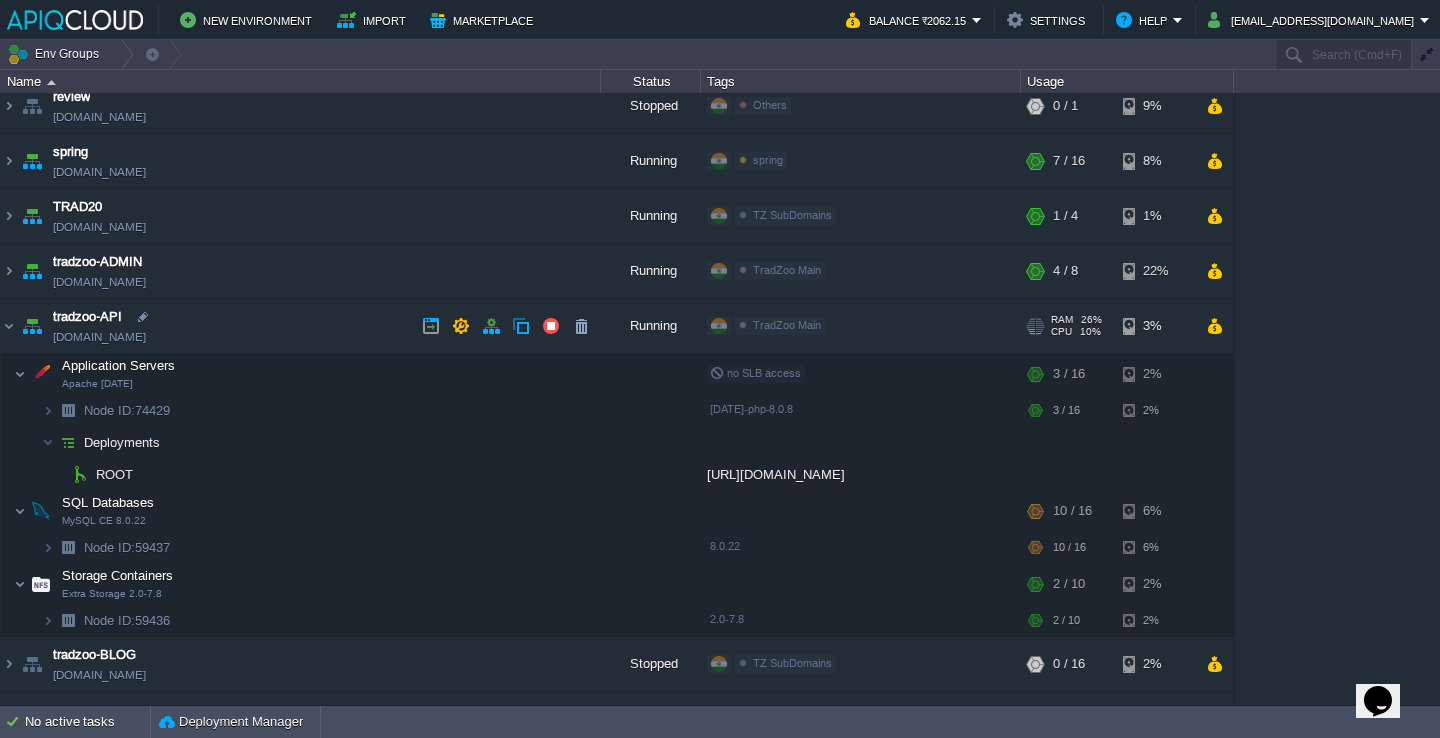 click on "tradzoo-API [DOMAIN_NAME]" at bounding box center (301, 326) 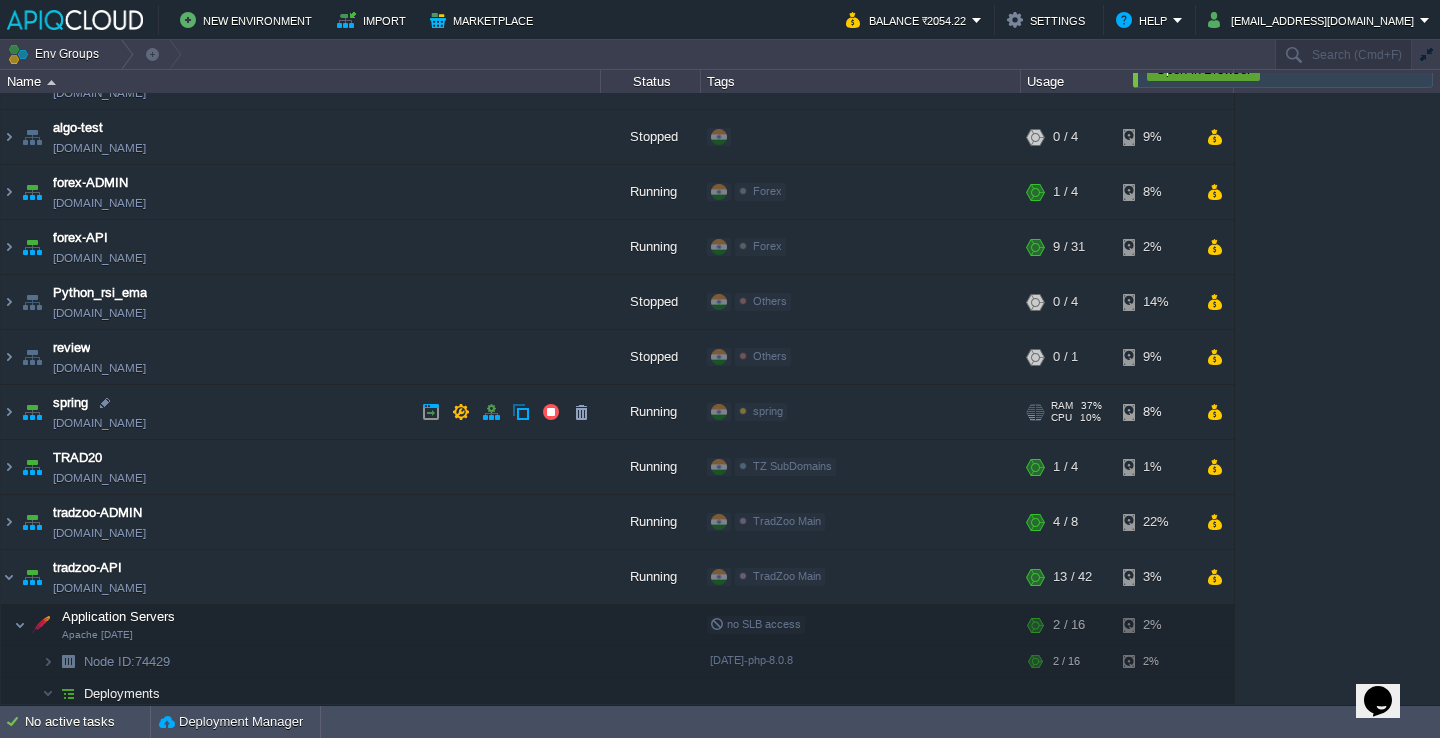 scroll, scrollTop: 123, scrollLeft: 0, axis: vertical 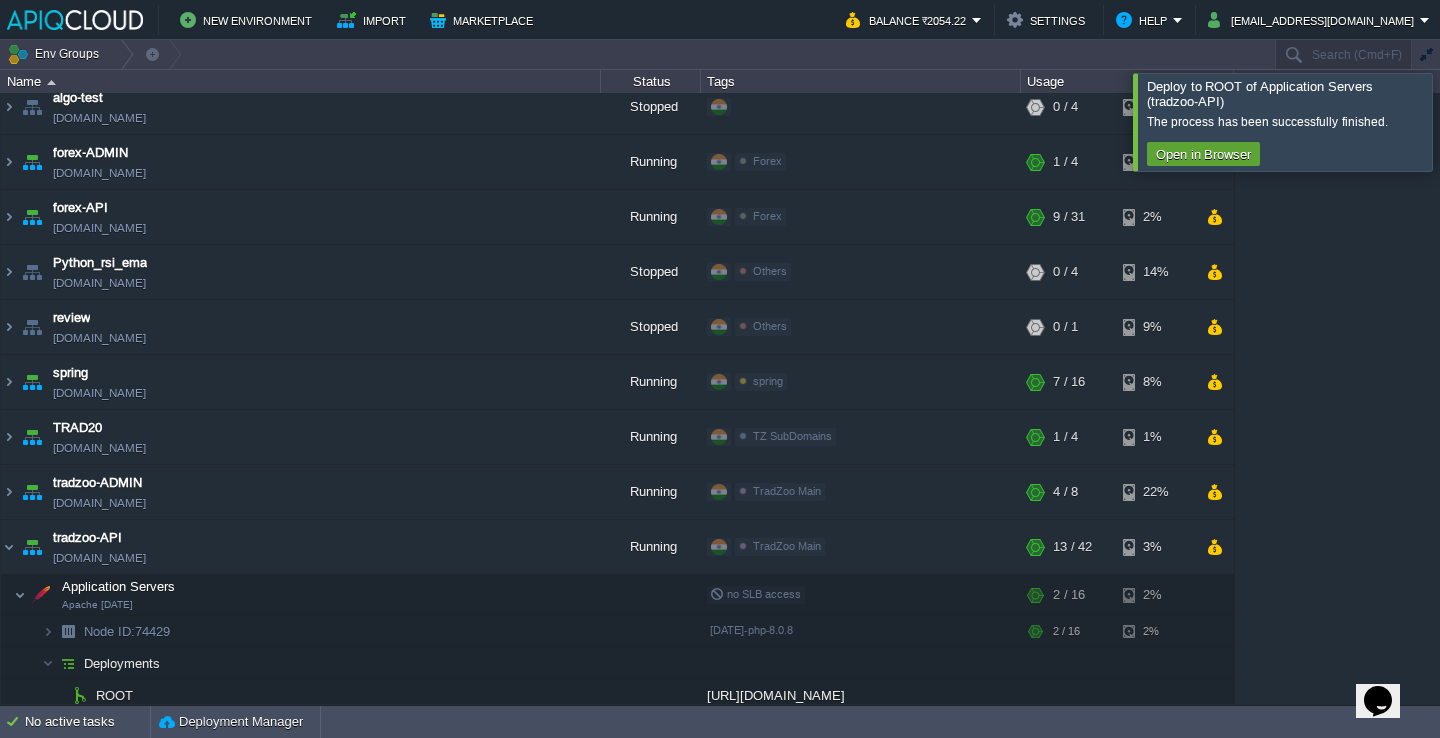click at bounding box center [1464, 121] 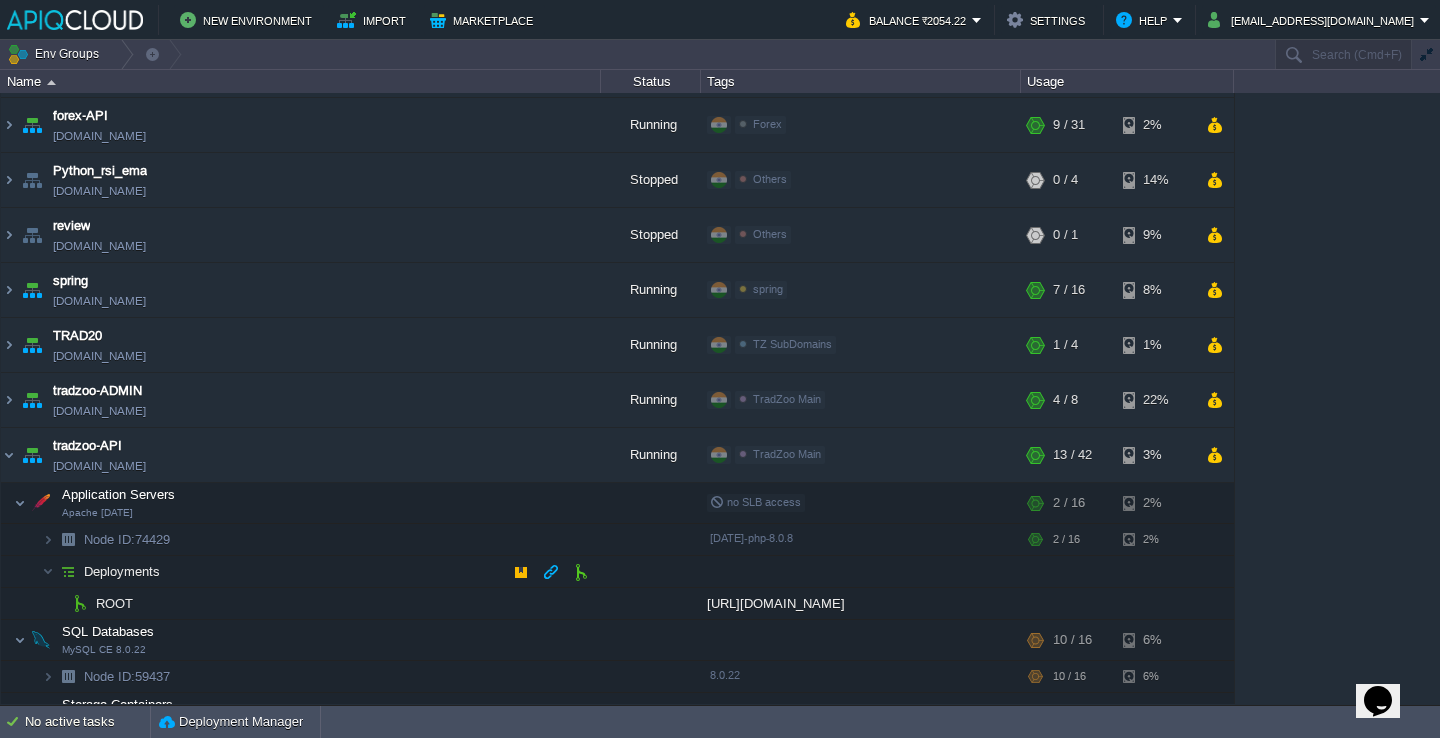 scroll, scrollTop: 0, scrollLeft: 0, axis: both 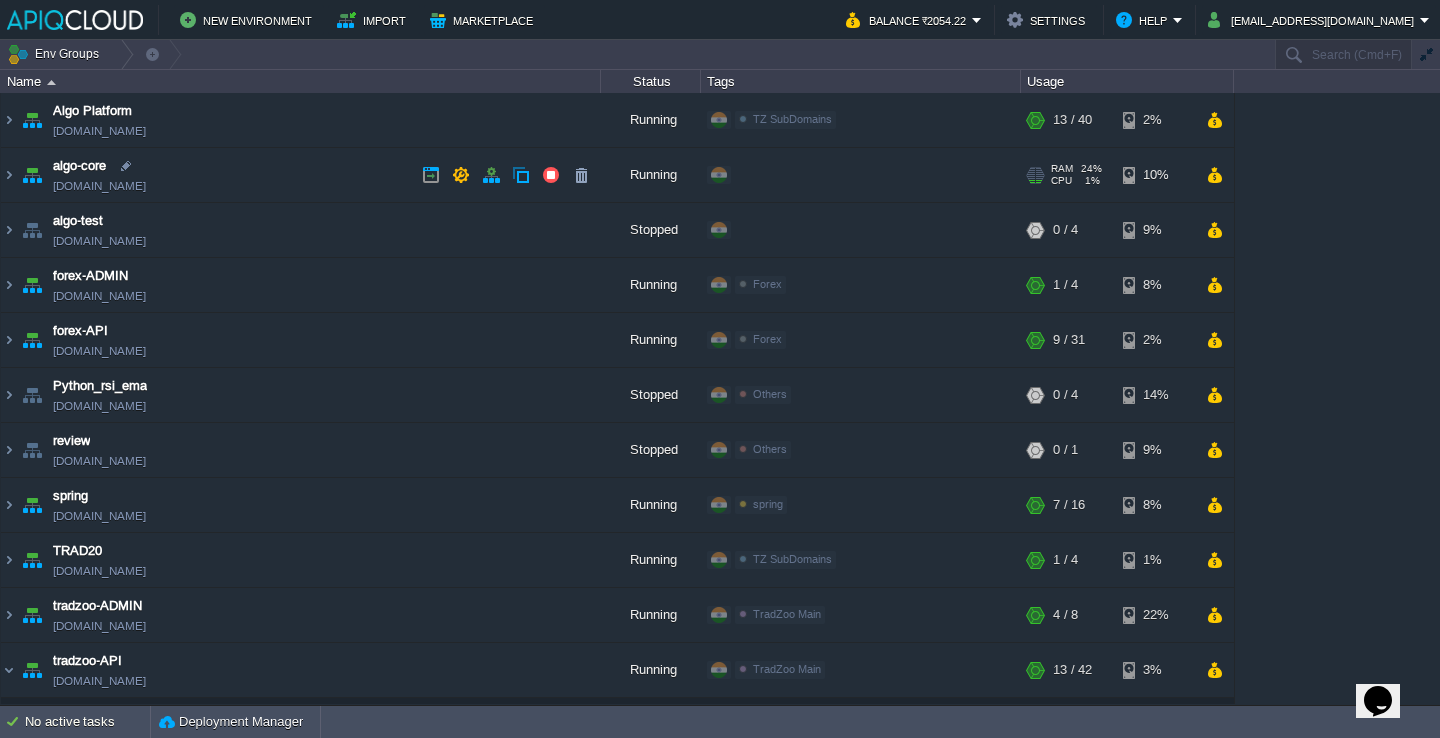click on "algo-core [DOMAIN_NAME]" at bounding box center (301, 175) 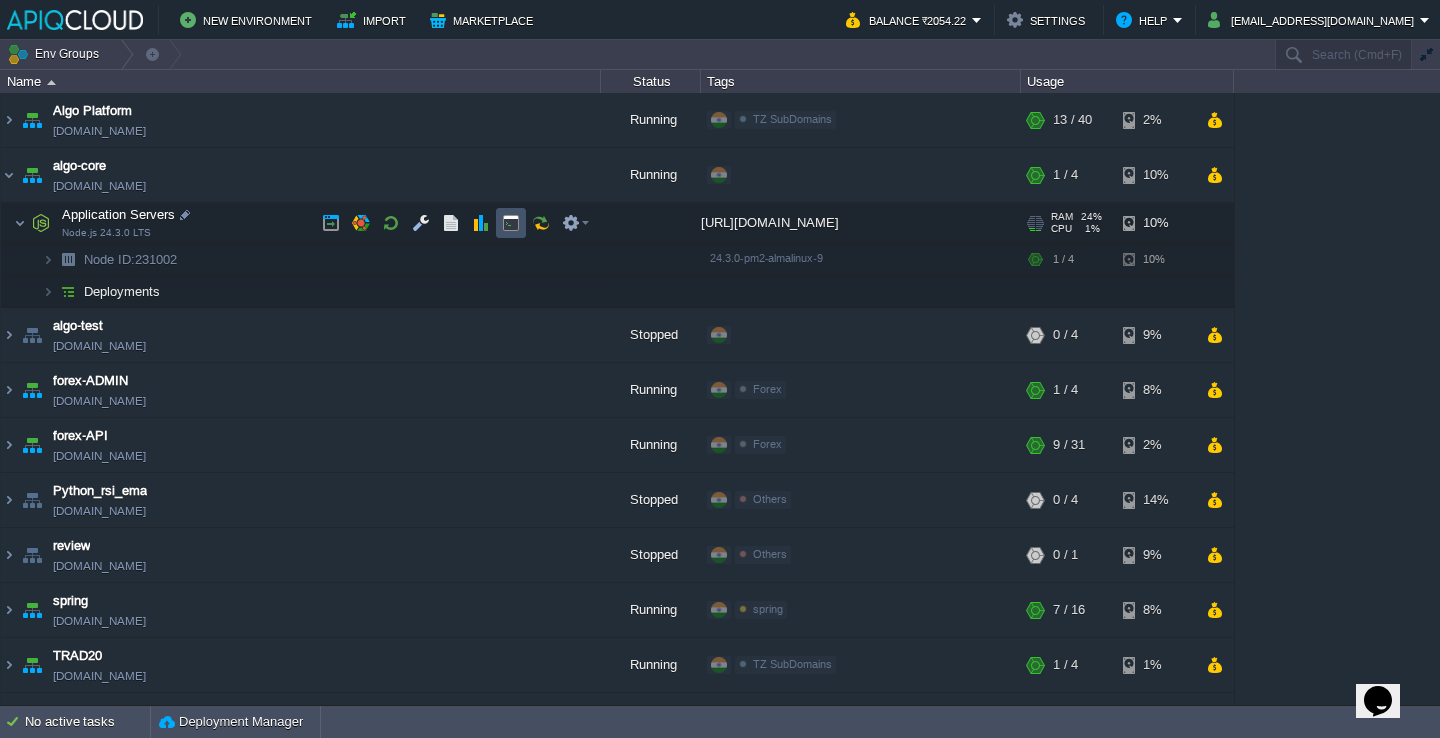 click at bounding box center (511, 223) 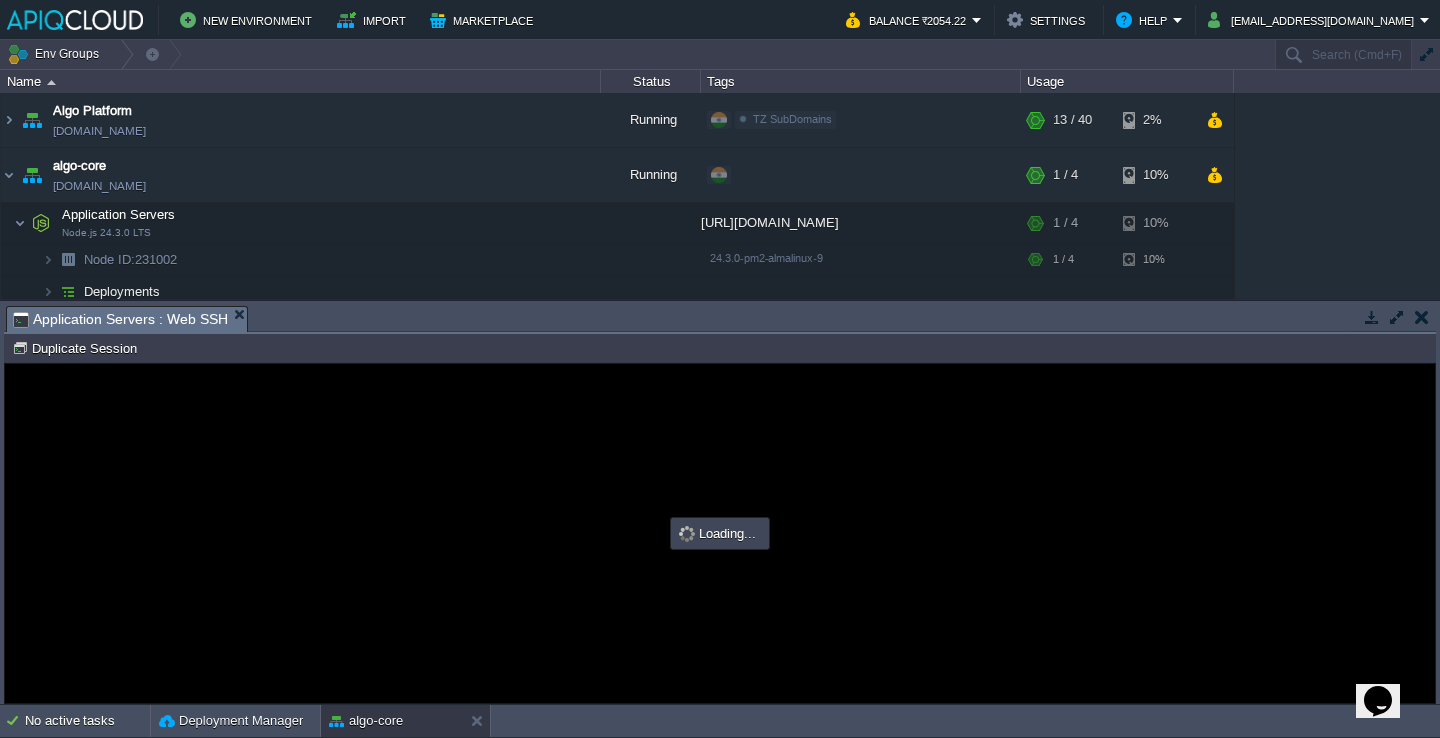 click at bounding box center [720, 533] 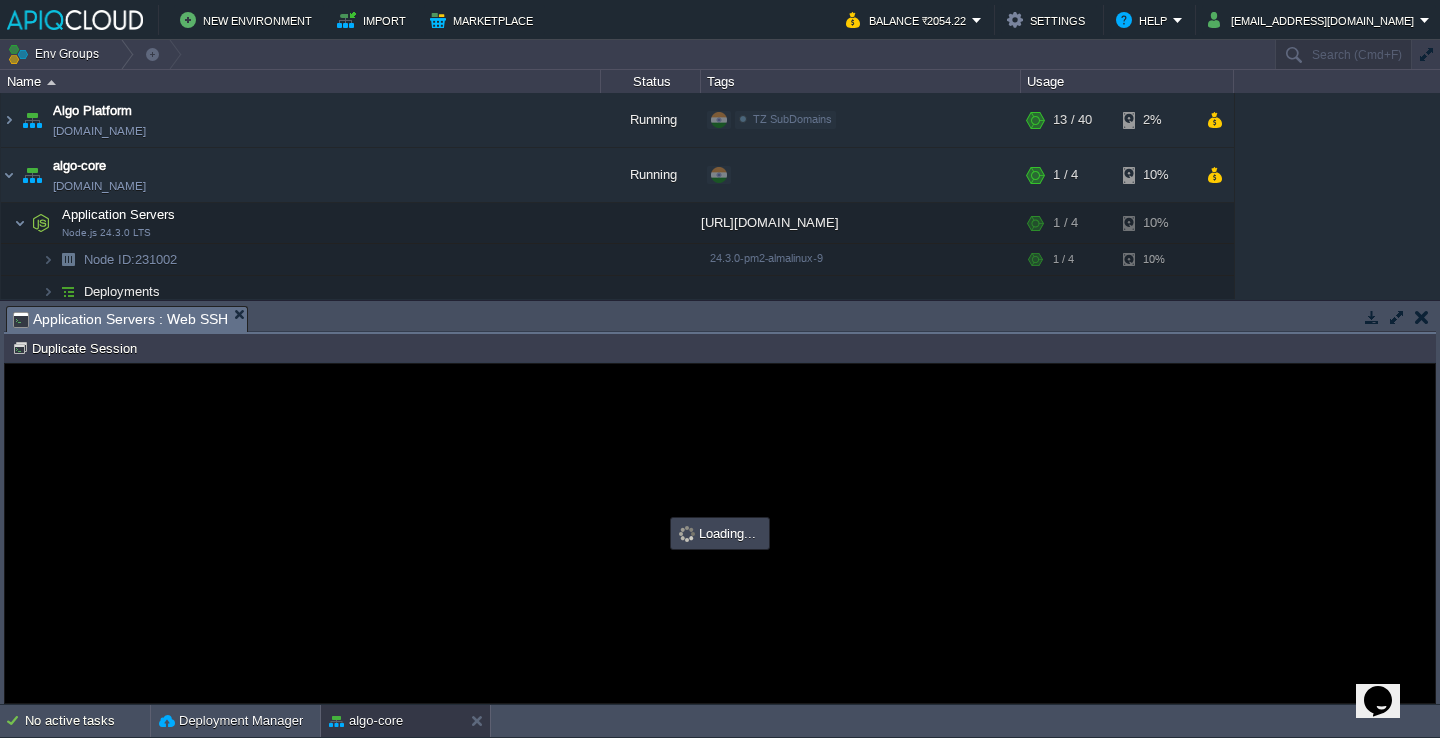 type on "#000000" 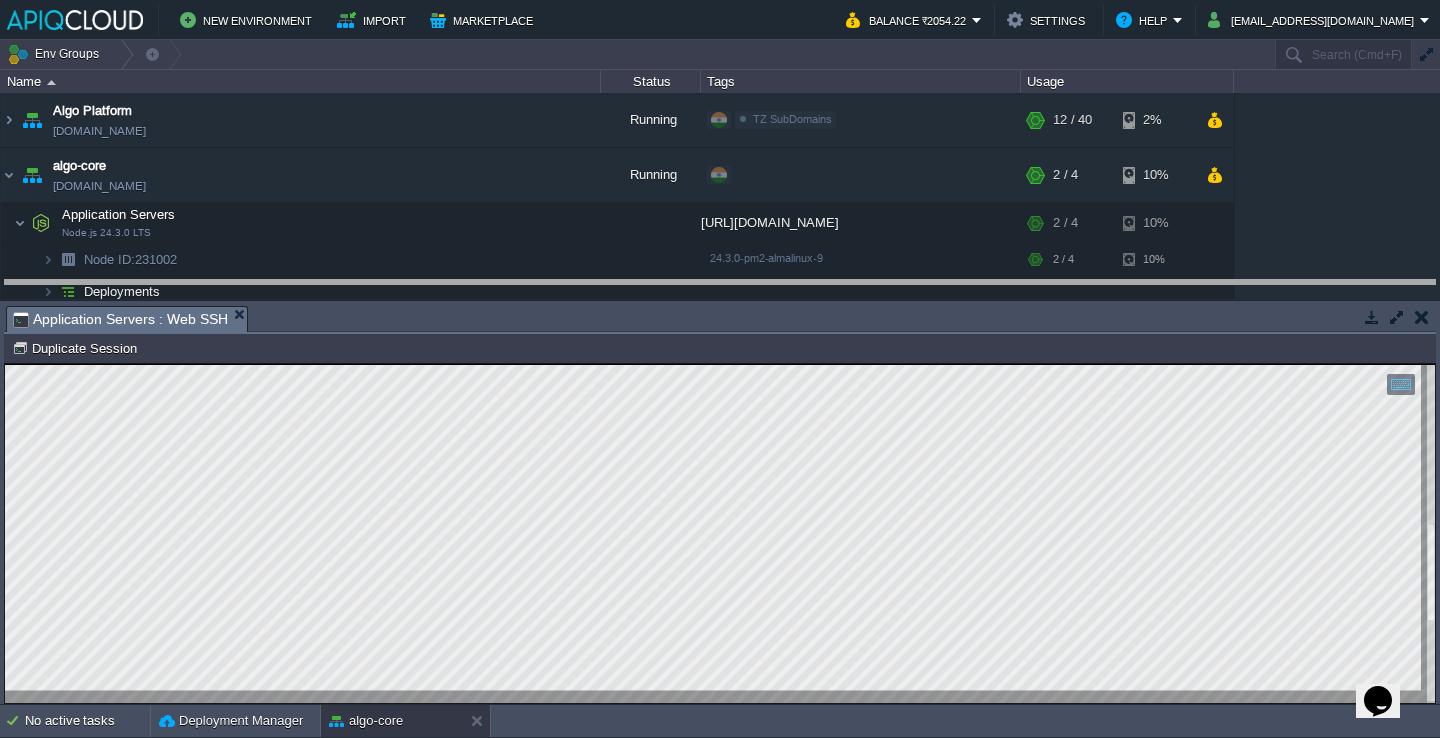 drag, startPoint x: 415, startPoint y: 323, endPoint x: 418, endPoint y: 202, distance: 121.037186 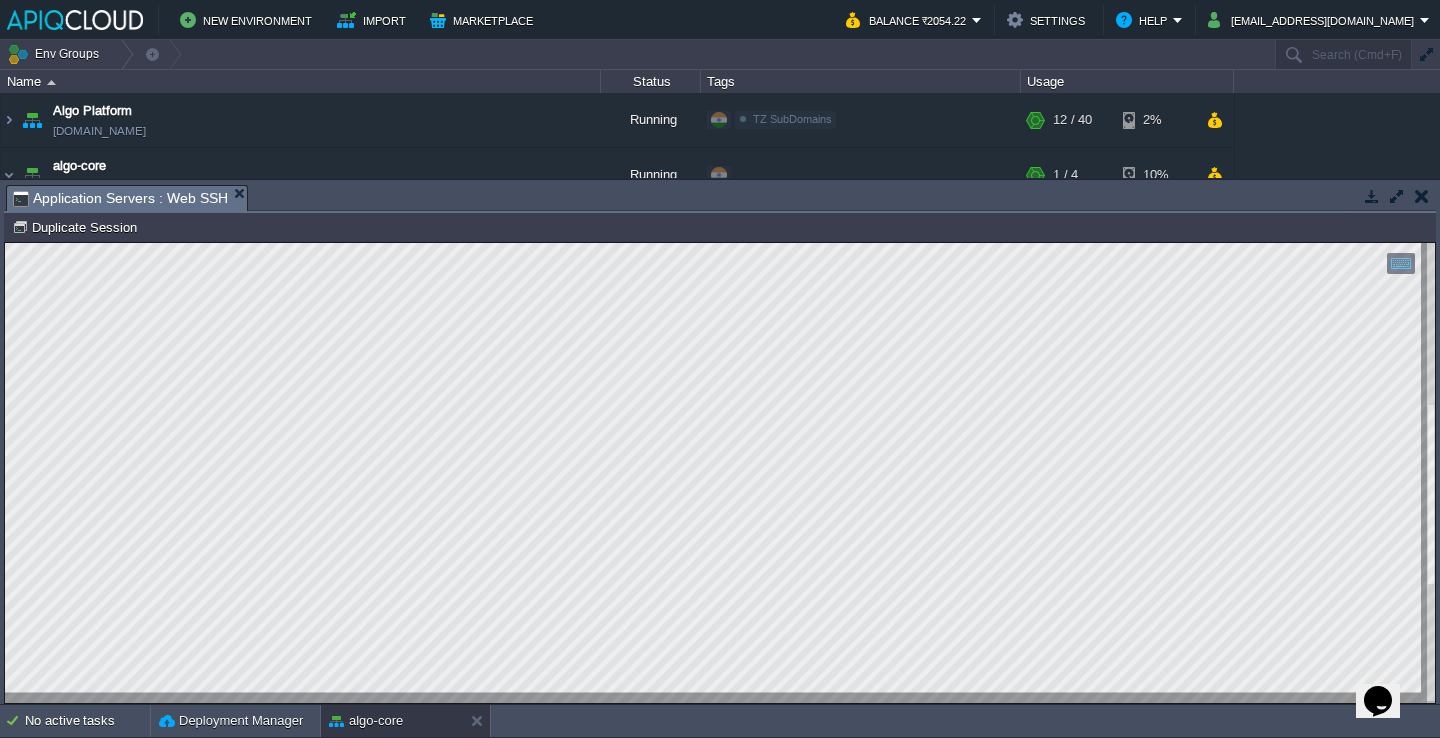 type on "[SIGNAL_HANDLING_ERROR]" 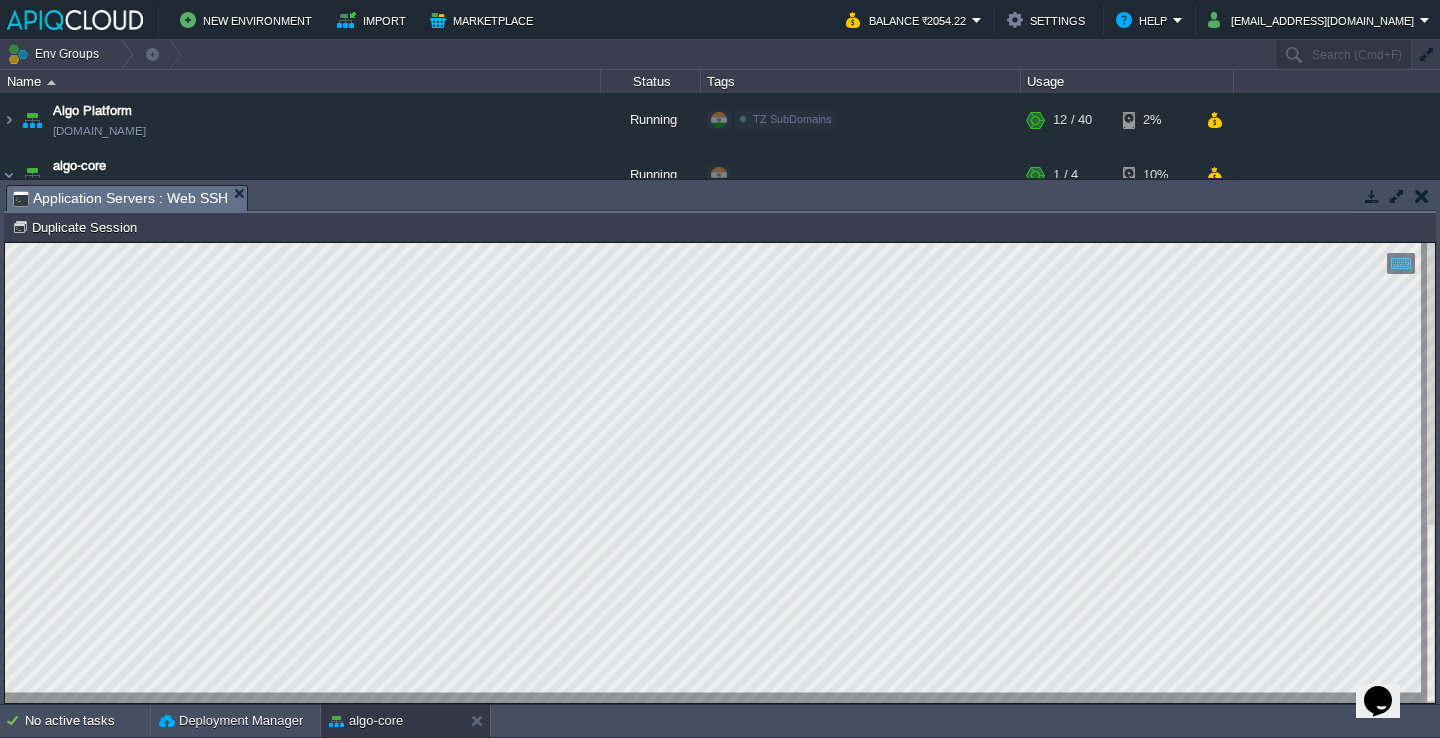scroll, scrollTop: 154, scrollLeft: 0, axis: vertical 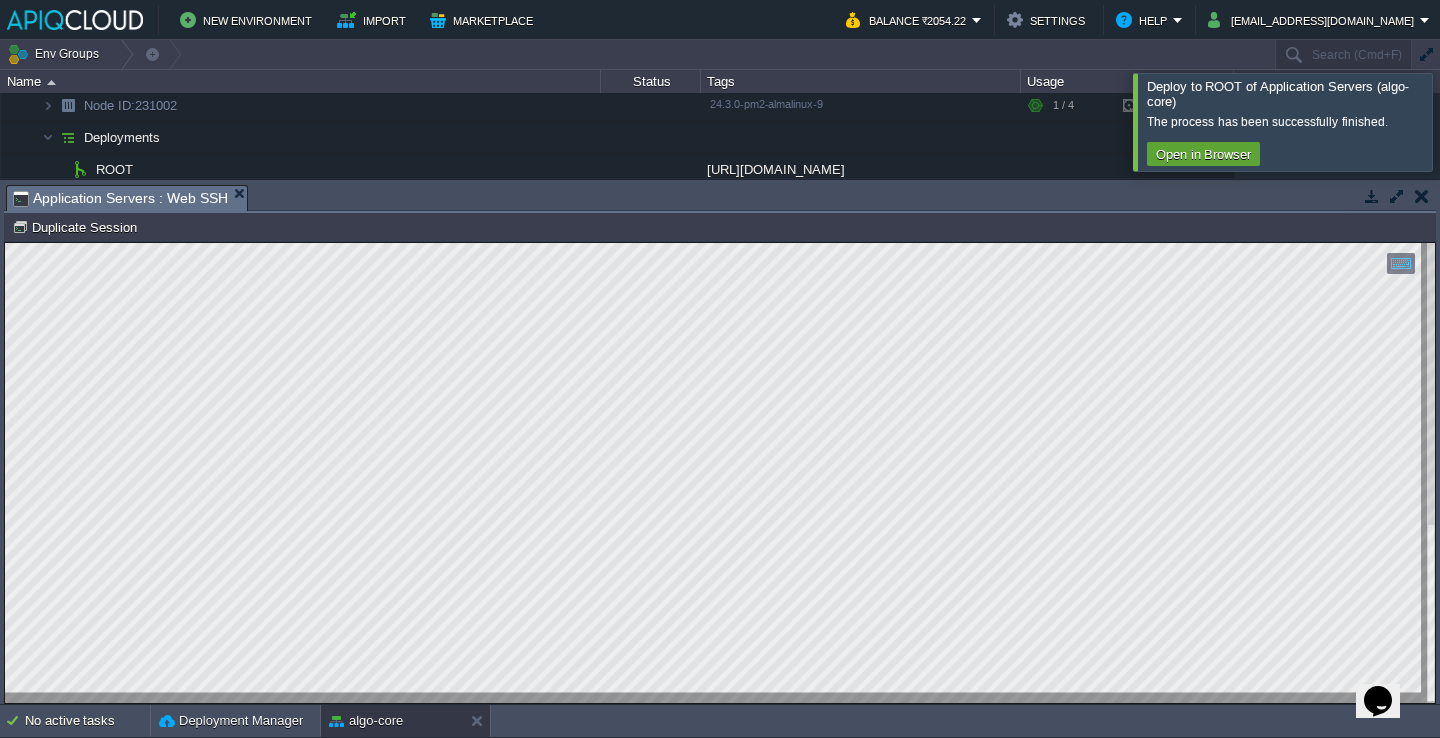 click at bounding box center (1464, 121) 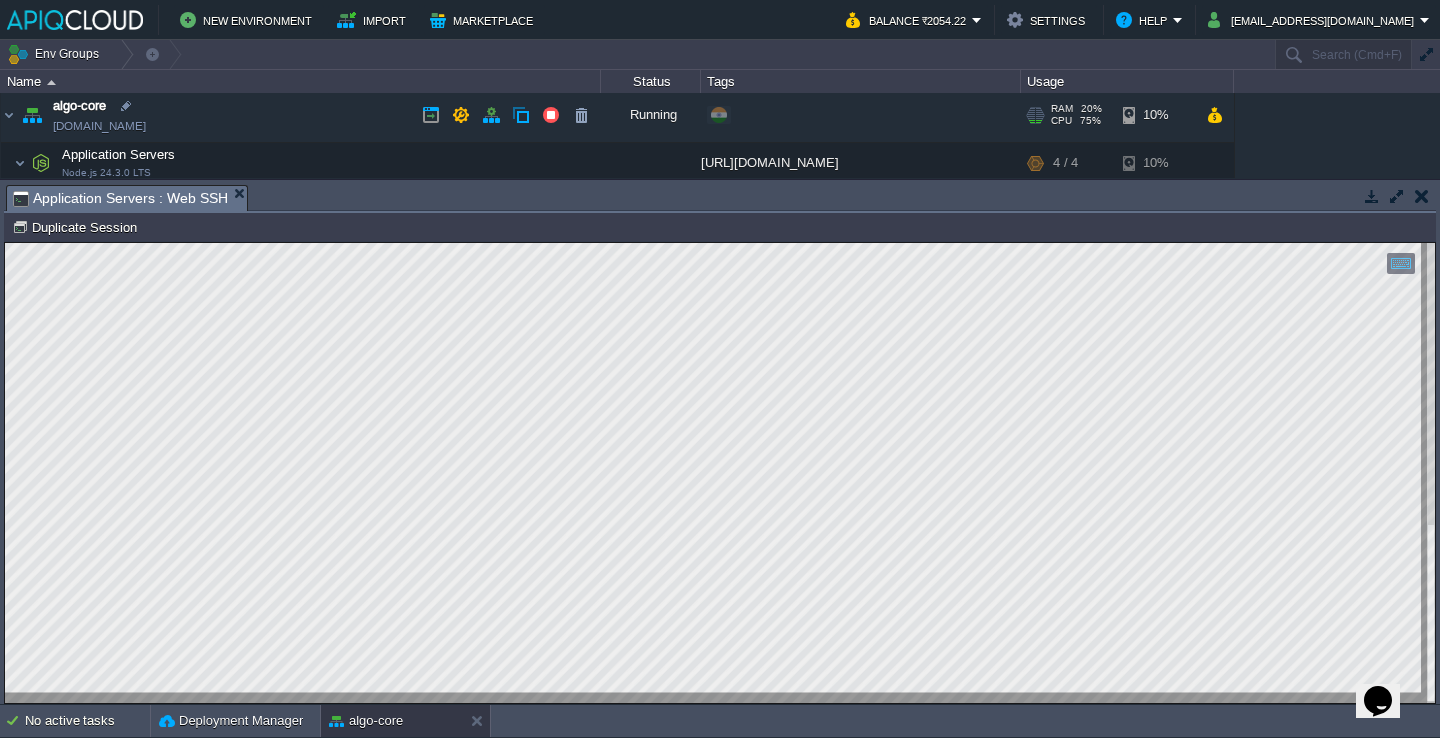 scroll, scrollTop: 56, scrollLeft: 0, axis: vertical 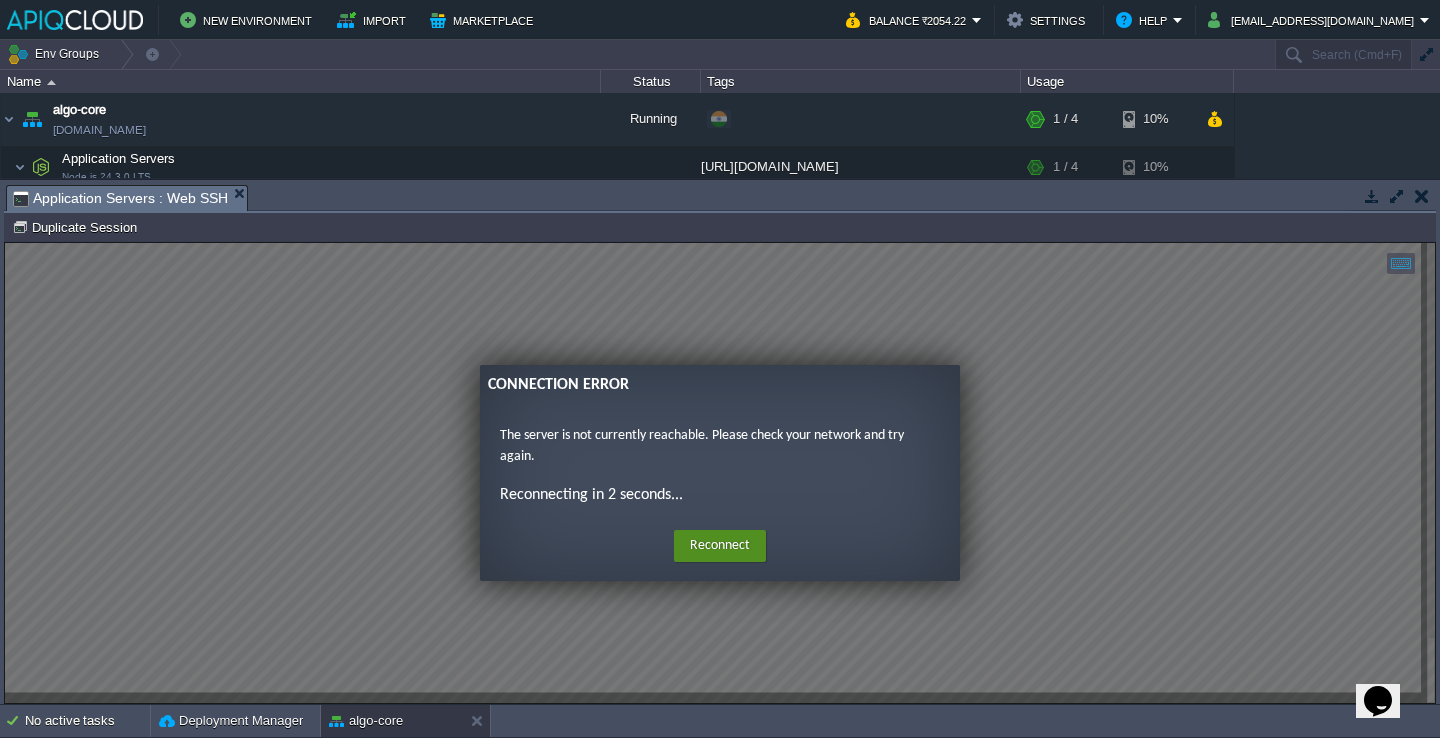 click on "Reconnect" at bounding box center [720, 546] 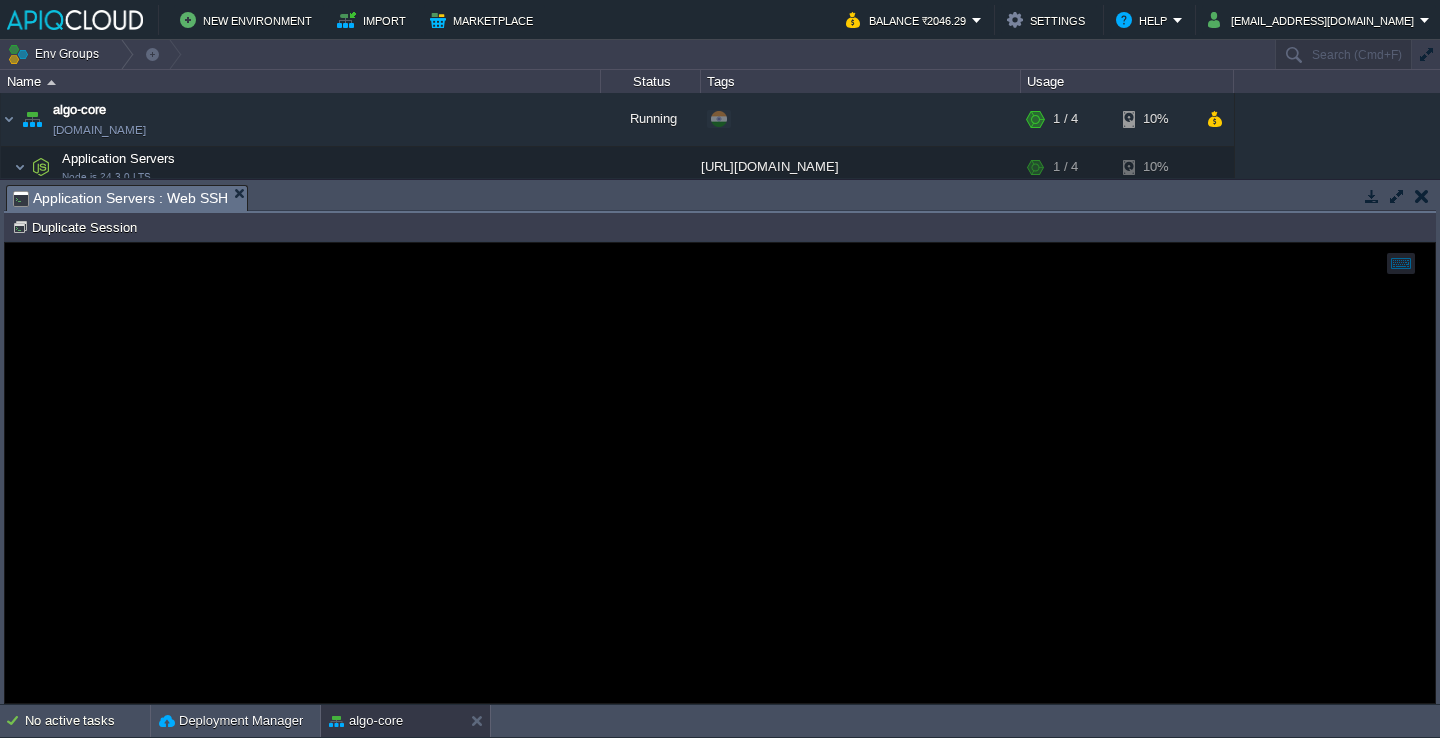 click at bounding box center [720, 473] 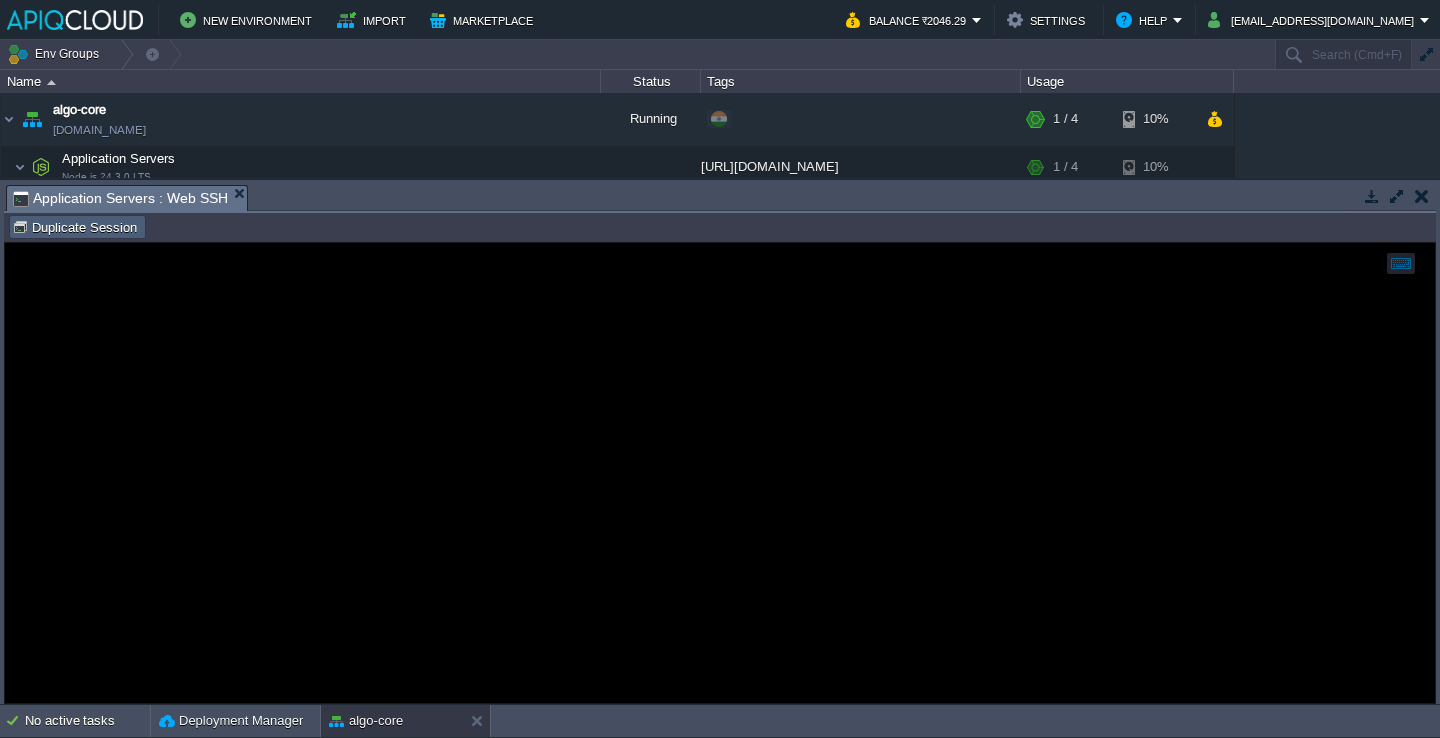 click on "Duplicate Session" at bounding box center [77, 227] 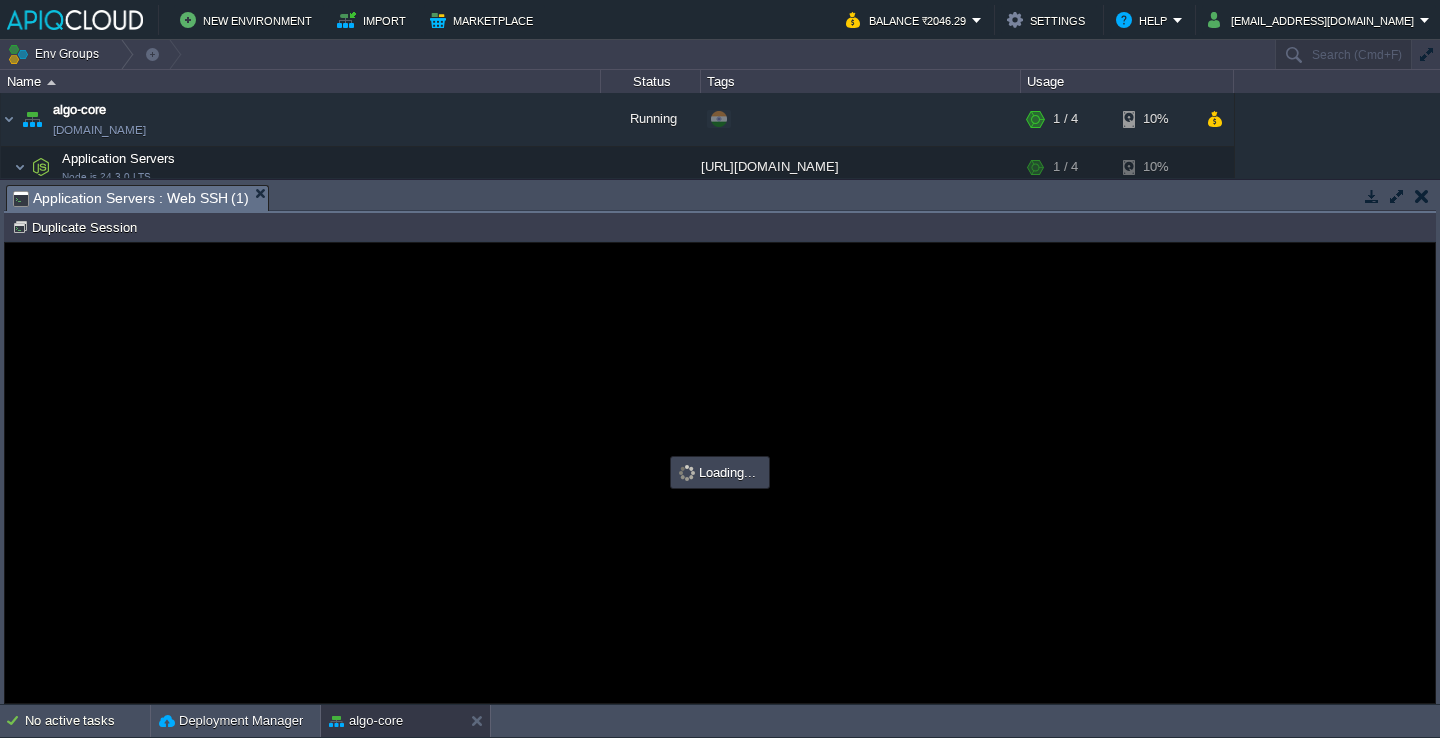 scroll, scrollTop: 0, scrollLeft: 0, axis: both 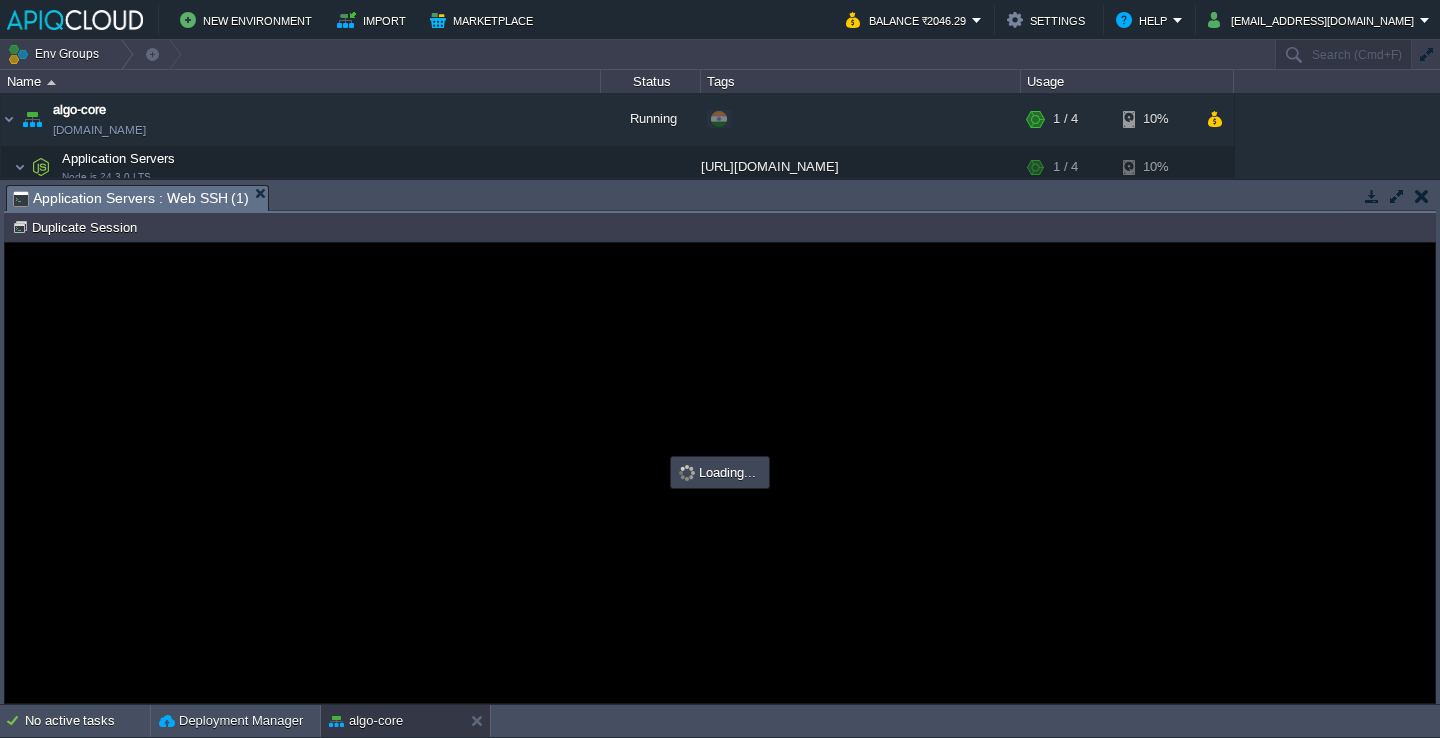 type on "#000000" 